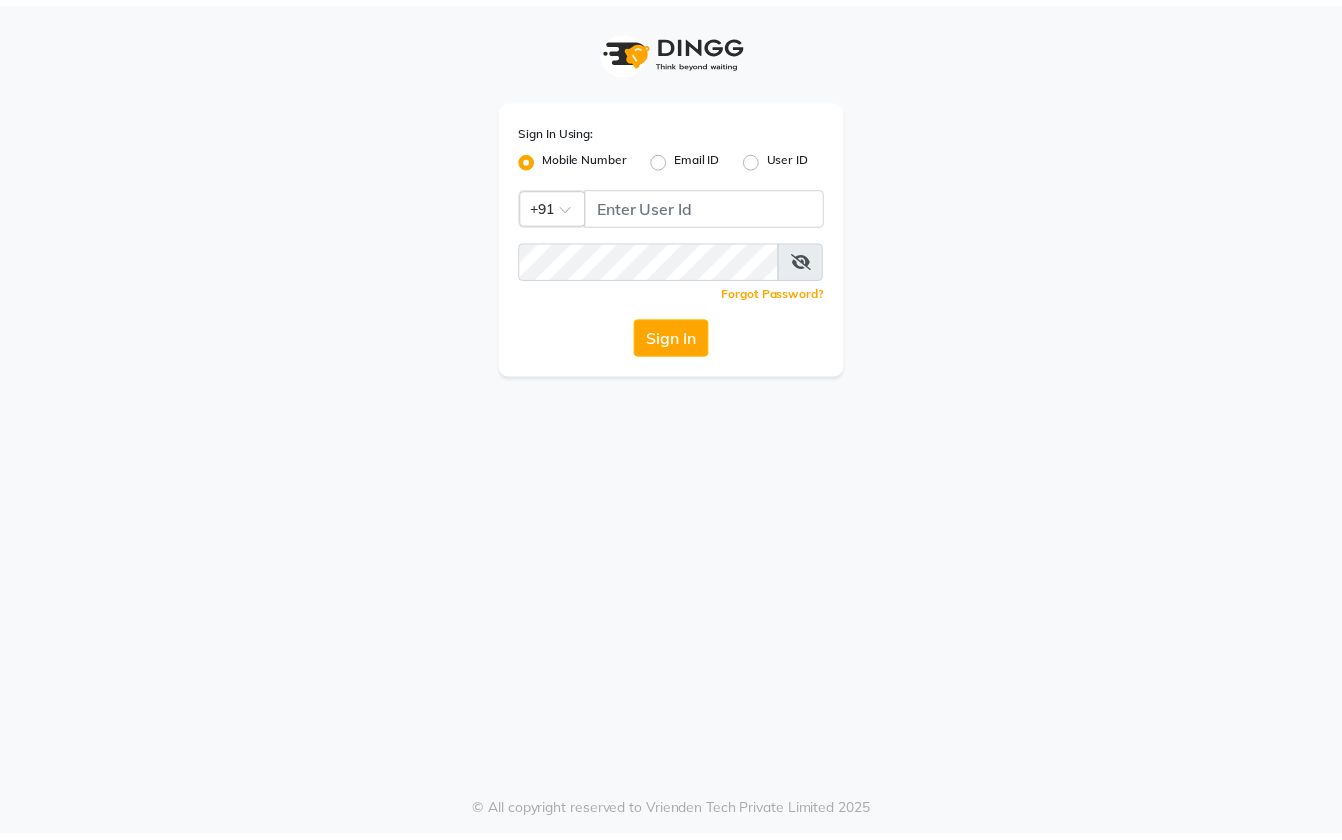 scroll, scrollTop: 0, scrollLeft: 0, axis: both 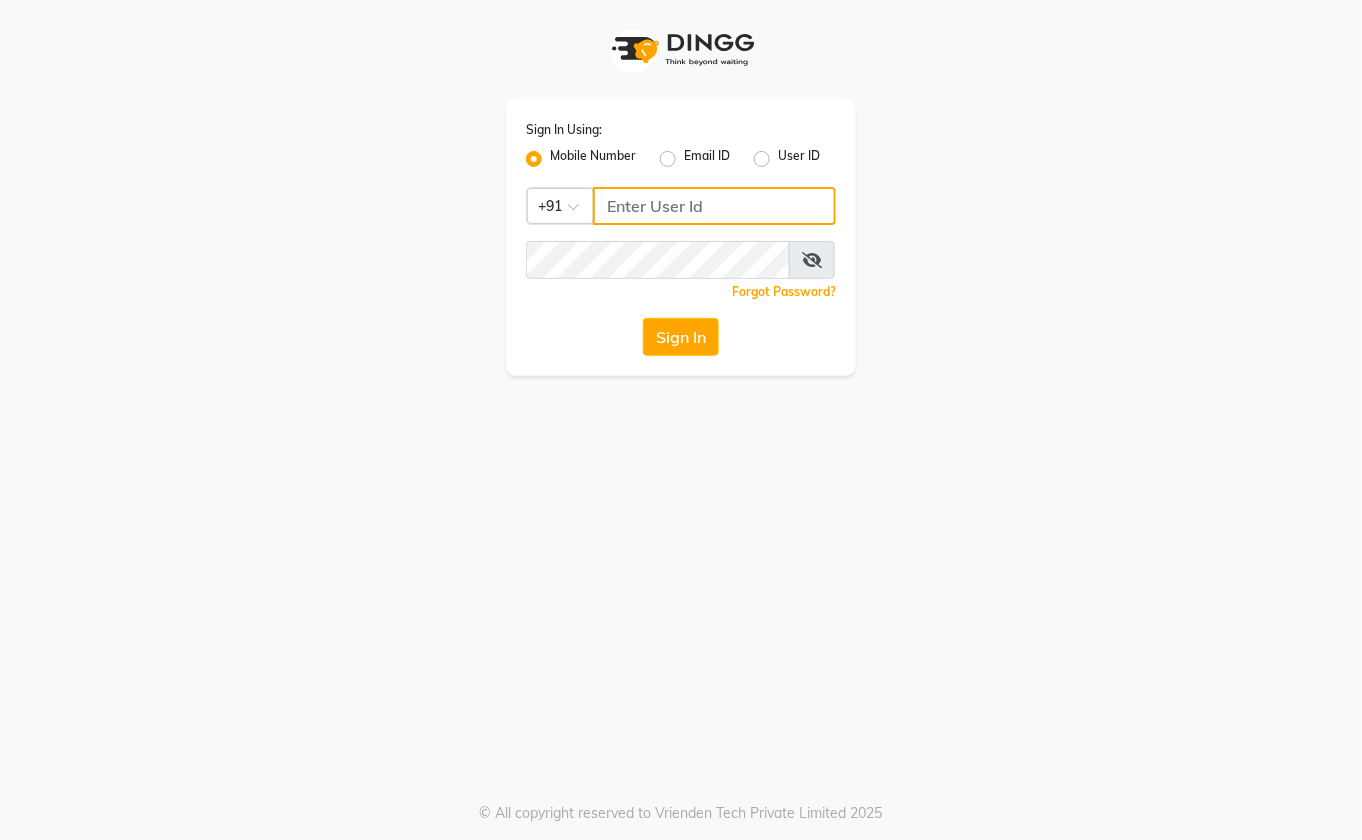 click 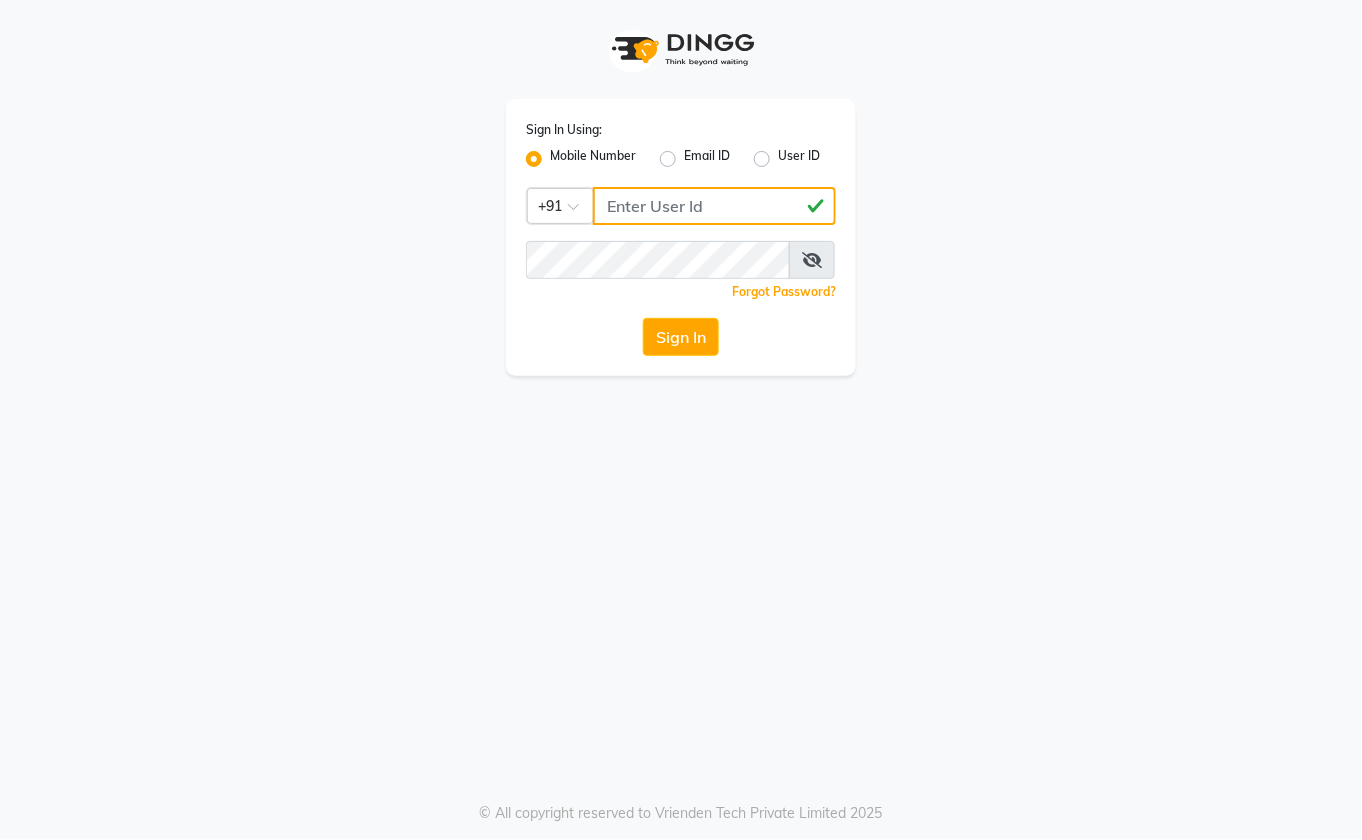 type on "[PHONE]" 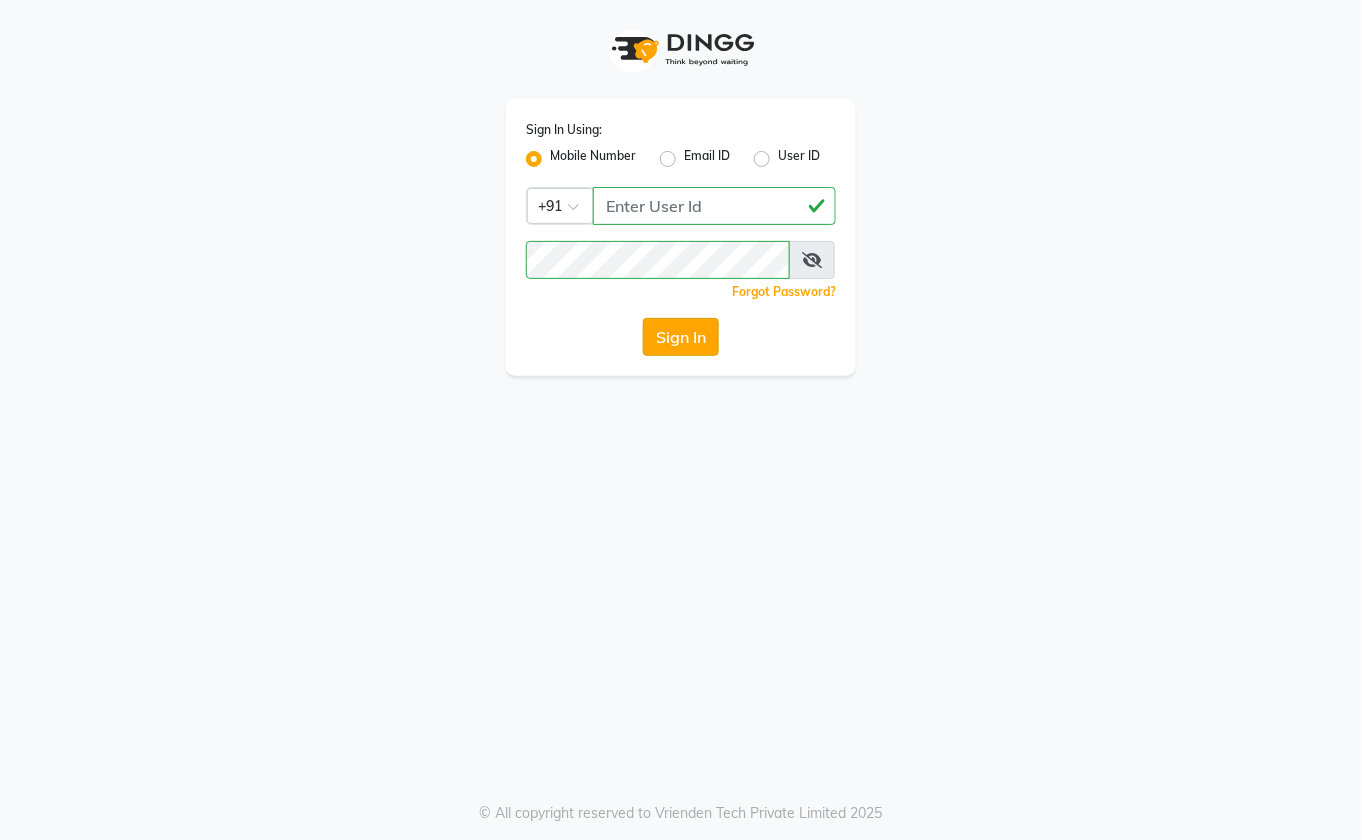 click on "Sign In" 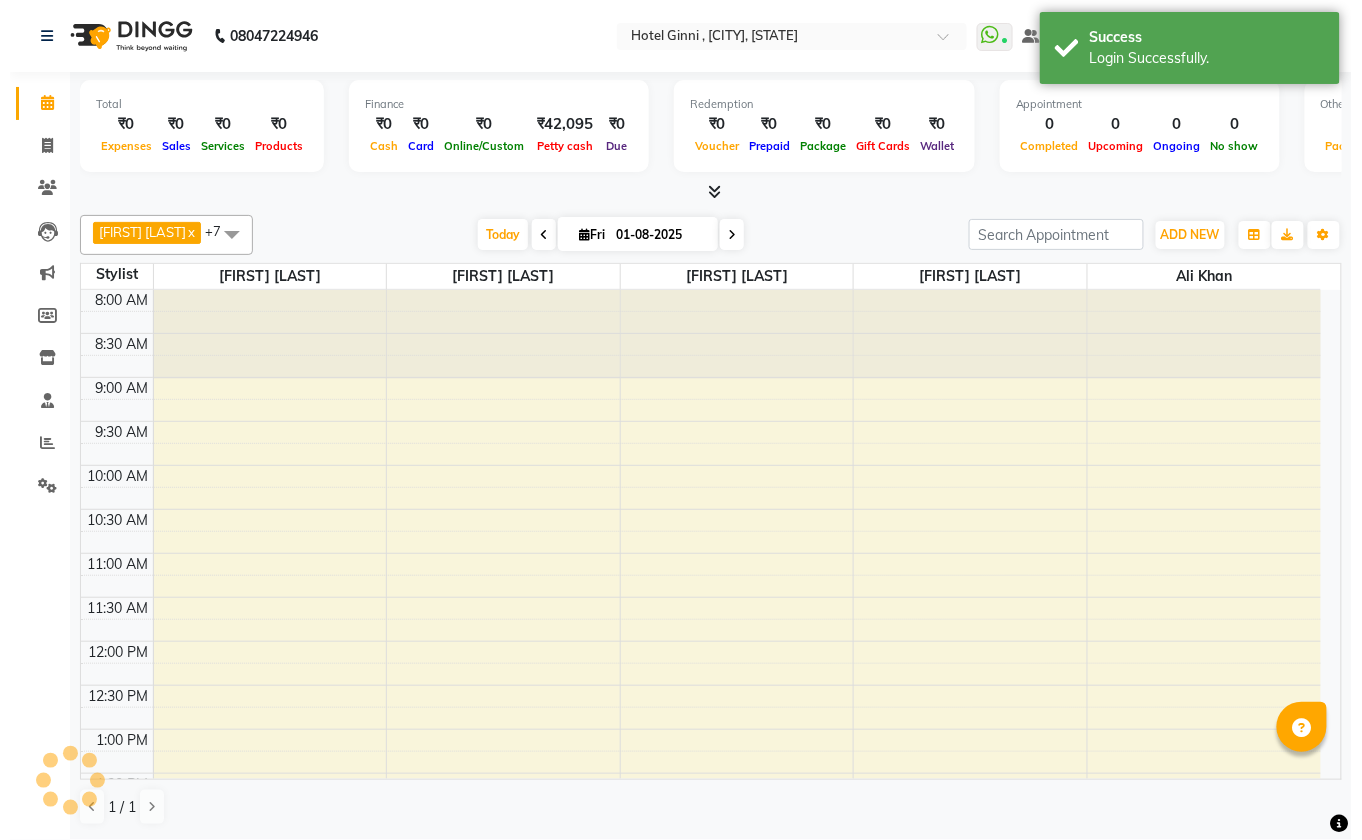 scroll, scrollTop: 0, scrollLeft: 0, axis: both 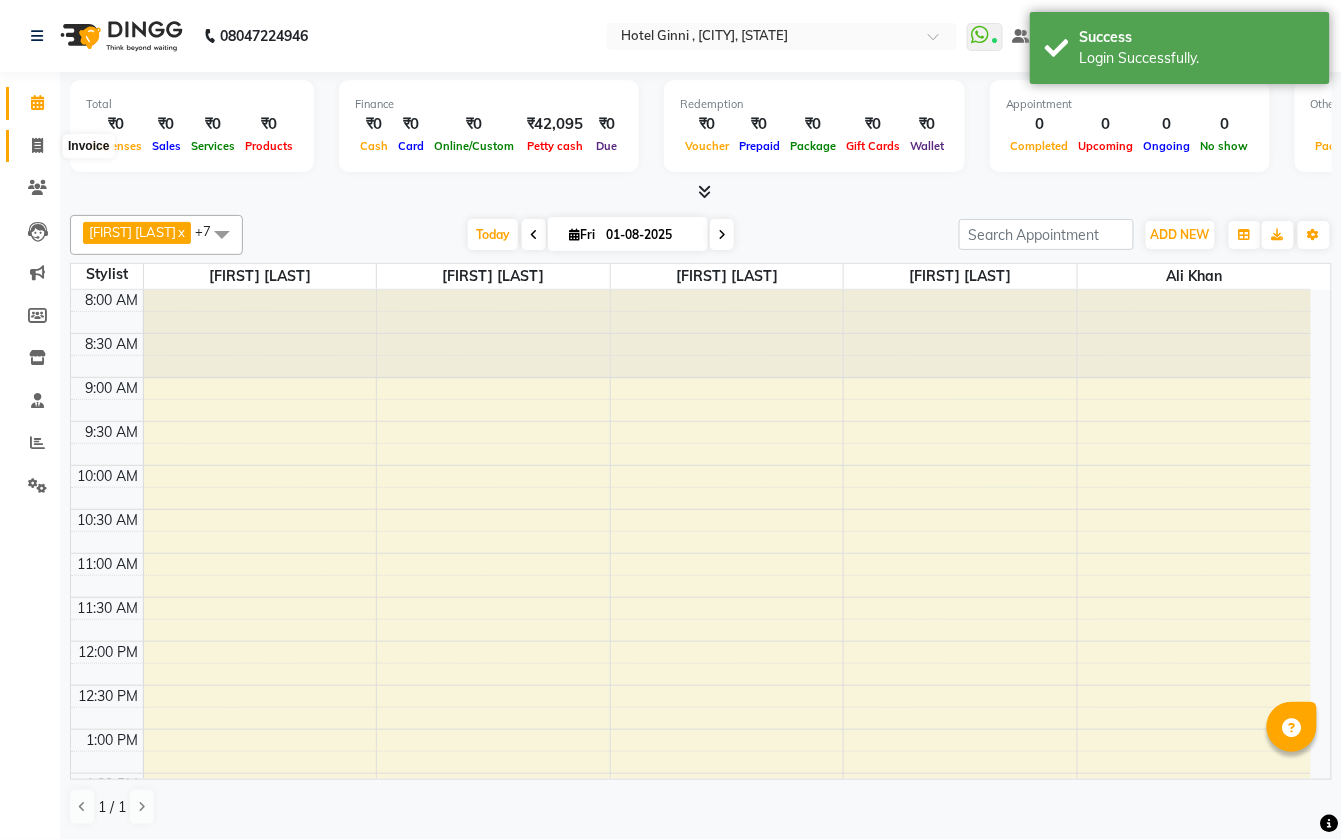 click 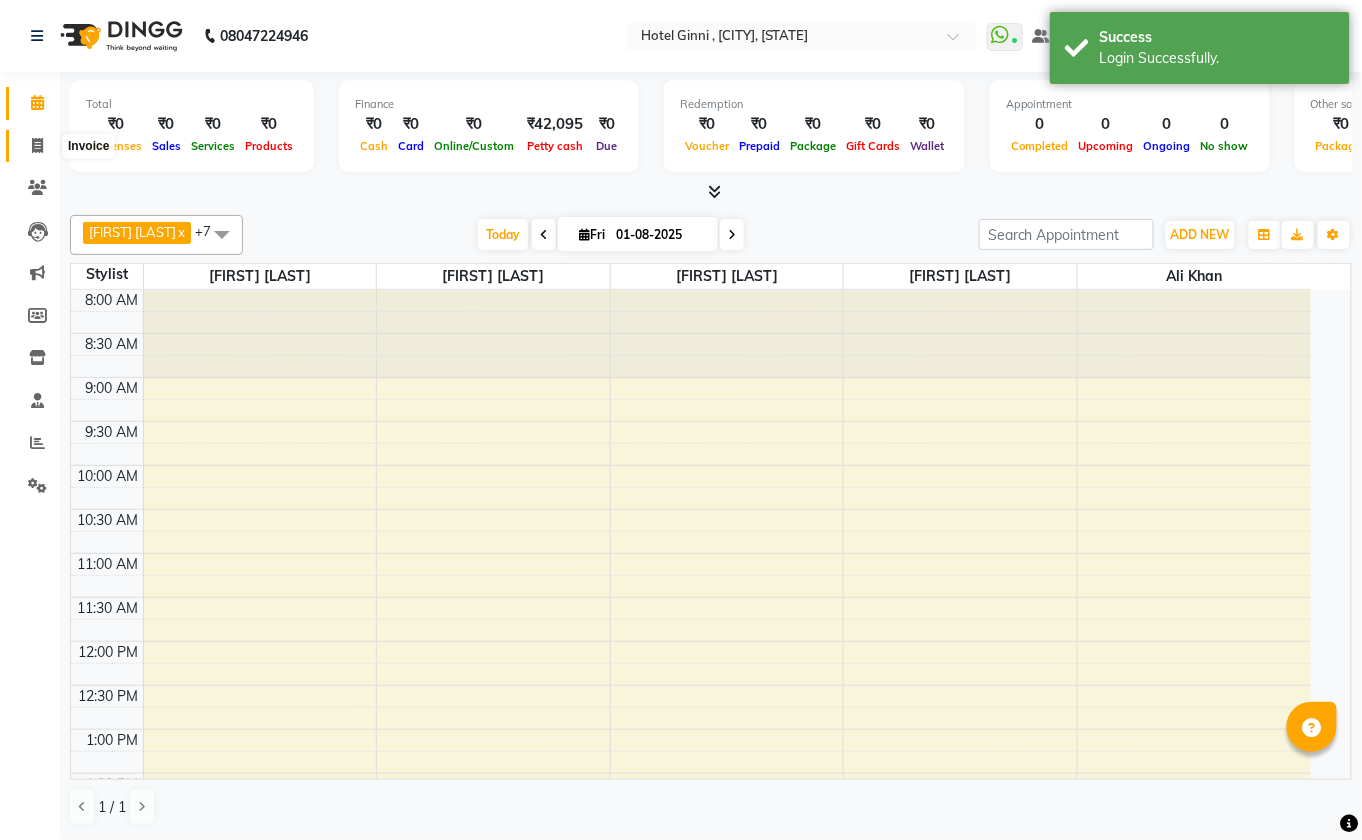 select on "7840" 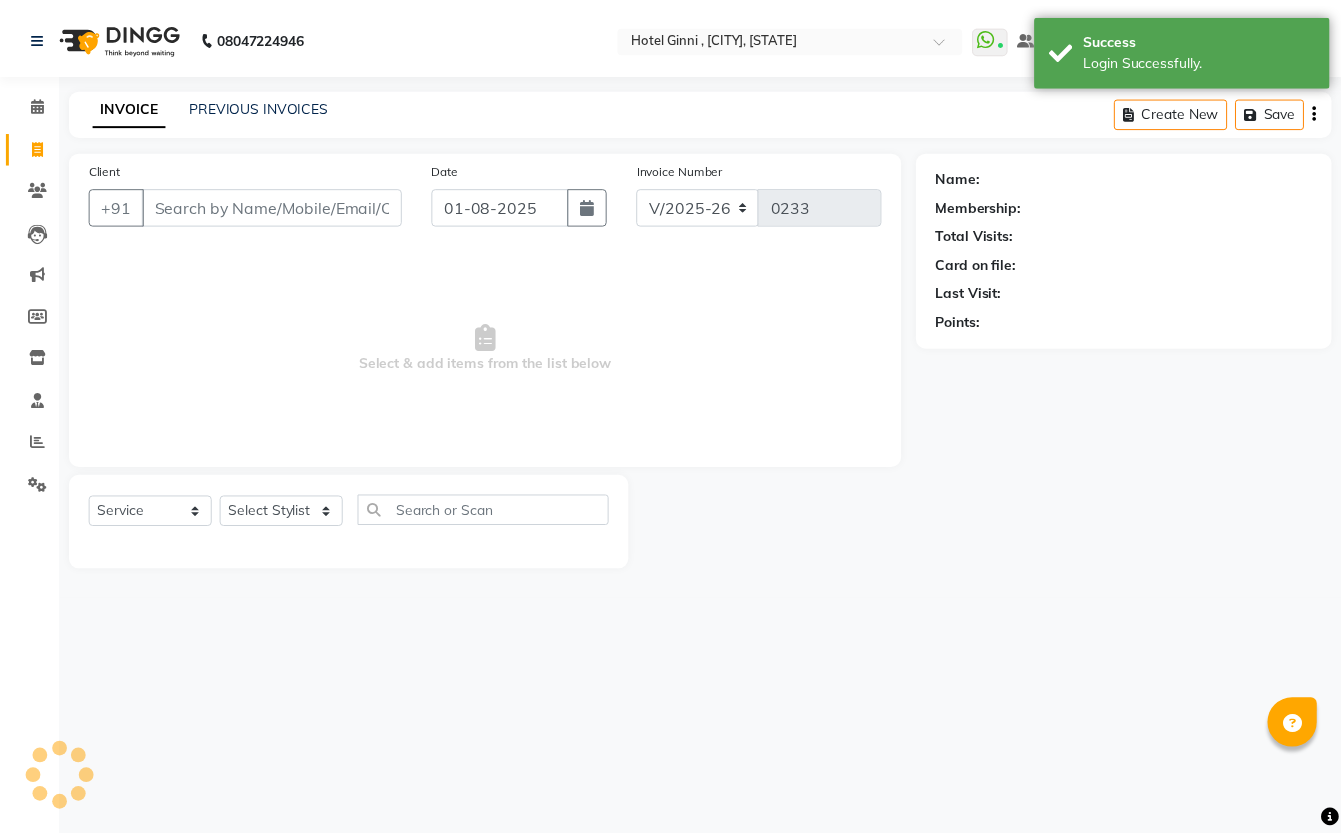 scroll, scrollTop: 0, scrollLeft: 0, axis: both 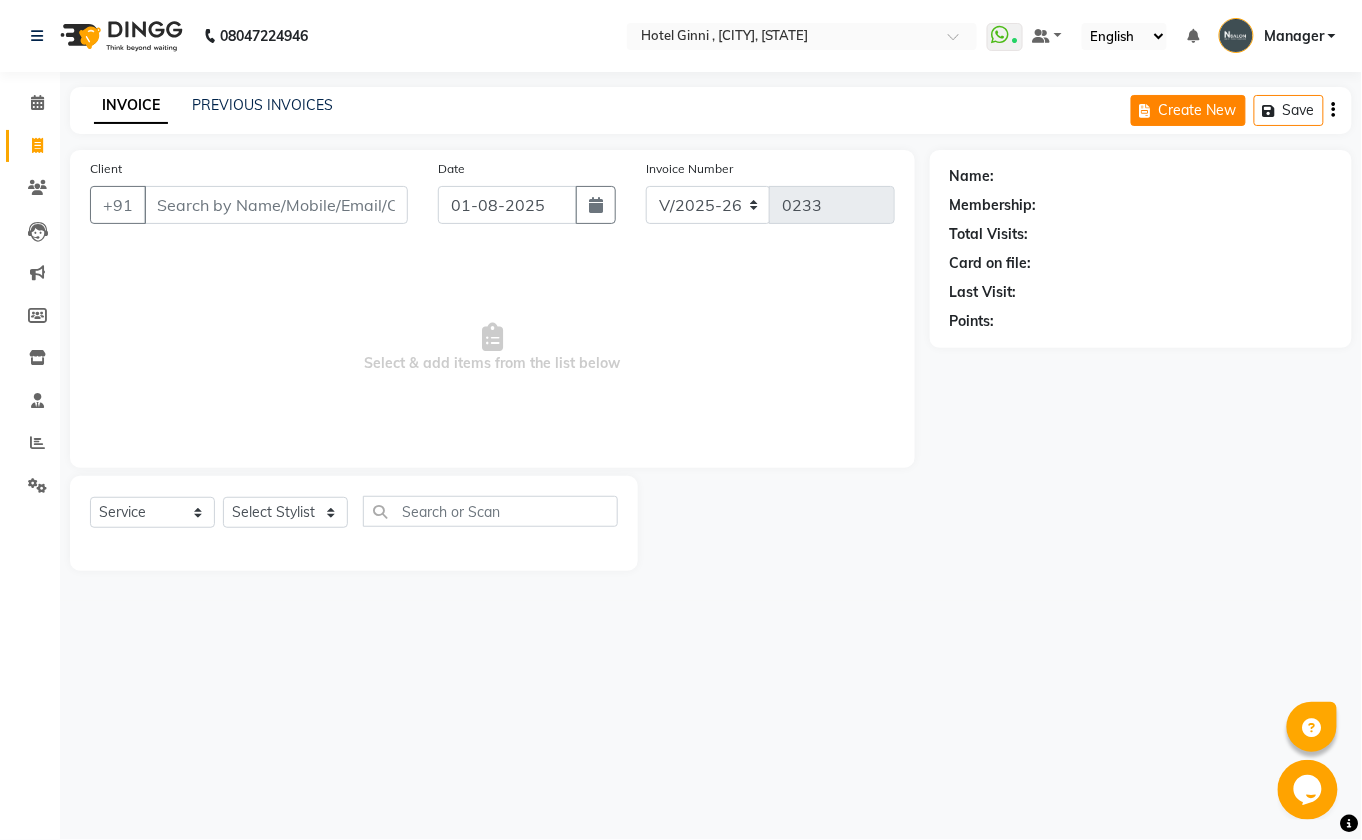 click on "Create New" 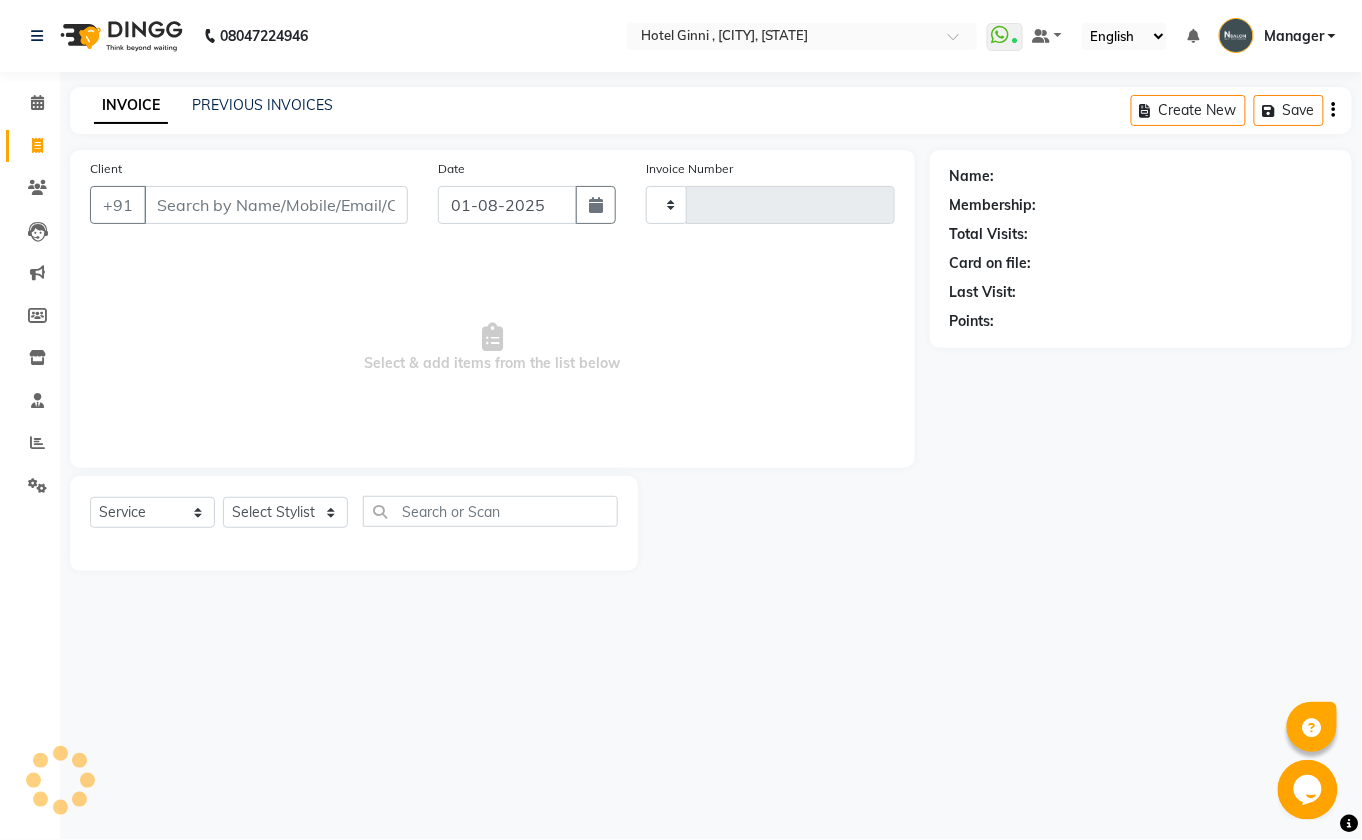 type on "0233" 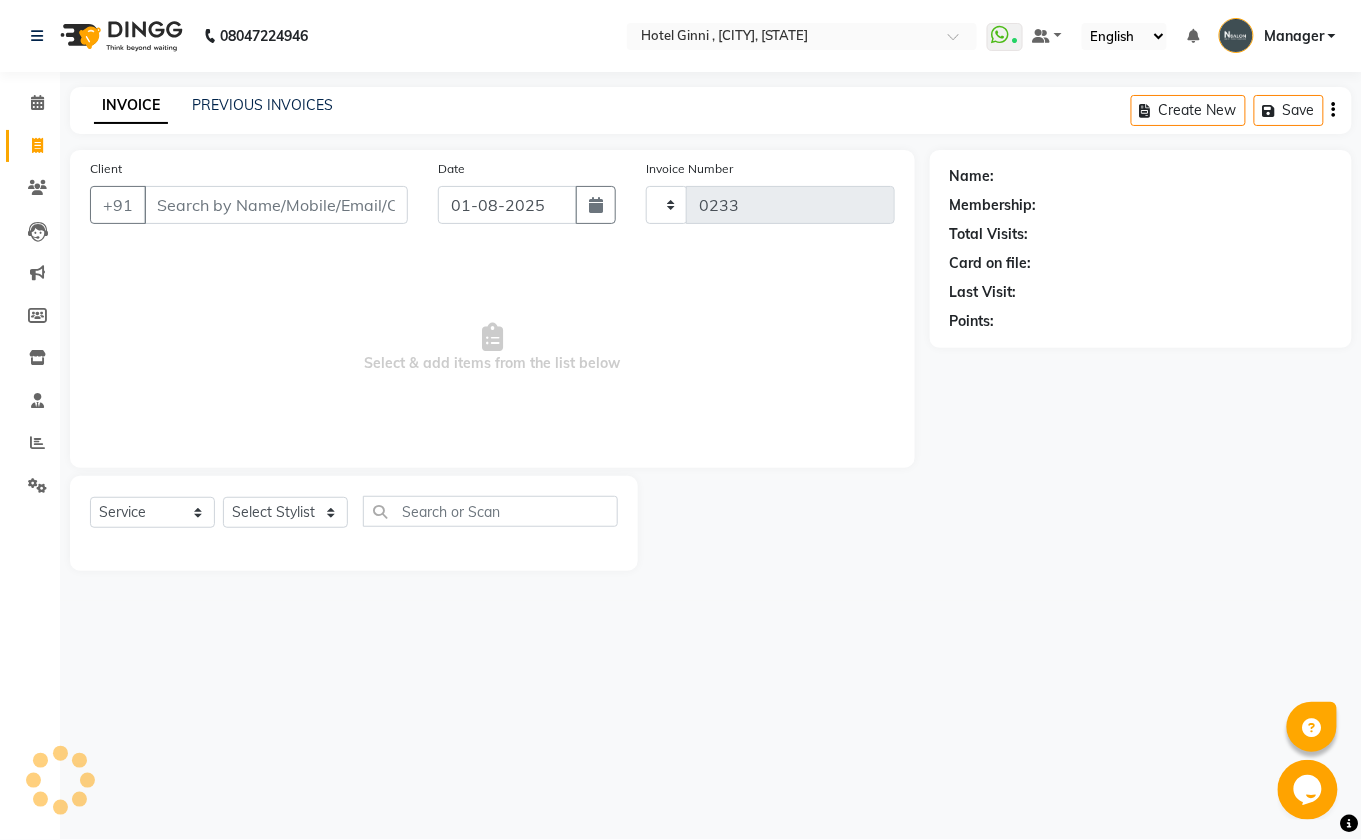 select on "7840" 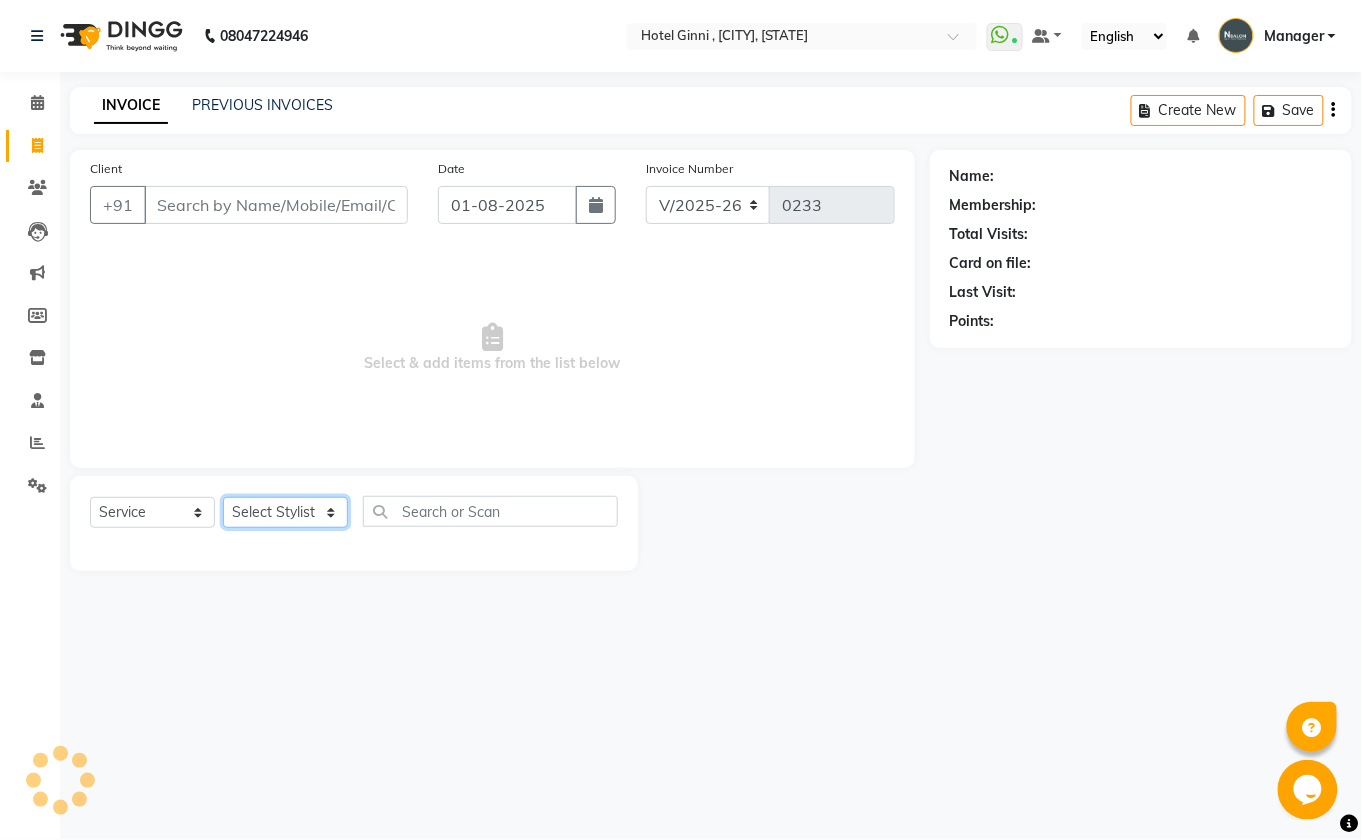 click on "Select Stylist" 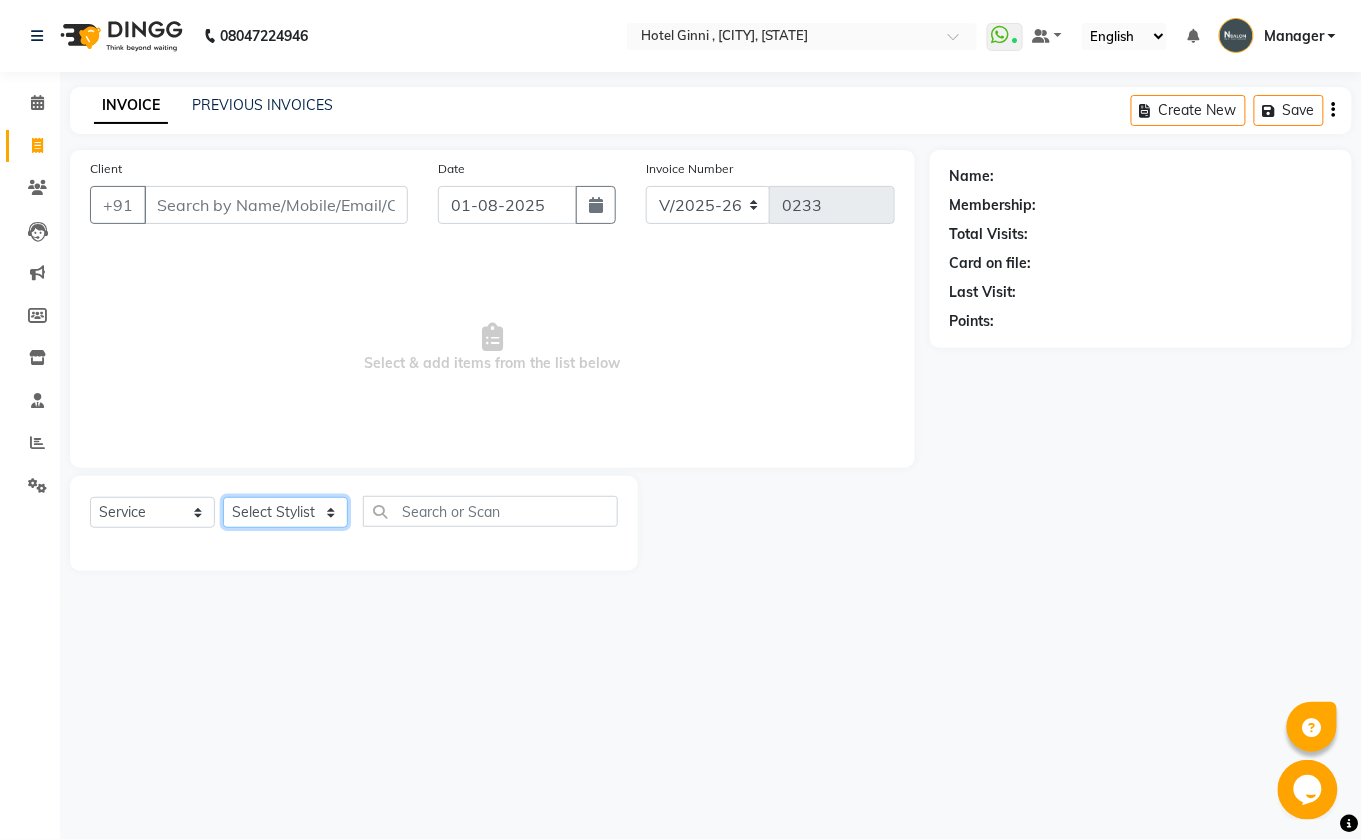 select on "80474" 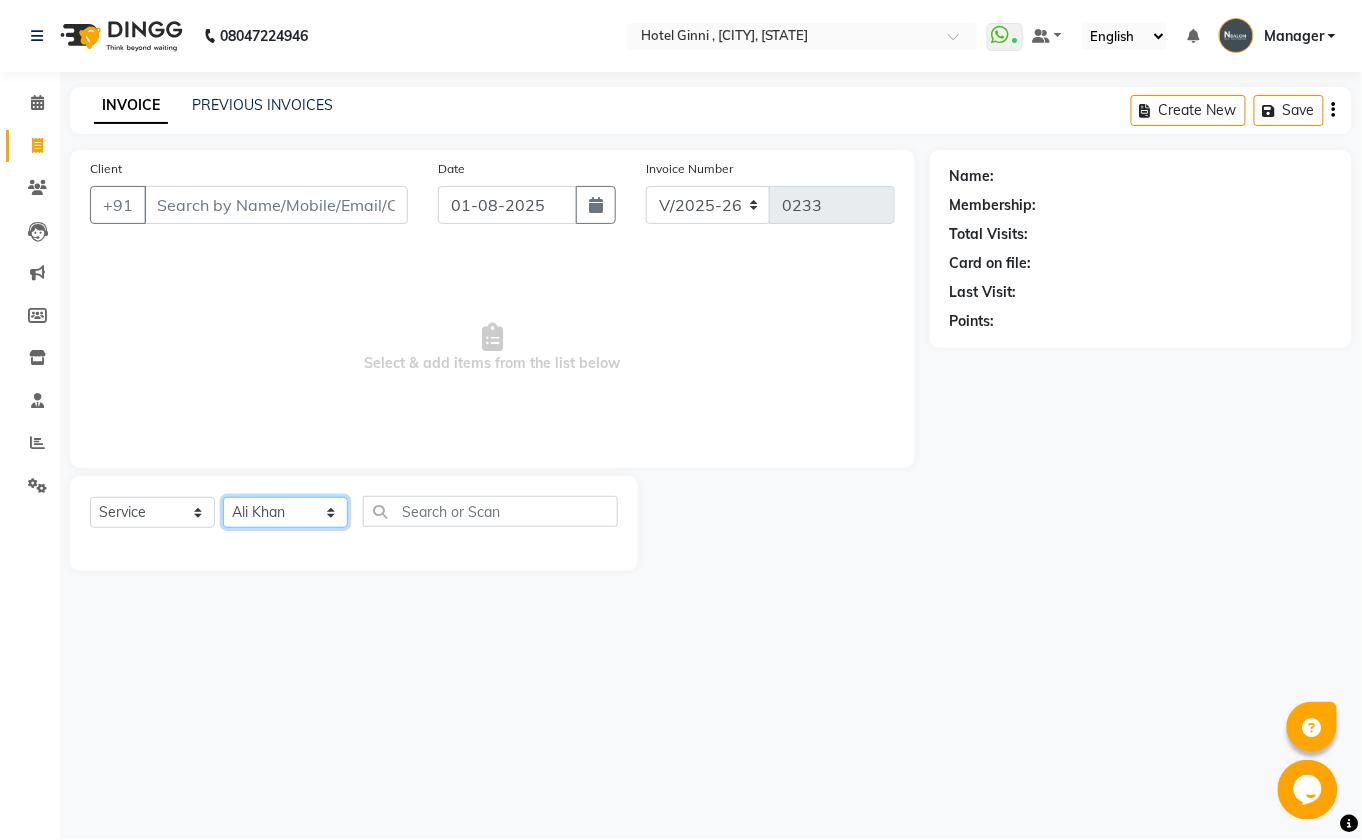 click on "Select Stylist [FIRST] [LAST] [FIRST] [LAST] [FIRST] [LAST] [FIRST] [LAST] [FIRST] [LAST] [FIRST] [LAST] [FIRST] [LAST]" 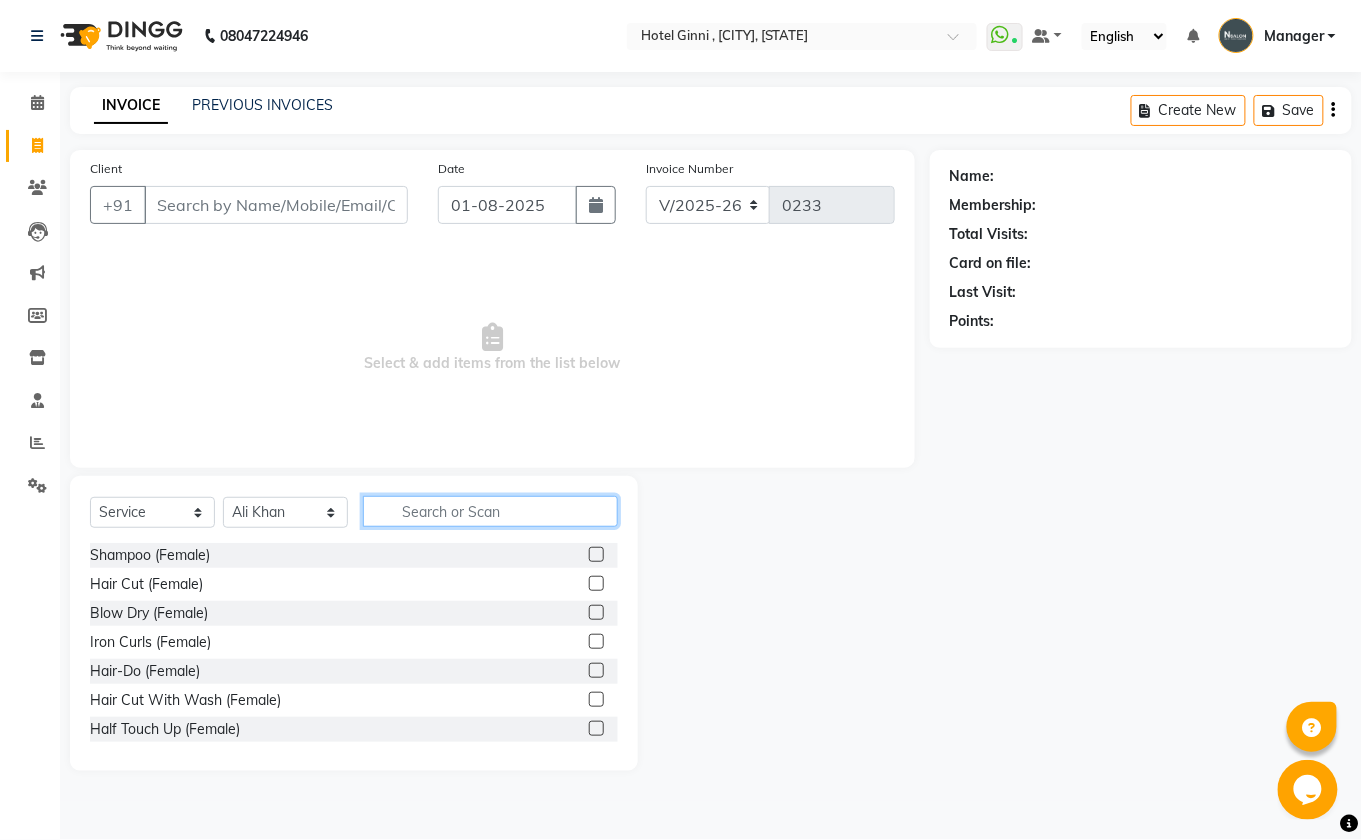 click 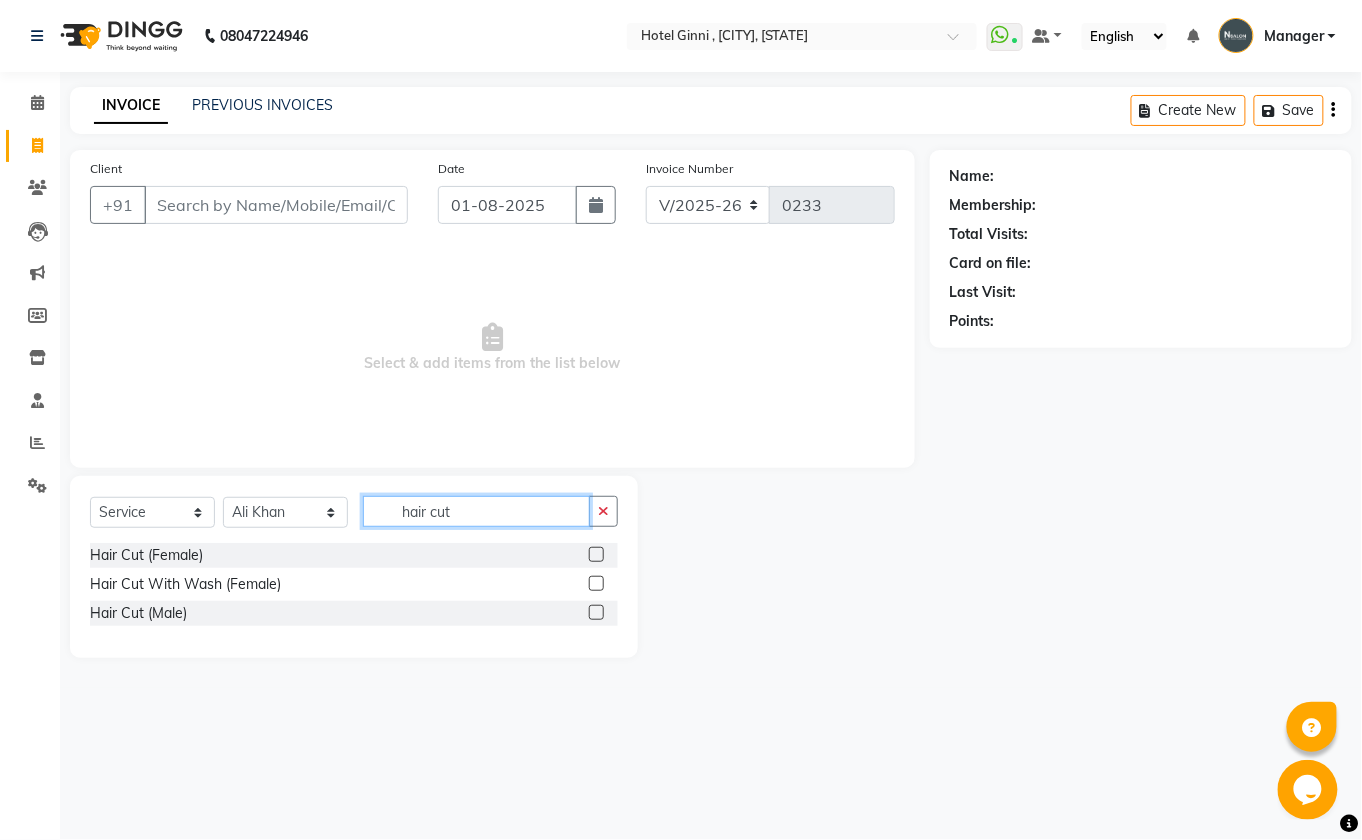 type on "hair cut" 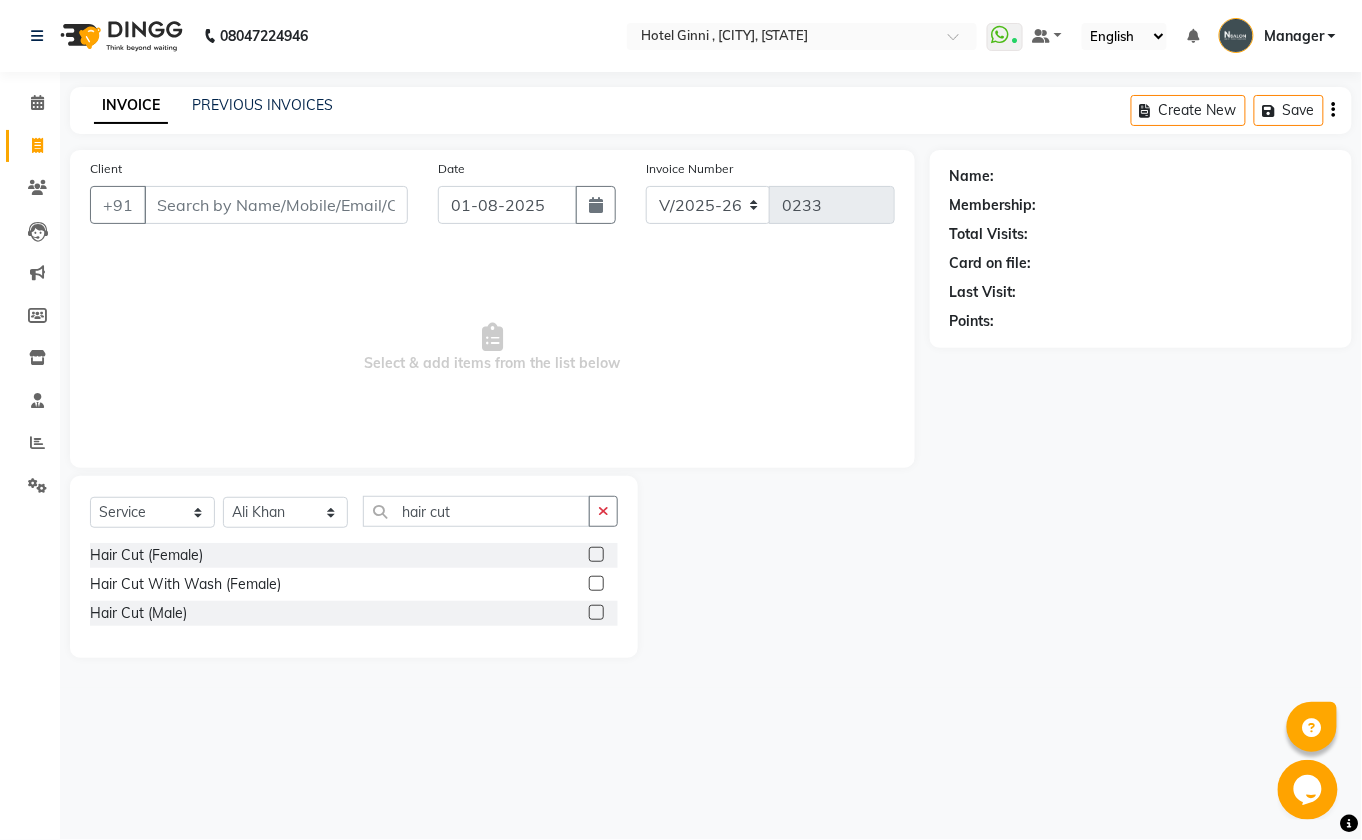 click 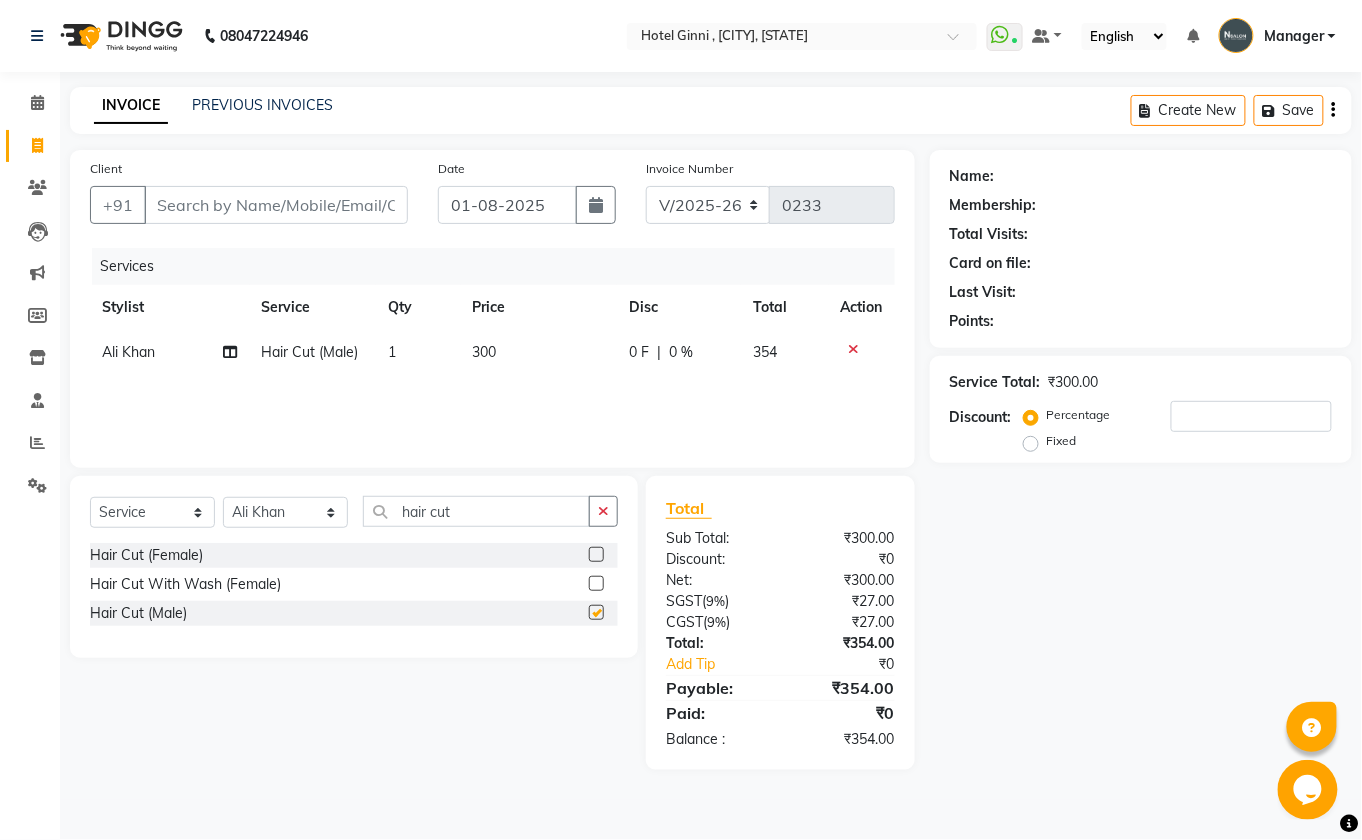 checkbox on "false" 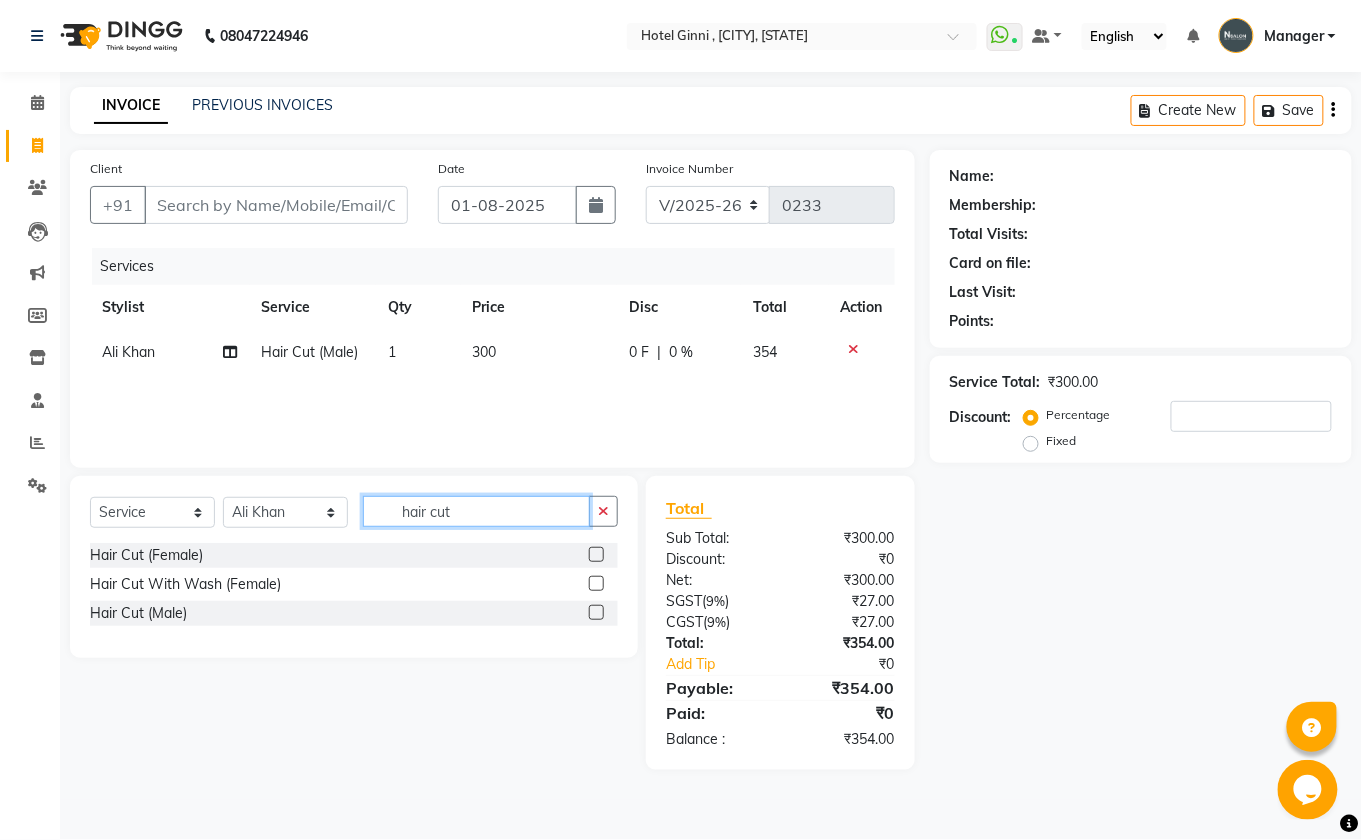 click on "hair cut" 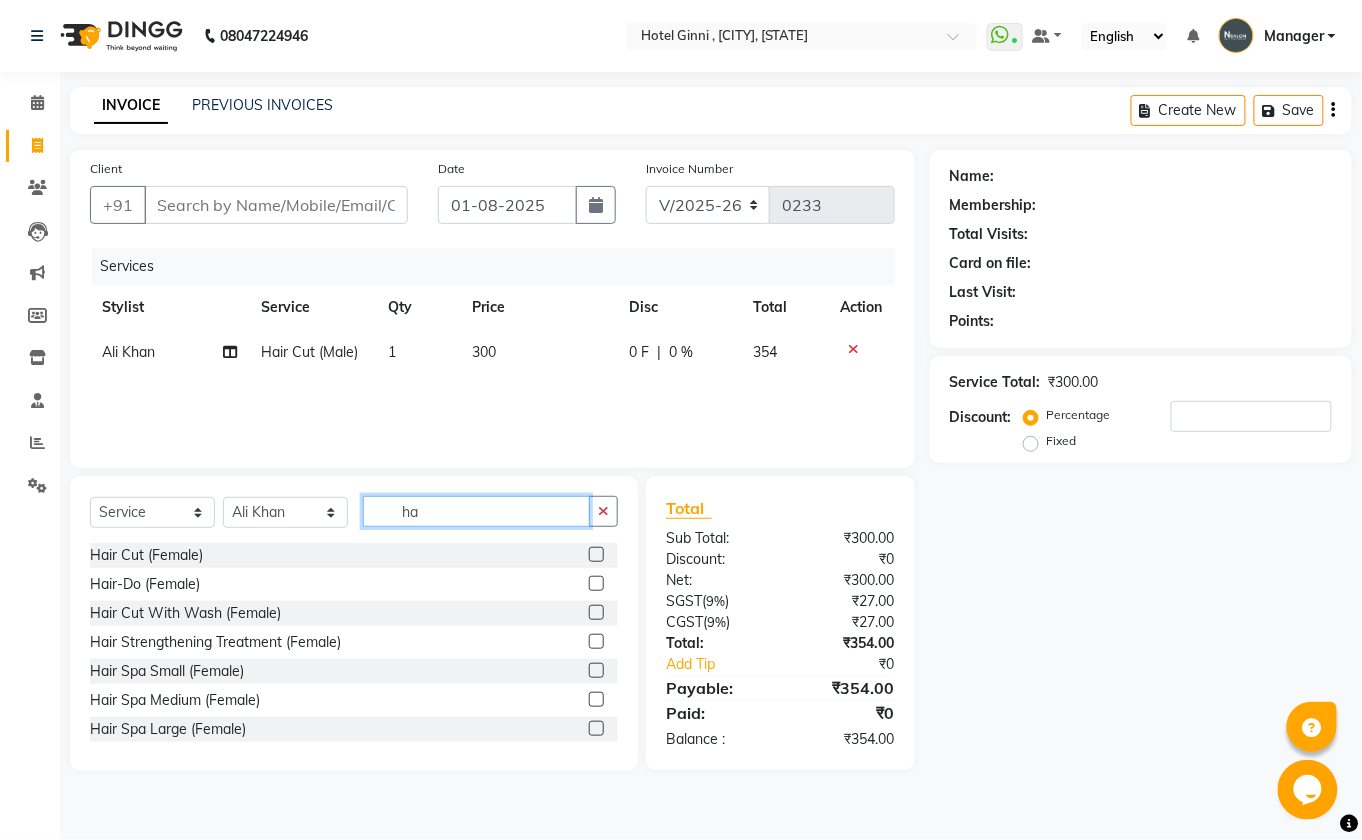 type on "h" 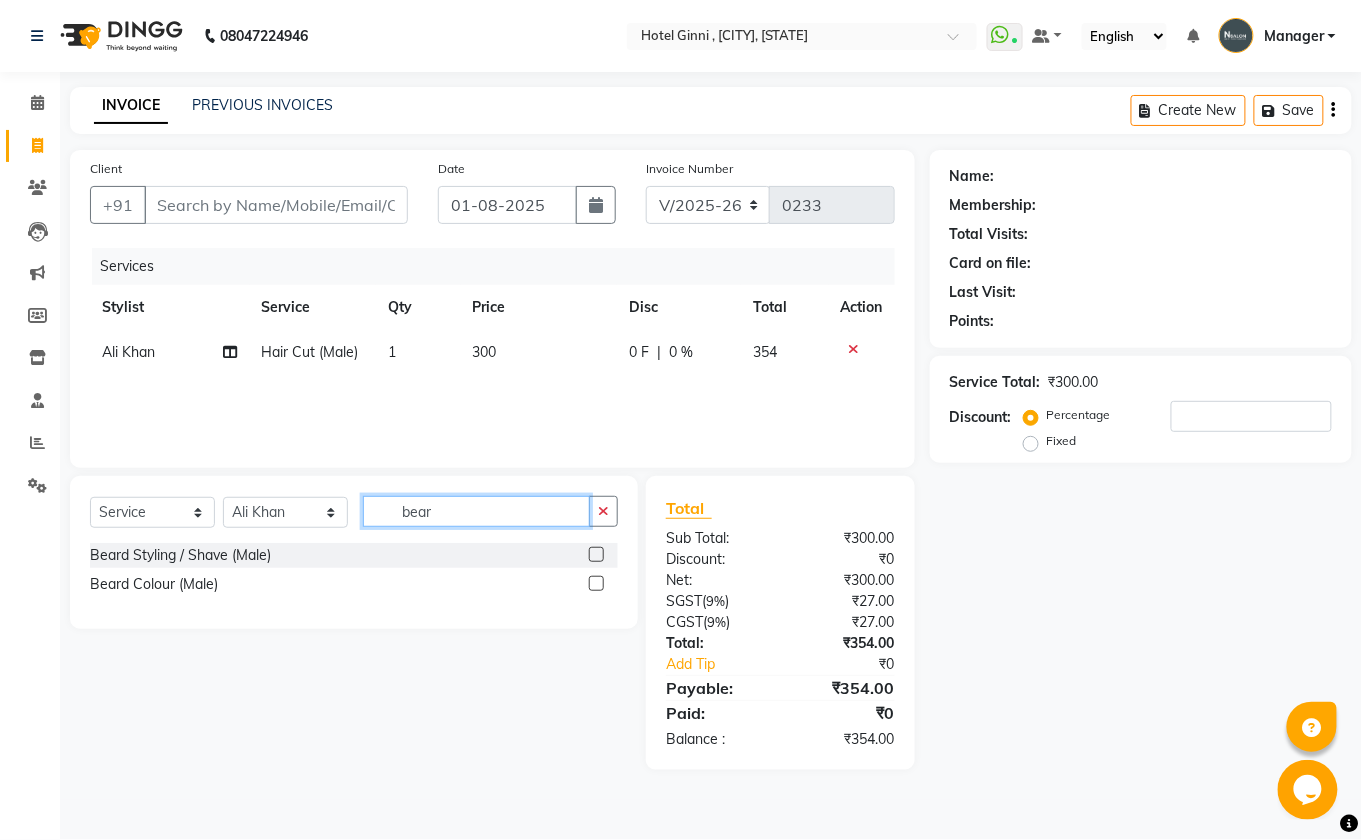 type on "bear" 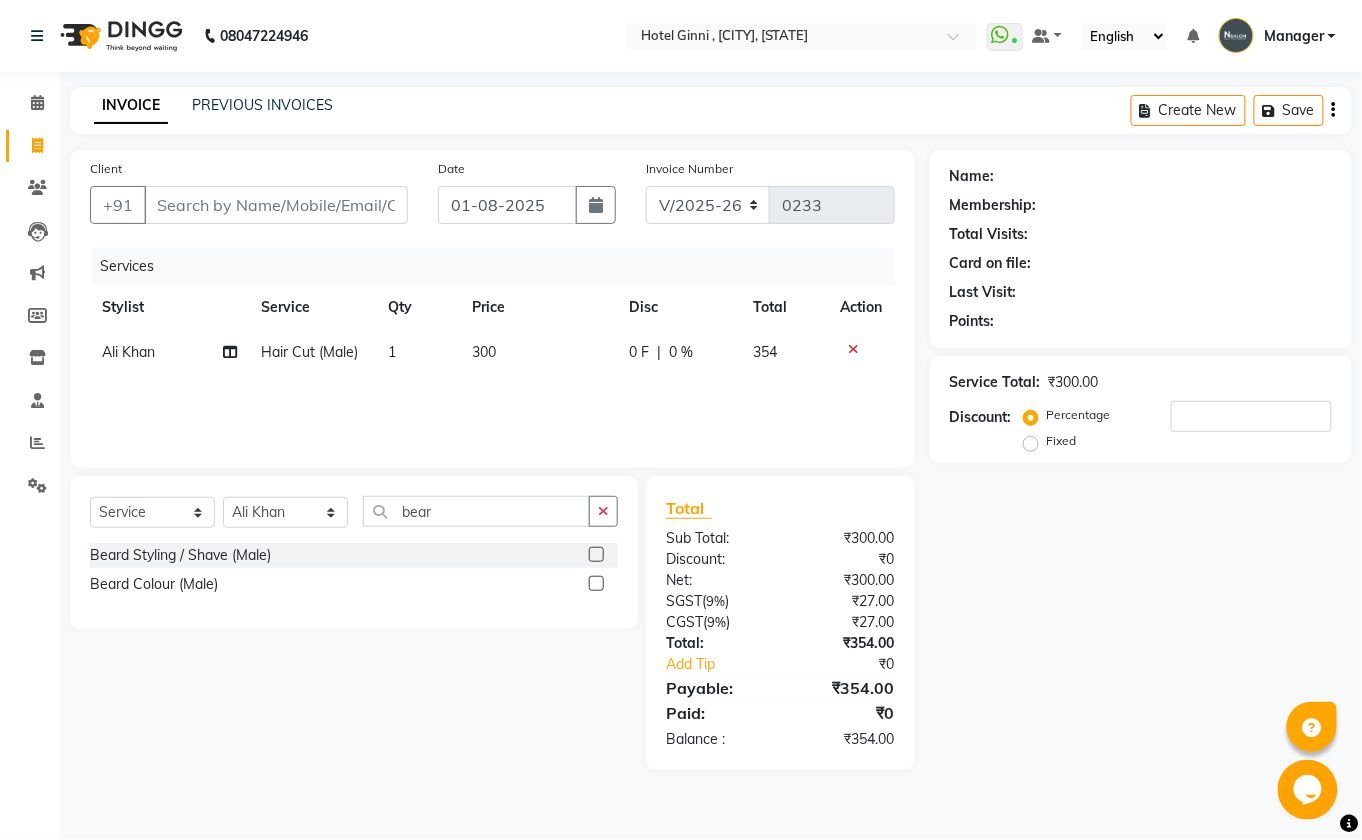 click 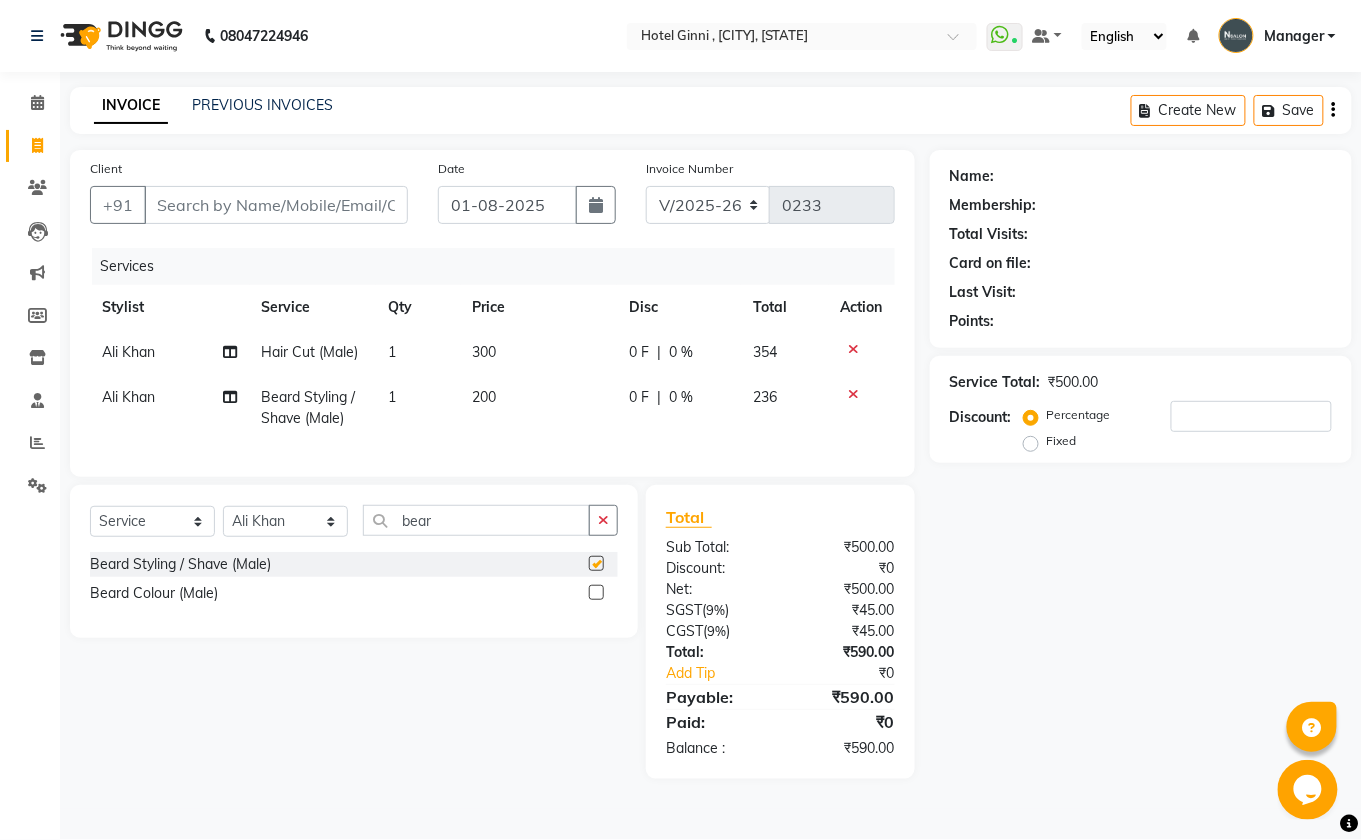 checkbox on "false" 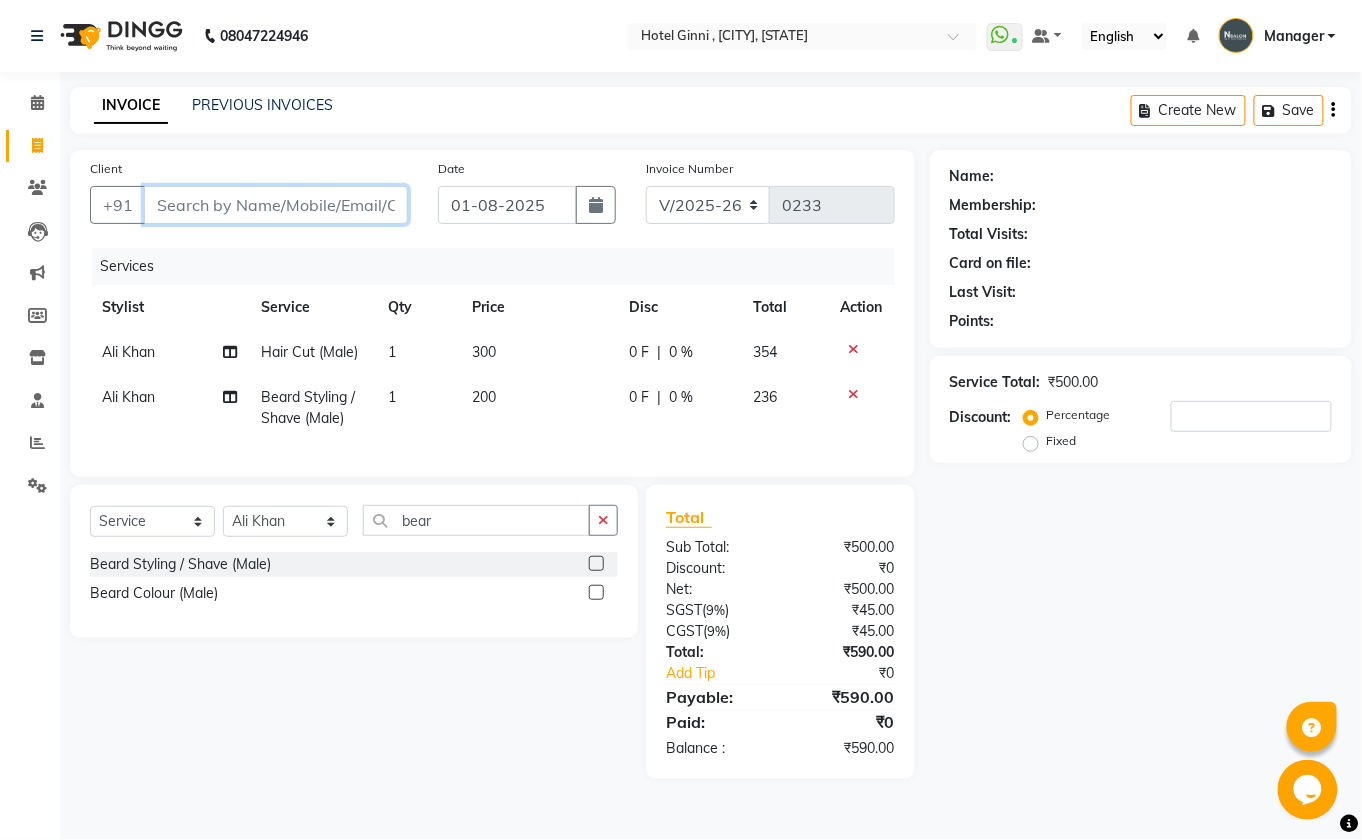 click on "Client" at bounding box center [276, 205] 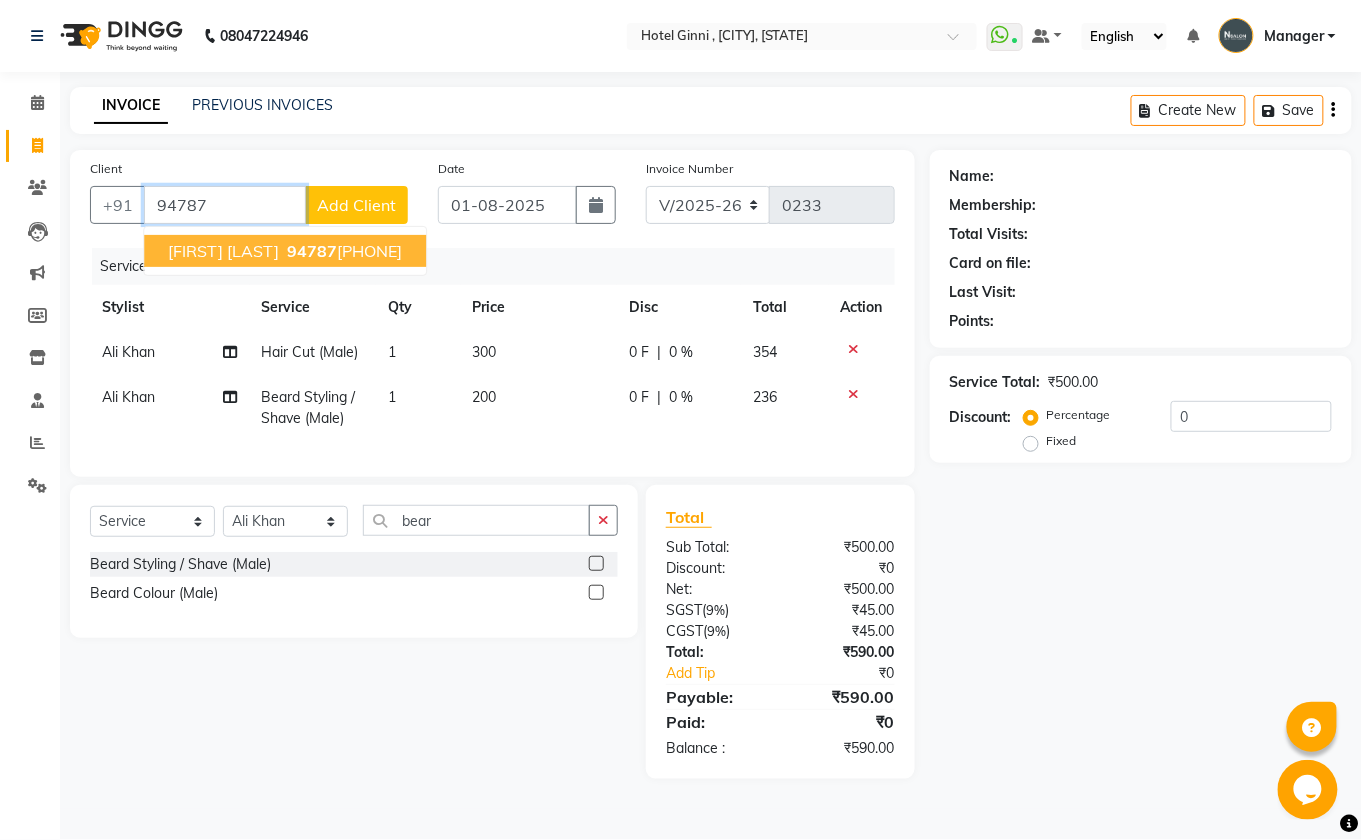 click on "[PHONE]" at bounding box center (342, 251) 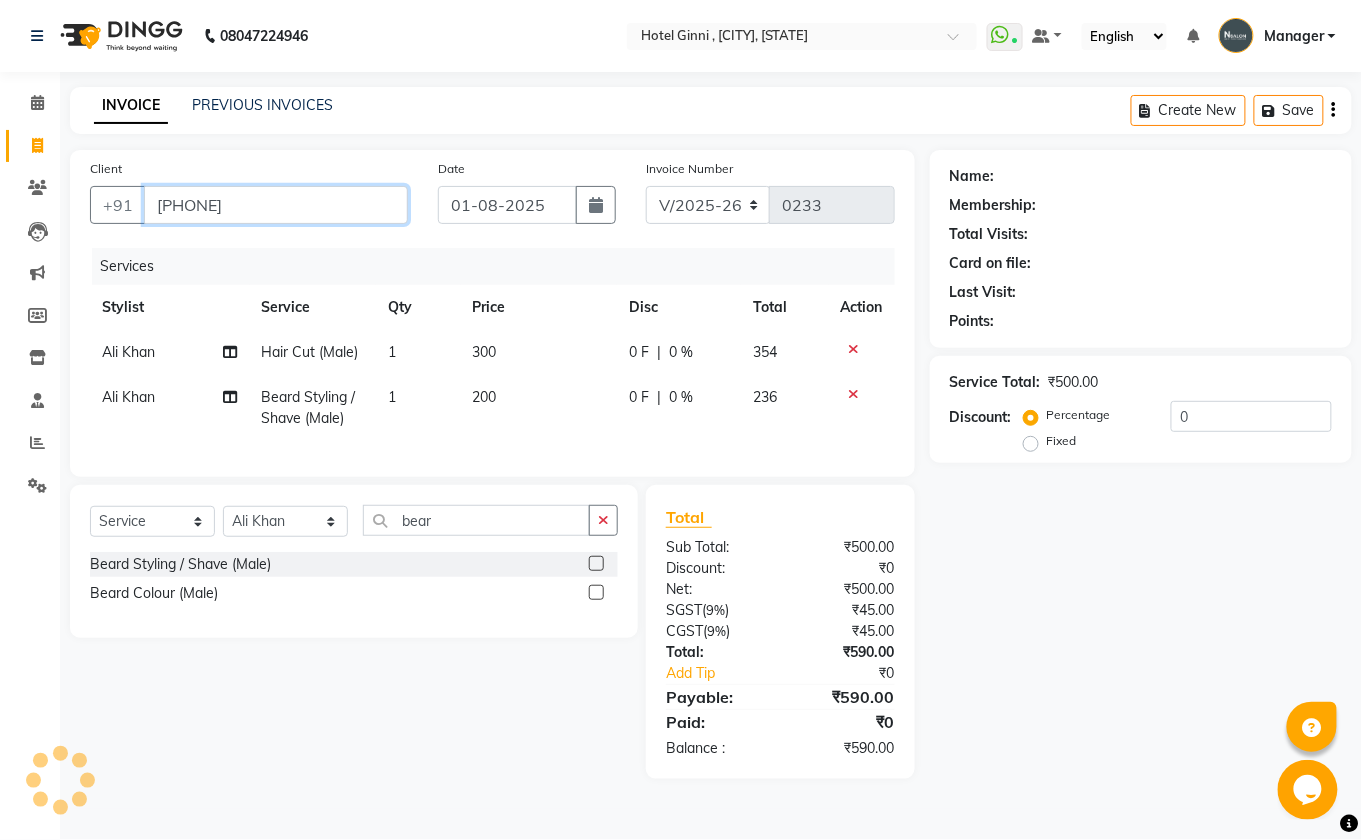 type on "[PHONE]" 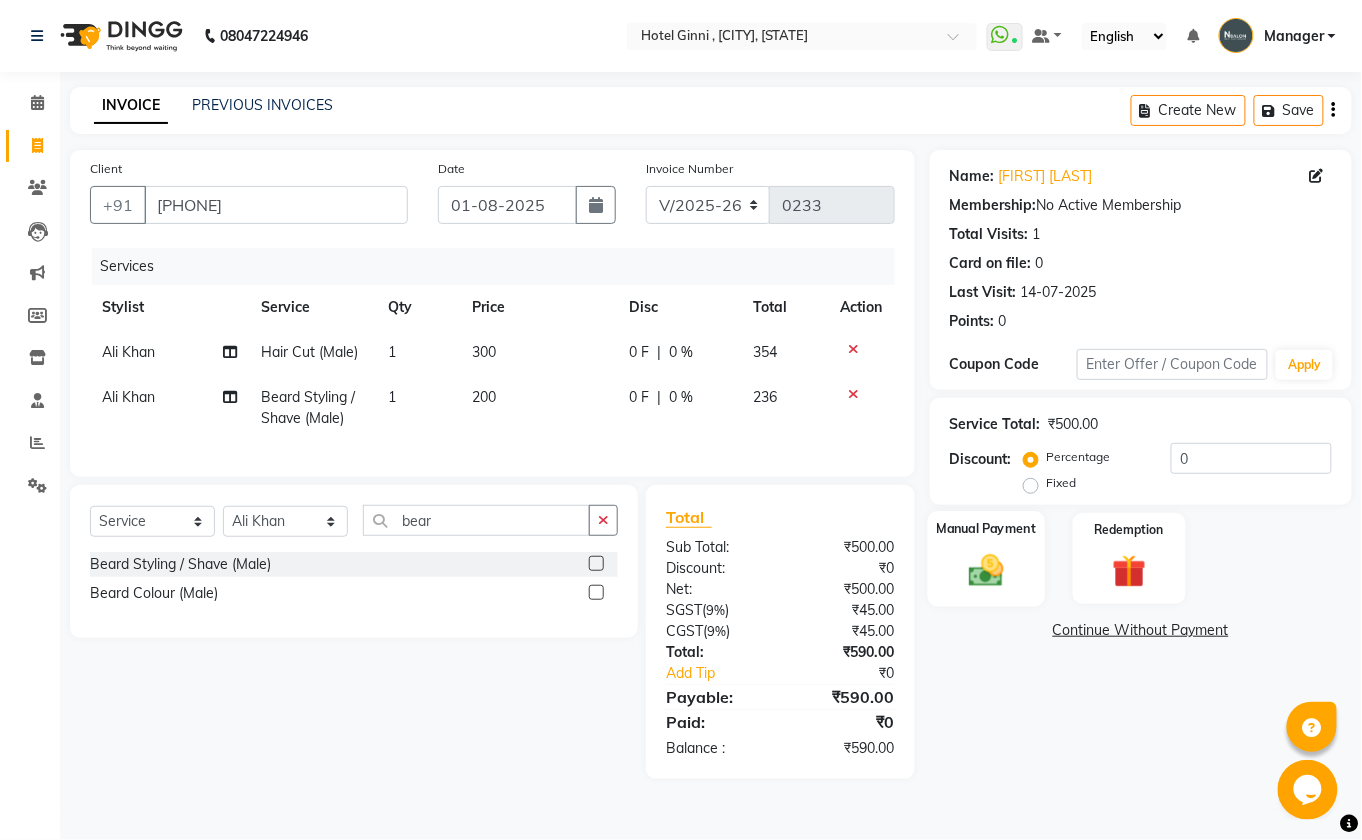 click 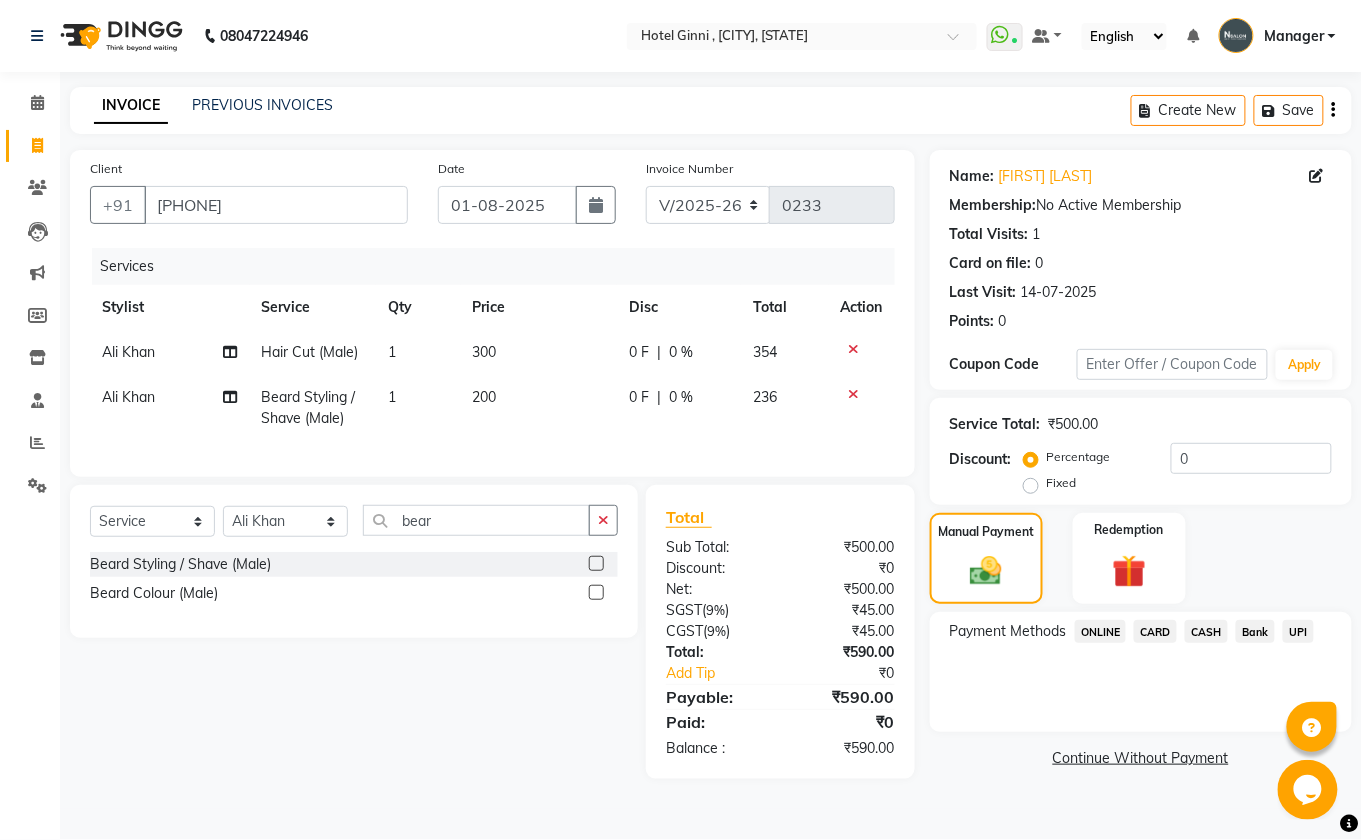 click on "CASH" 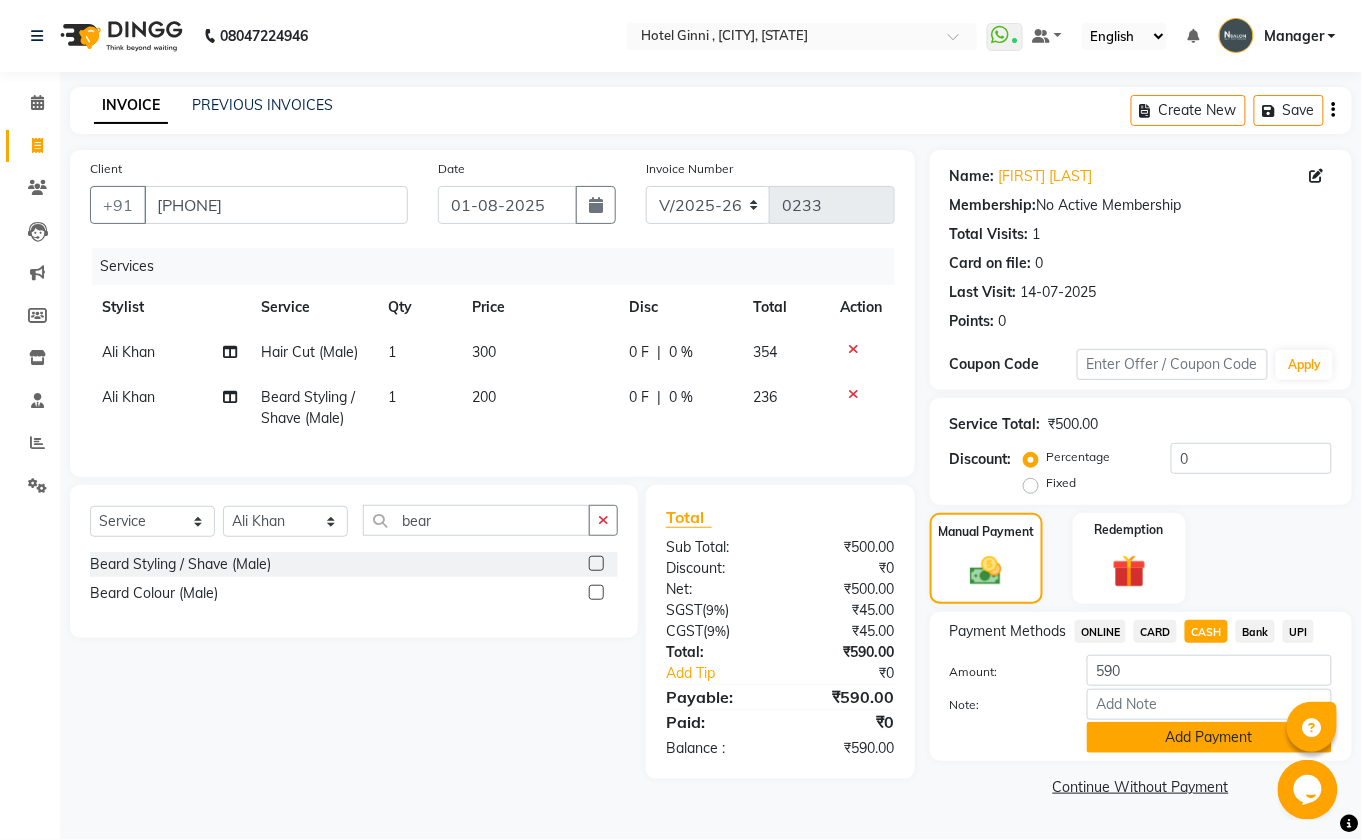 click on "Add Payment" 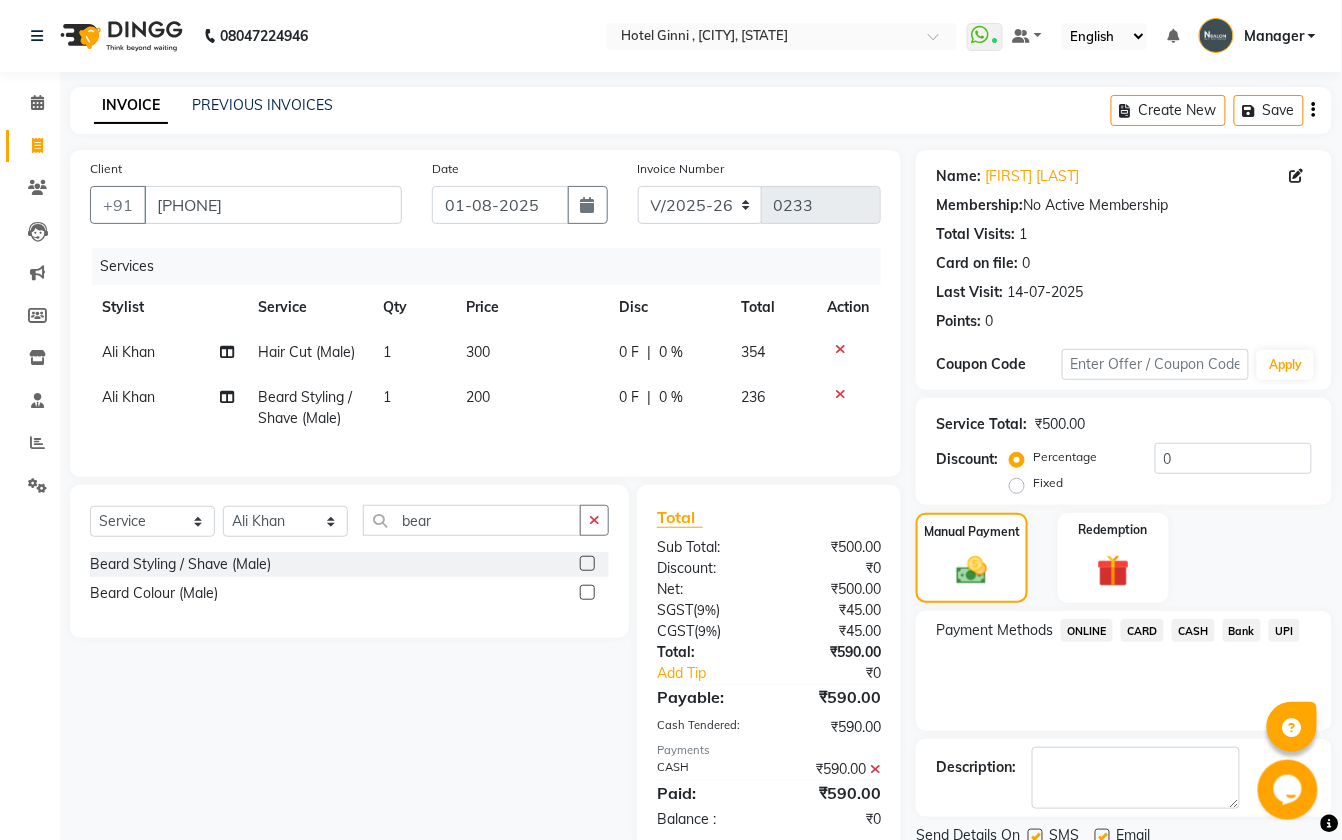 scroll, scrollTop: 77, scrollLeft: 0, axis: vertical 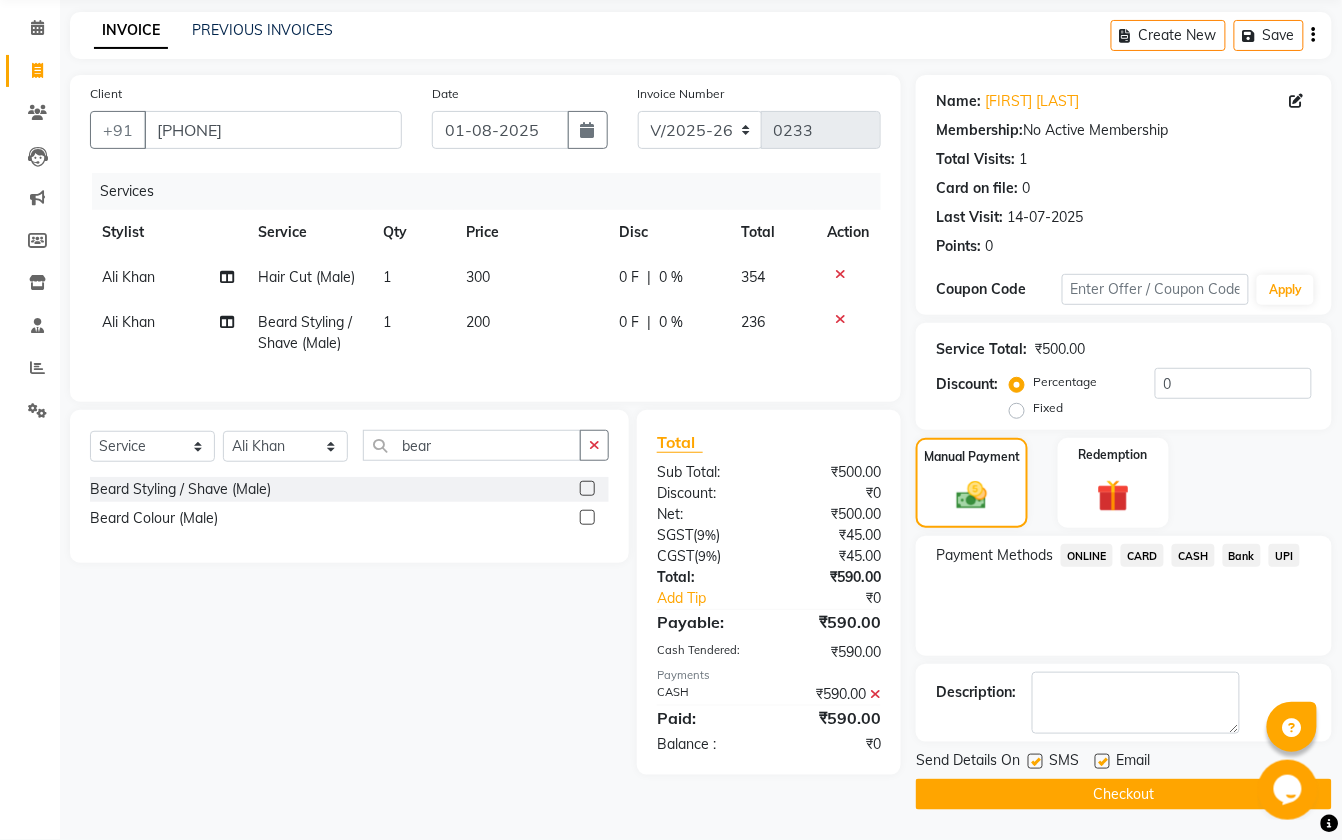 click on "Checkout" 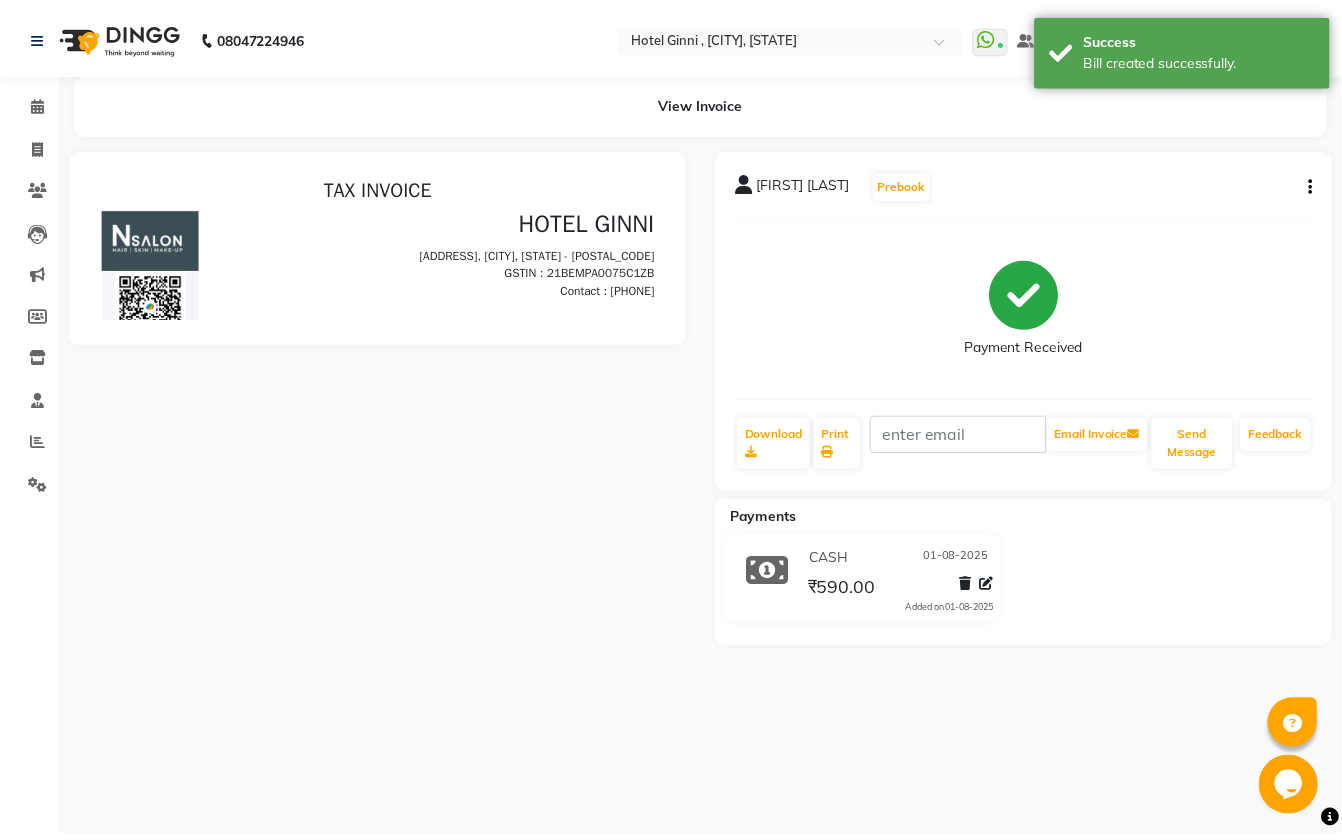 scroll, scrollTop: 0, scrollLeft: 0, axis: both 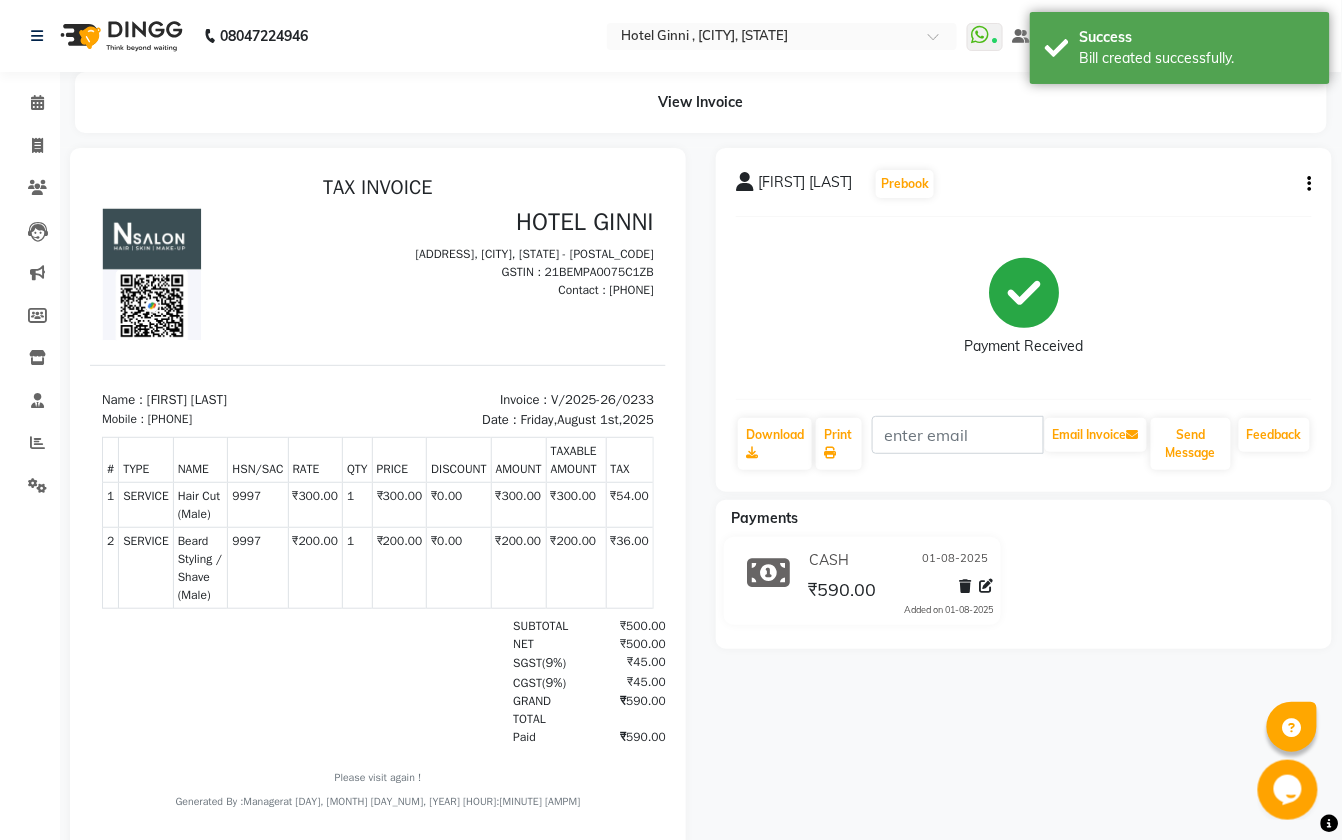 select on "service" 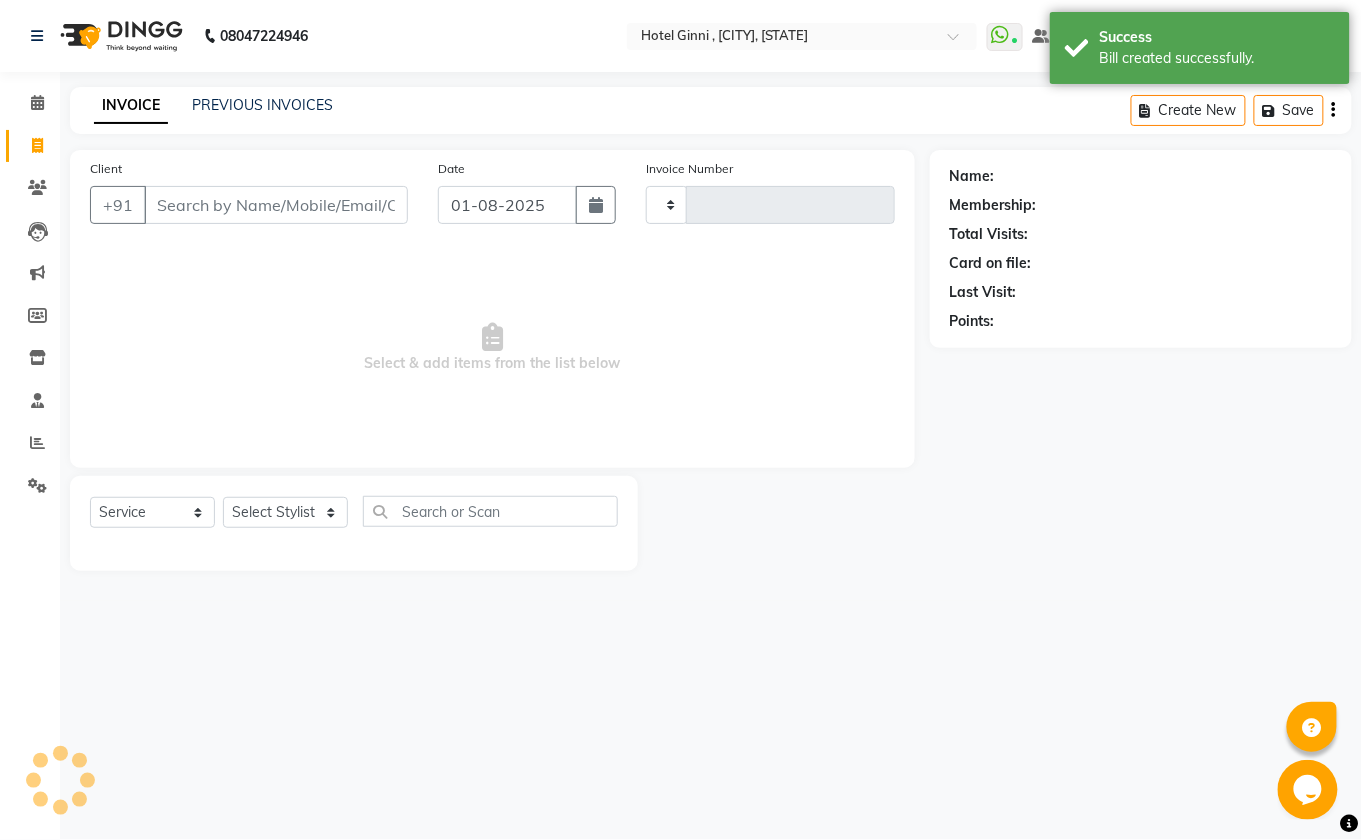 type on "0234" 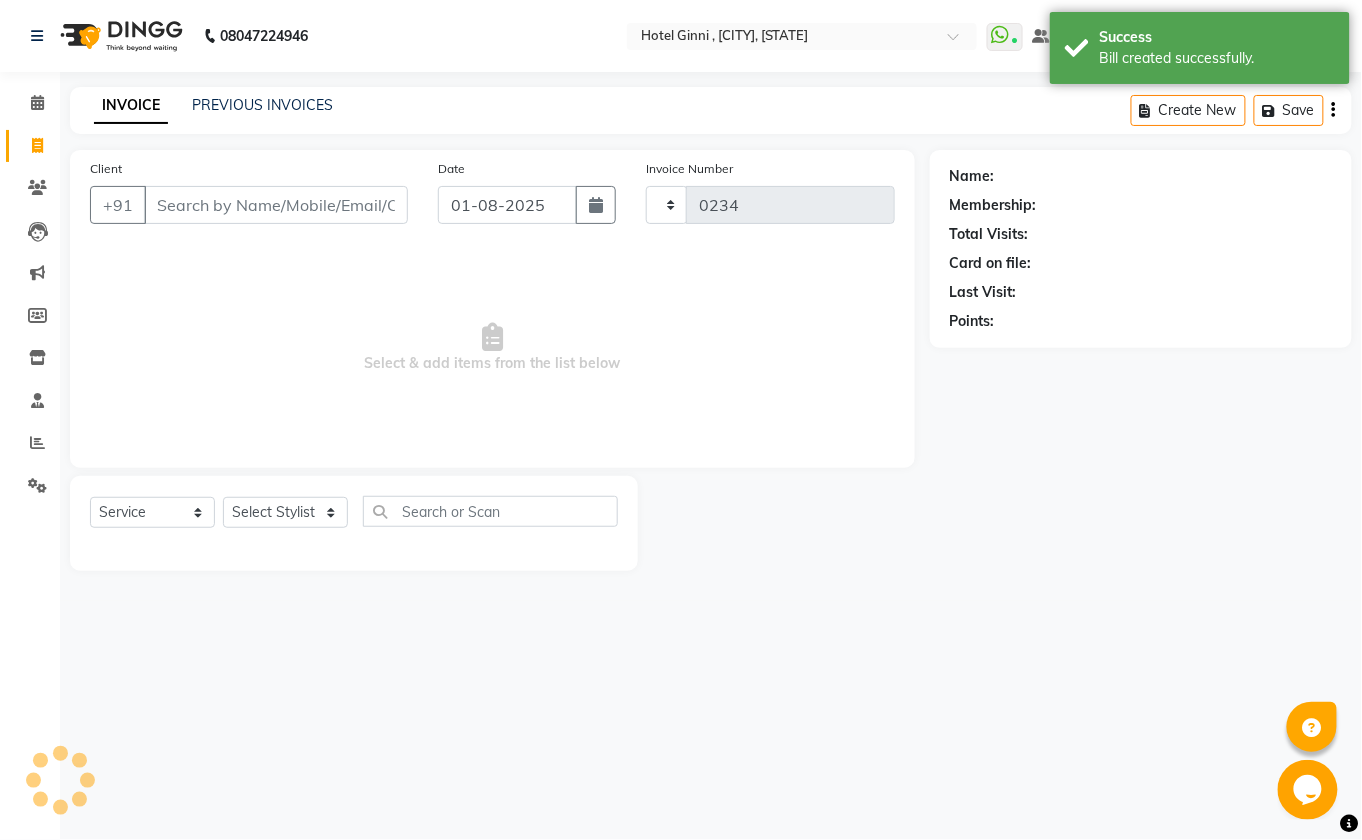 select on "7840" 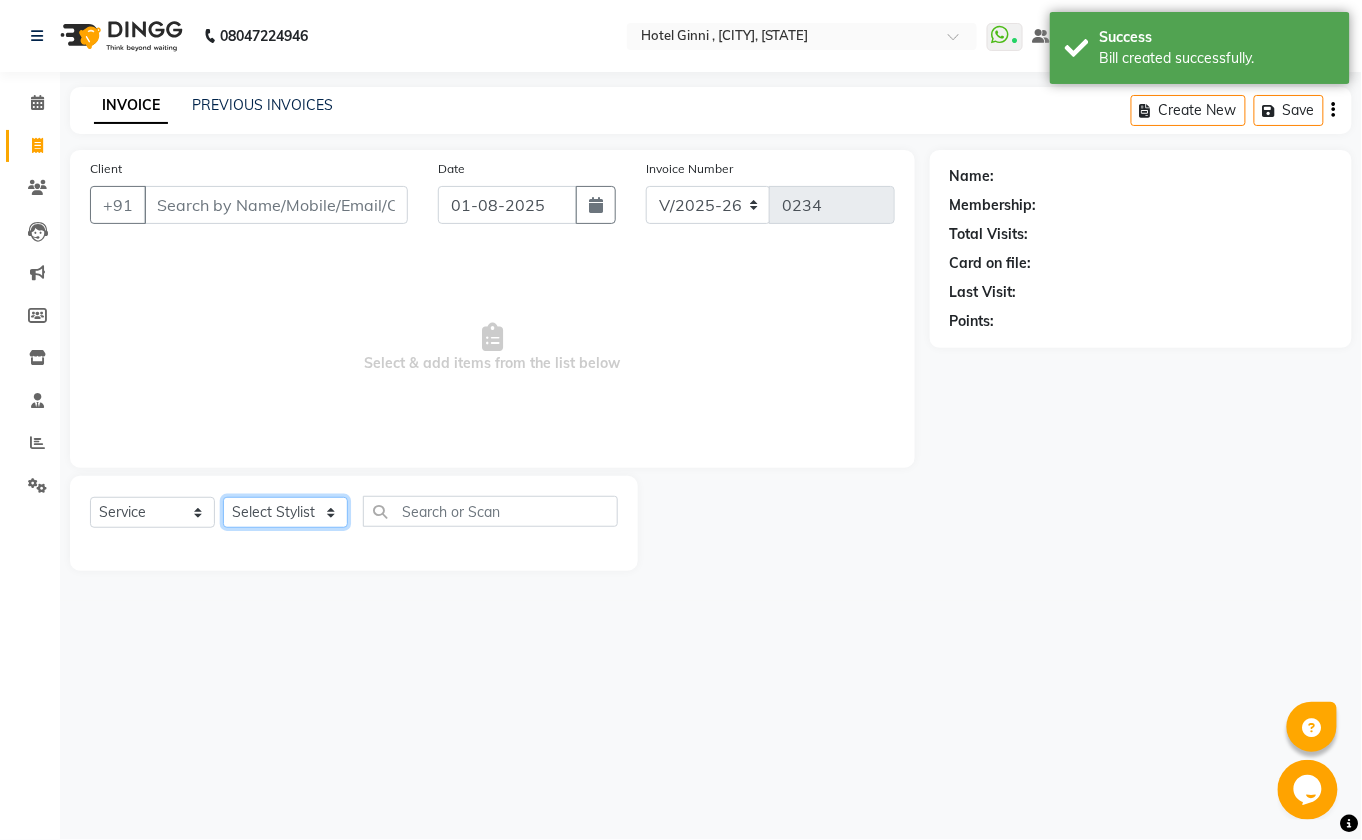 click on "Select Stylist [FIRST] [LAST] [FIRST] [LAST] [FIRST] [LAST] [FIRST] [LAST] [FIRST] [LAST] [FIRST] [LAST] [FIRST] [LAST]" 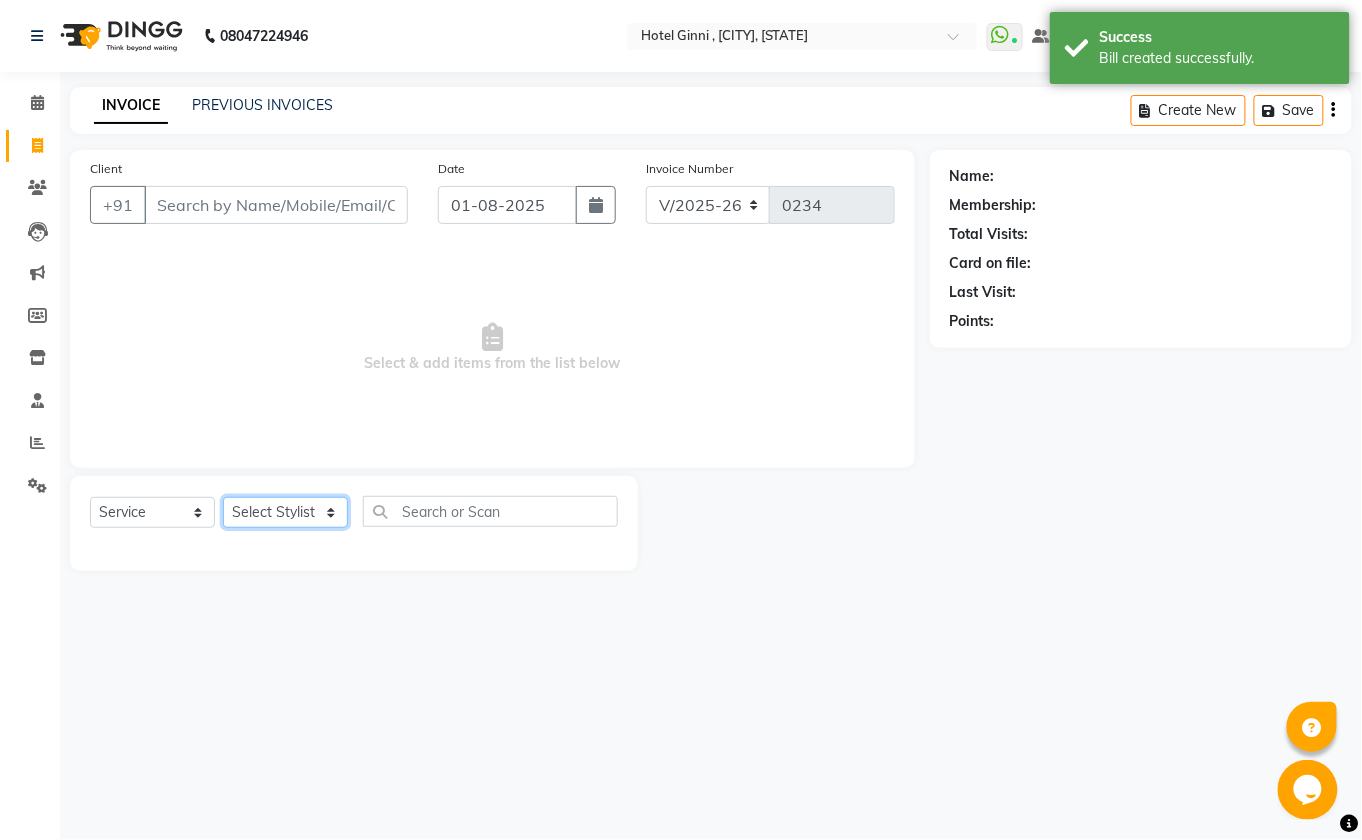 select on "80474" 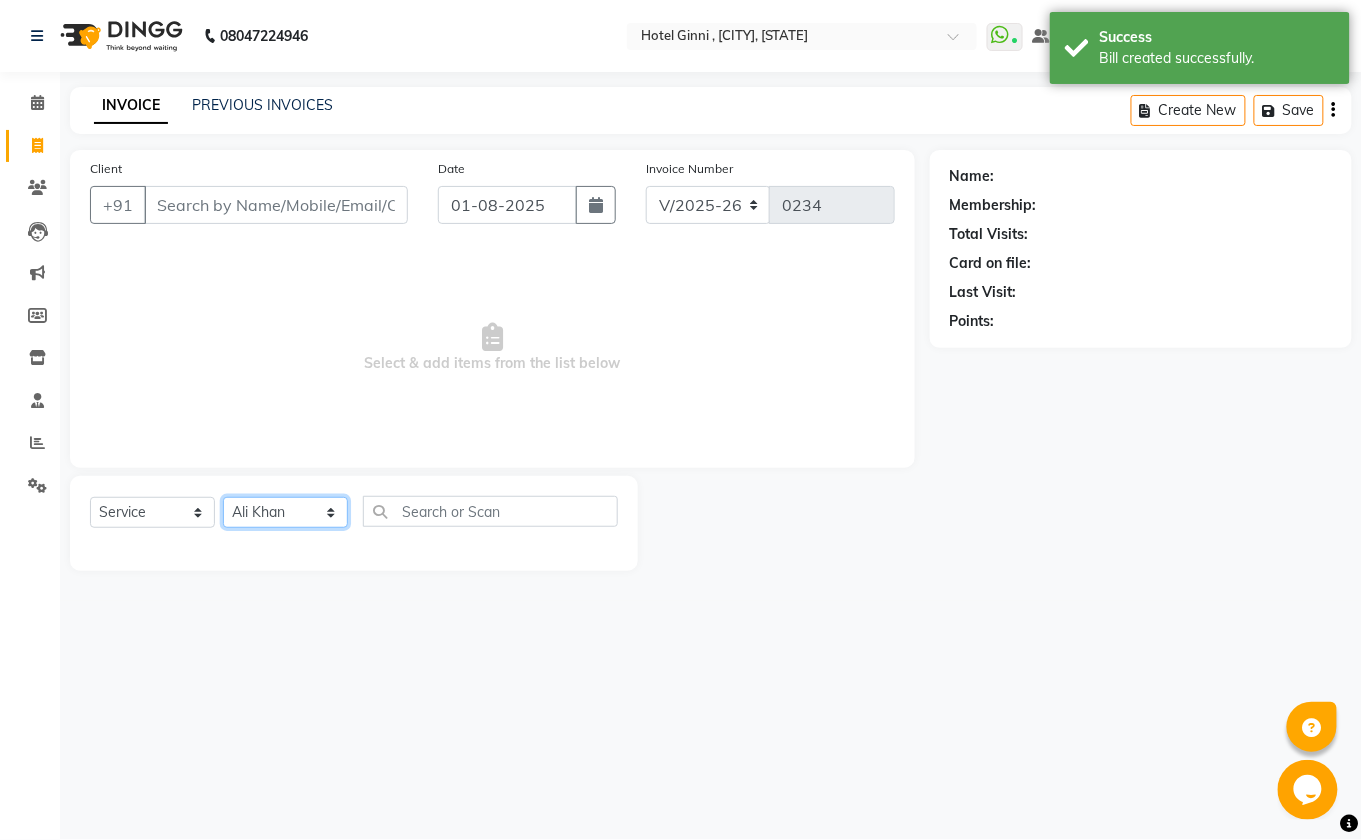 click on "Select Stylist [FIRST] [LAST] [FIRST] [LAST] [FIRST] [LAST] [FIRST] [LAST] [FIRST] [LAST] [FIRST] [LAST] [FIRST] [LAST]" 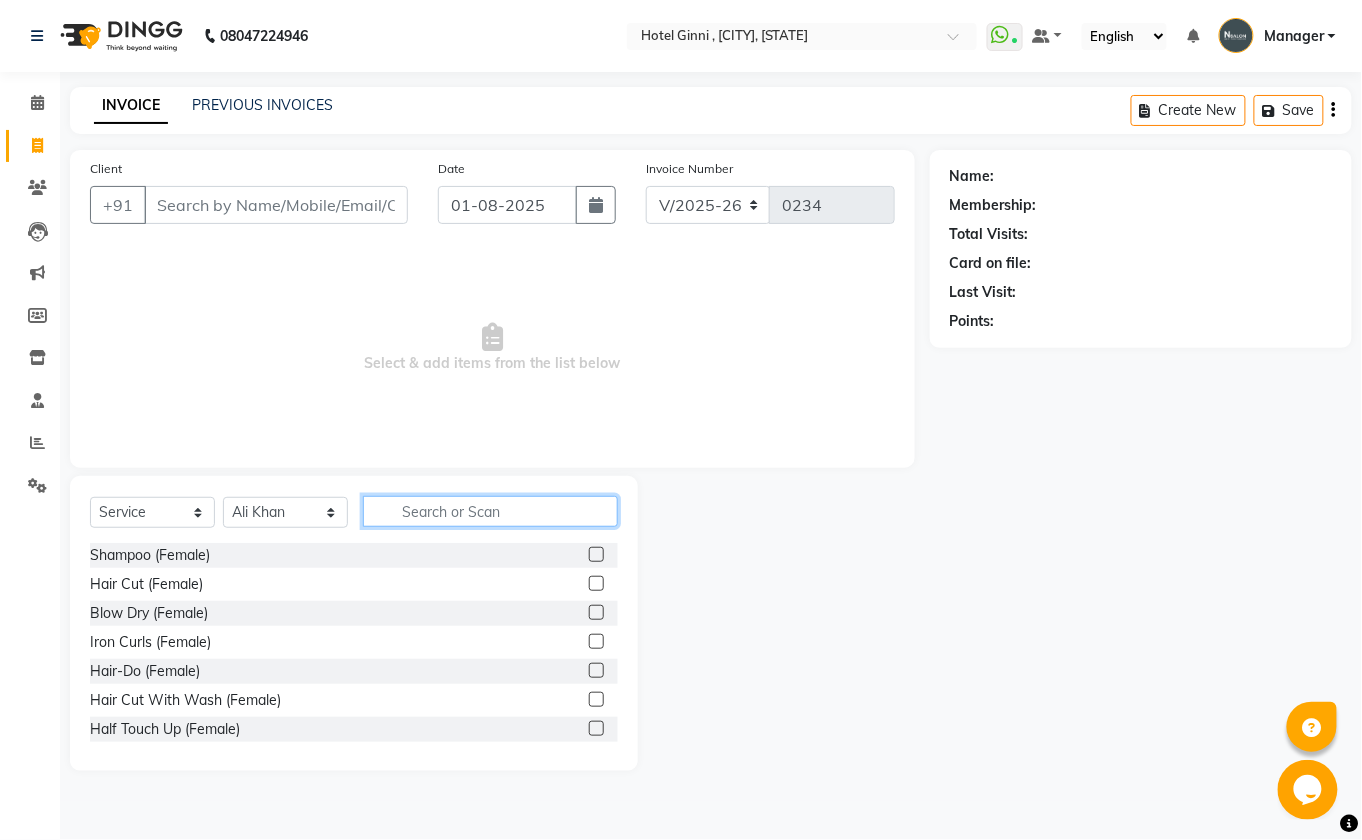 click 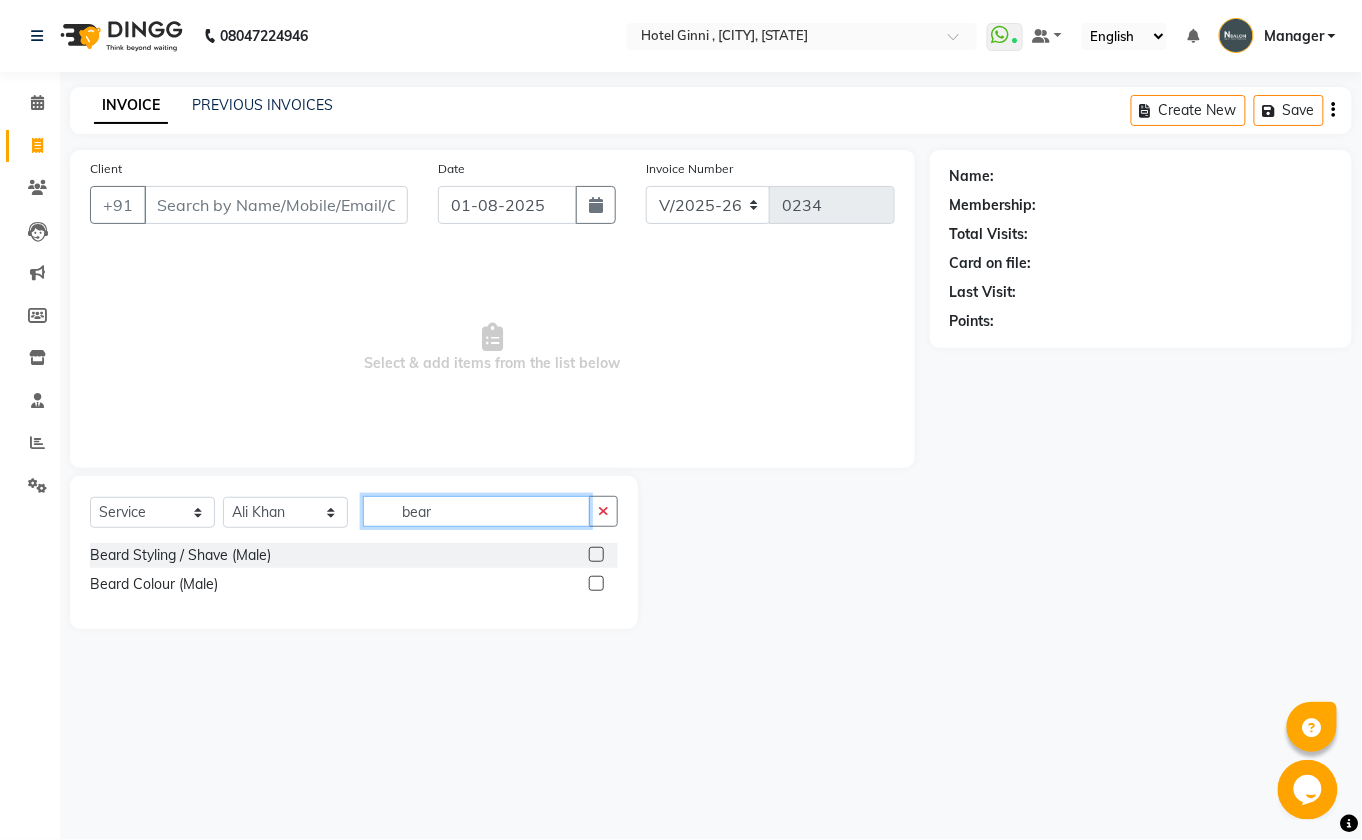 type on "bear" 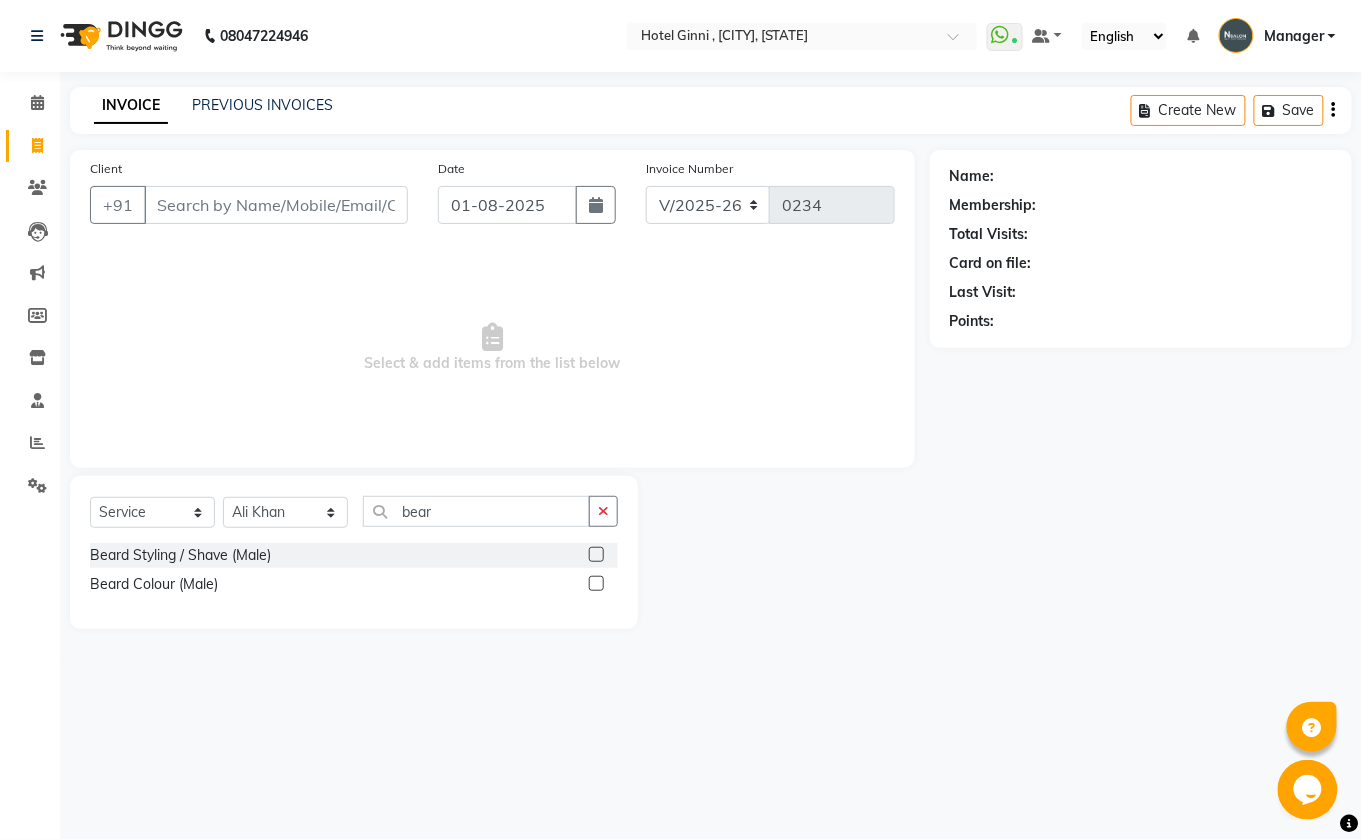 click 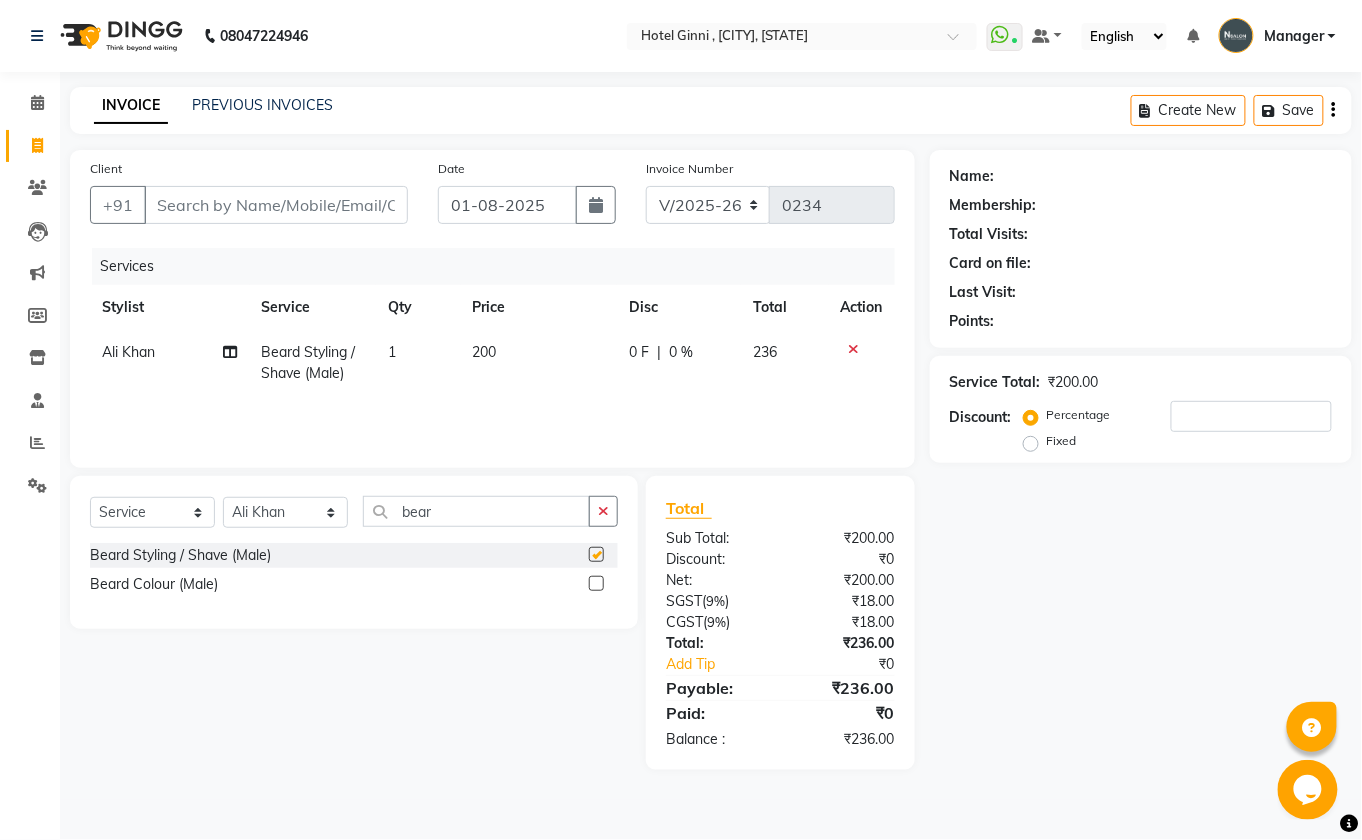 checkbox on "false" 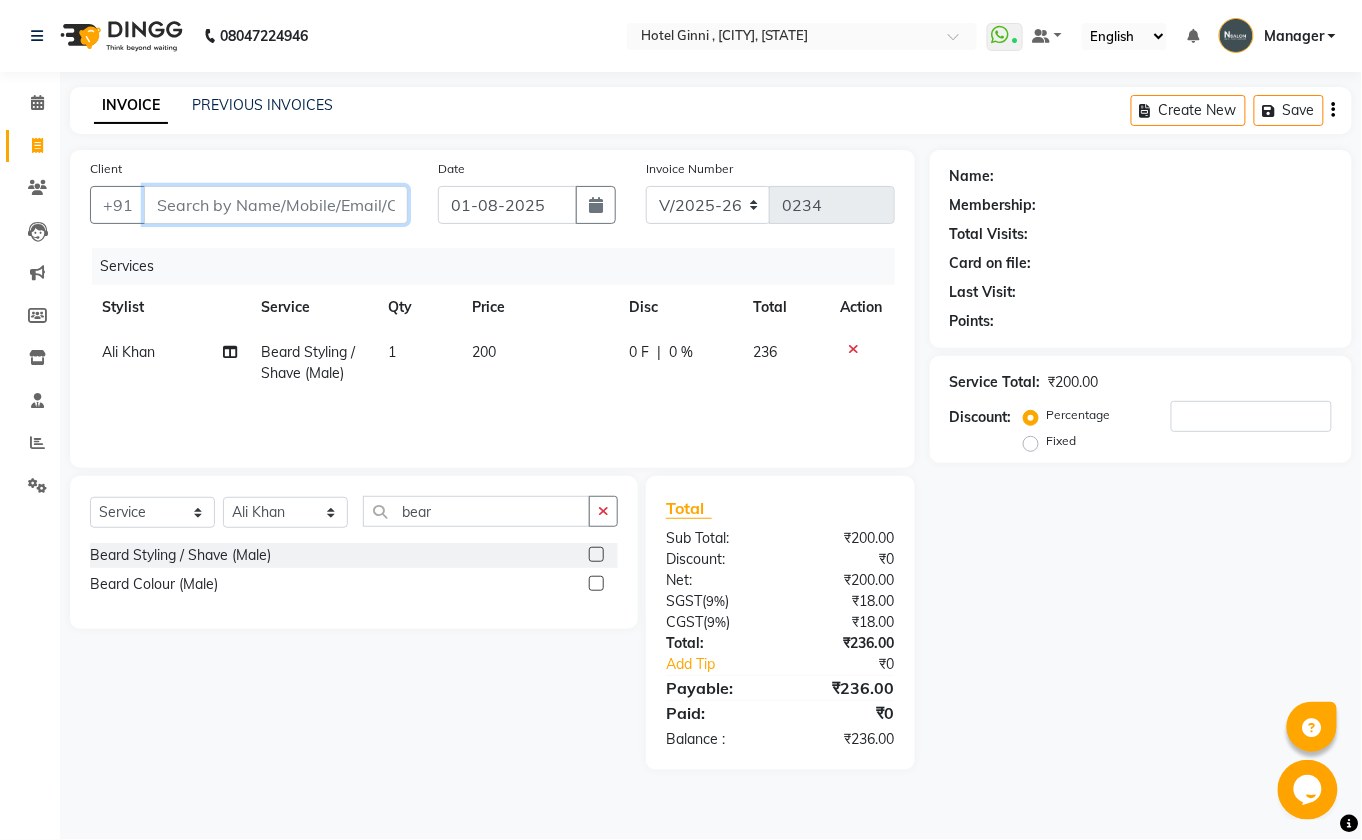 click on "Client" at bounding box center (276, 205) 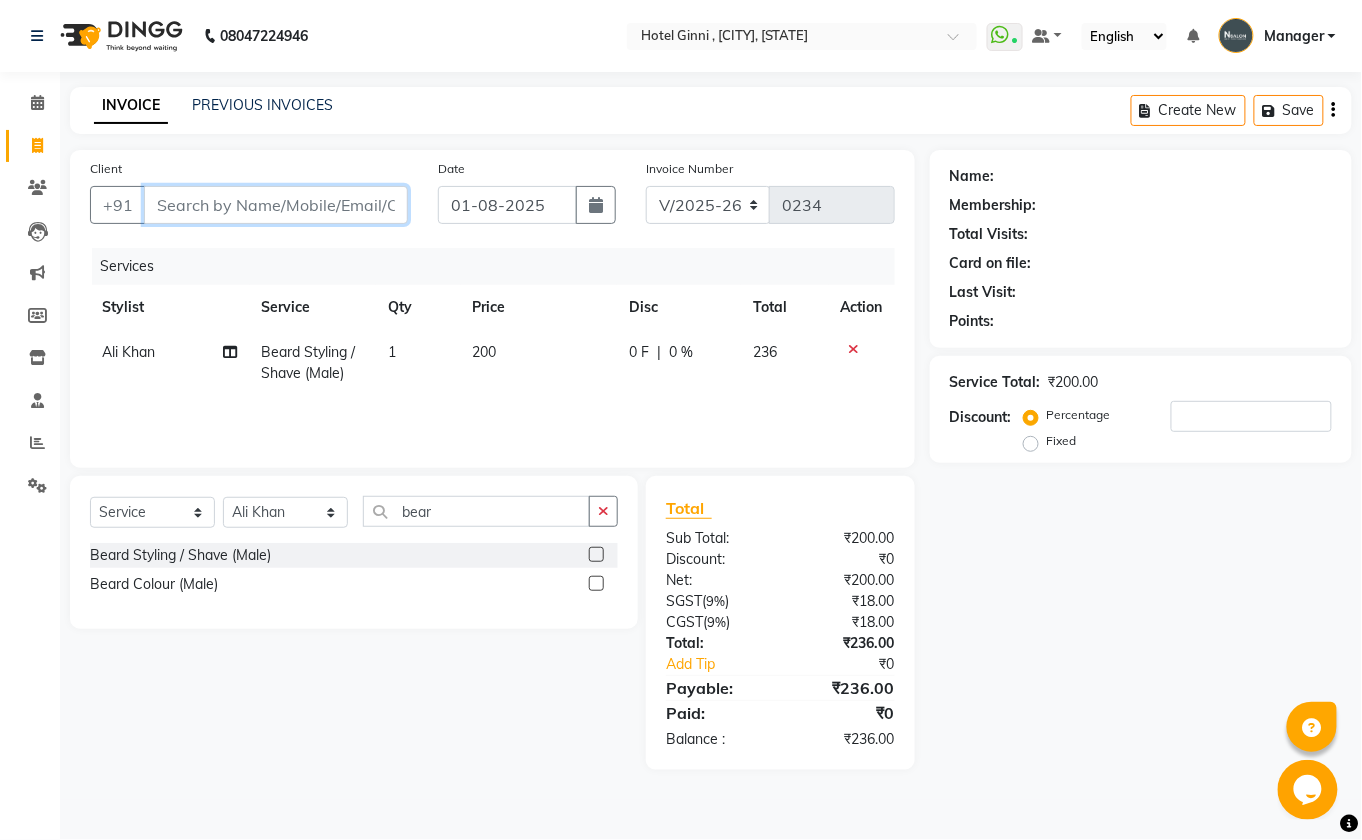 type on "9" 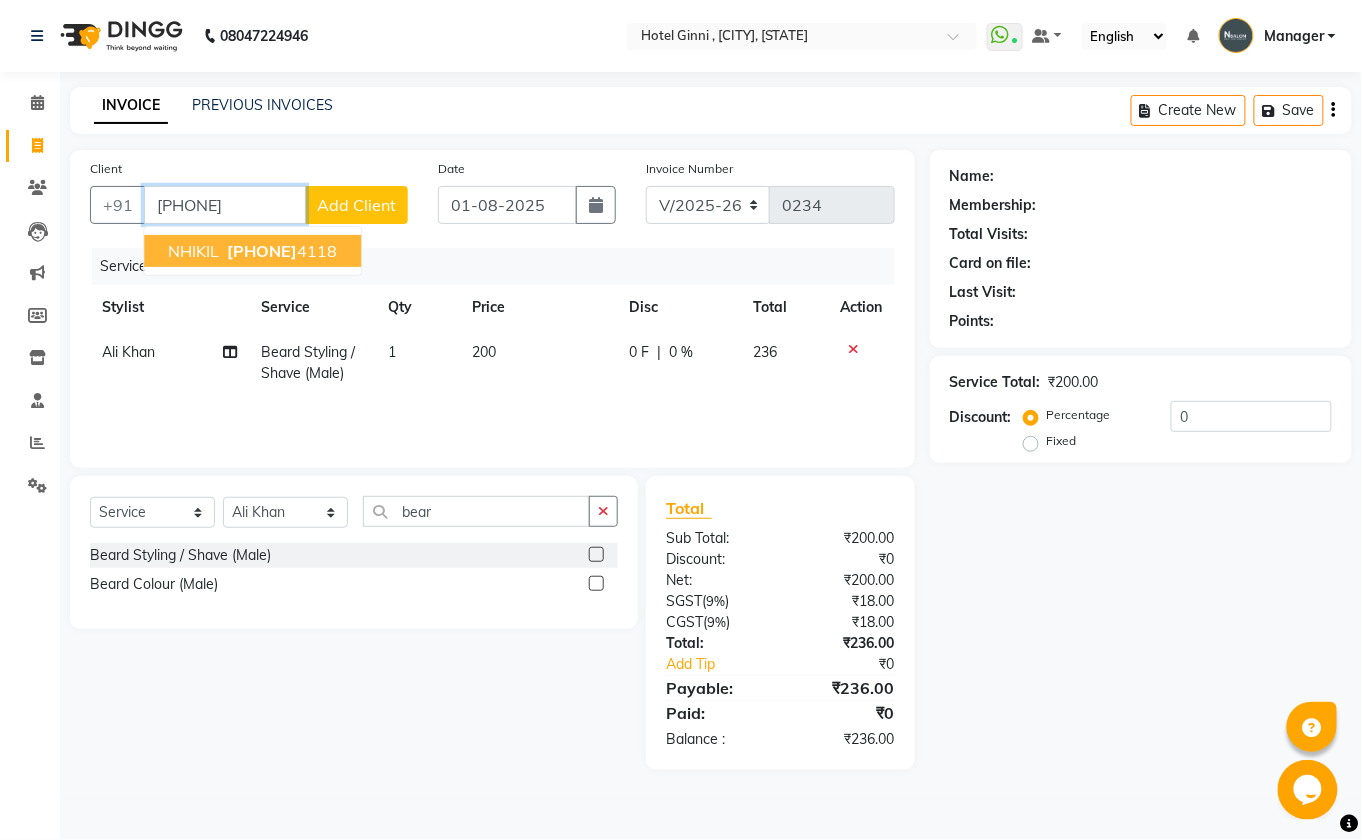 click on "[PHONE]" at bounding box center (280, 251) 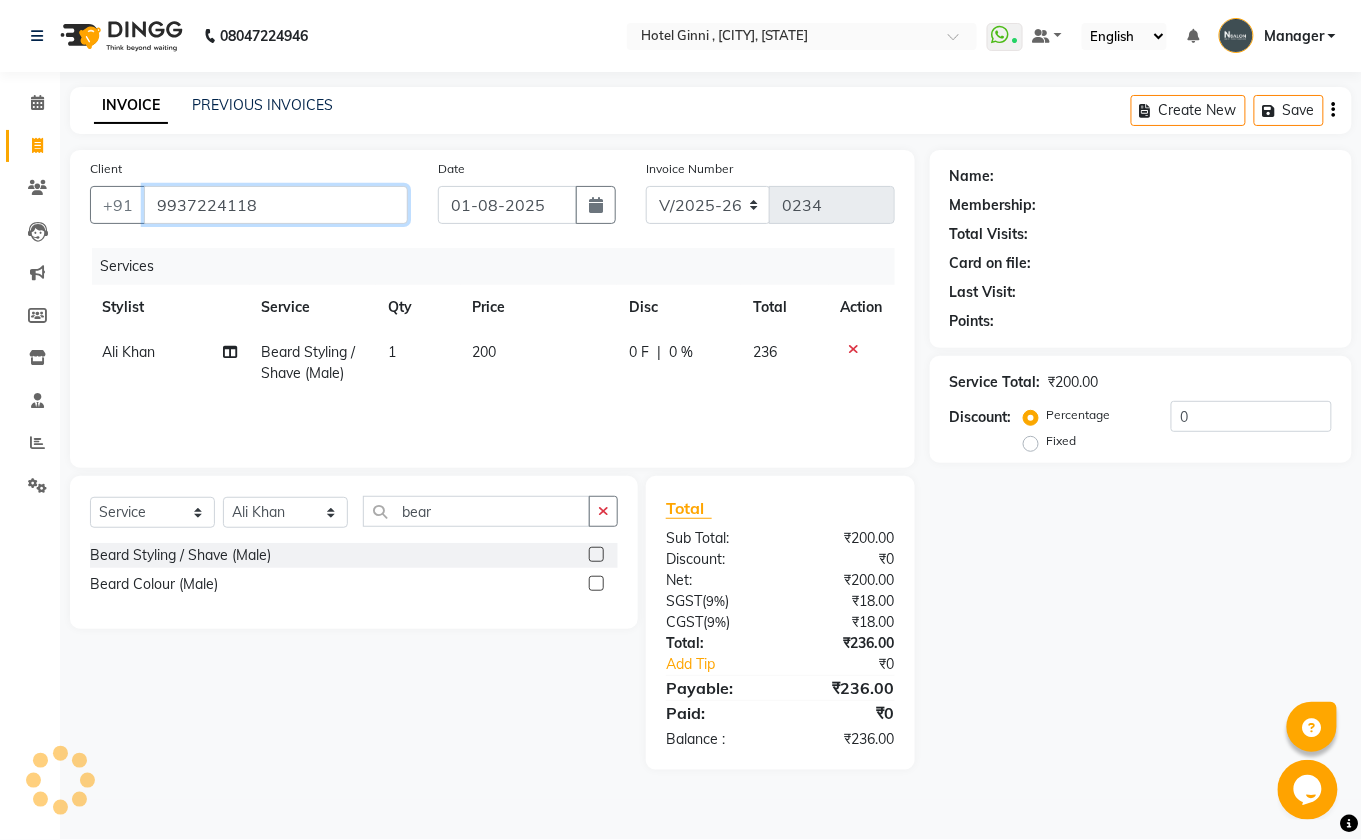 type on "9937224118" 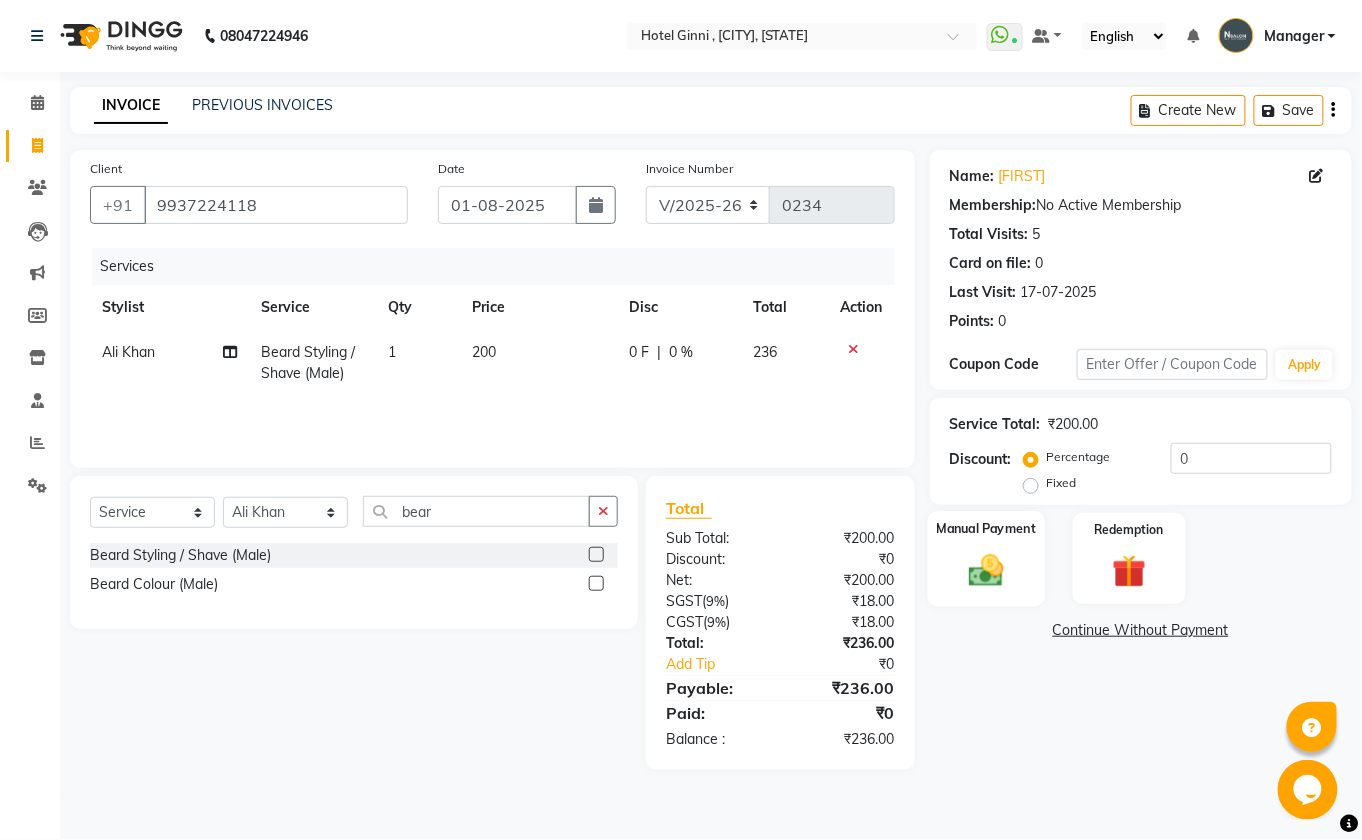 click 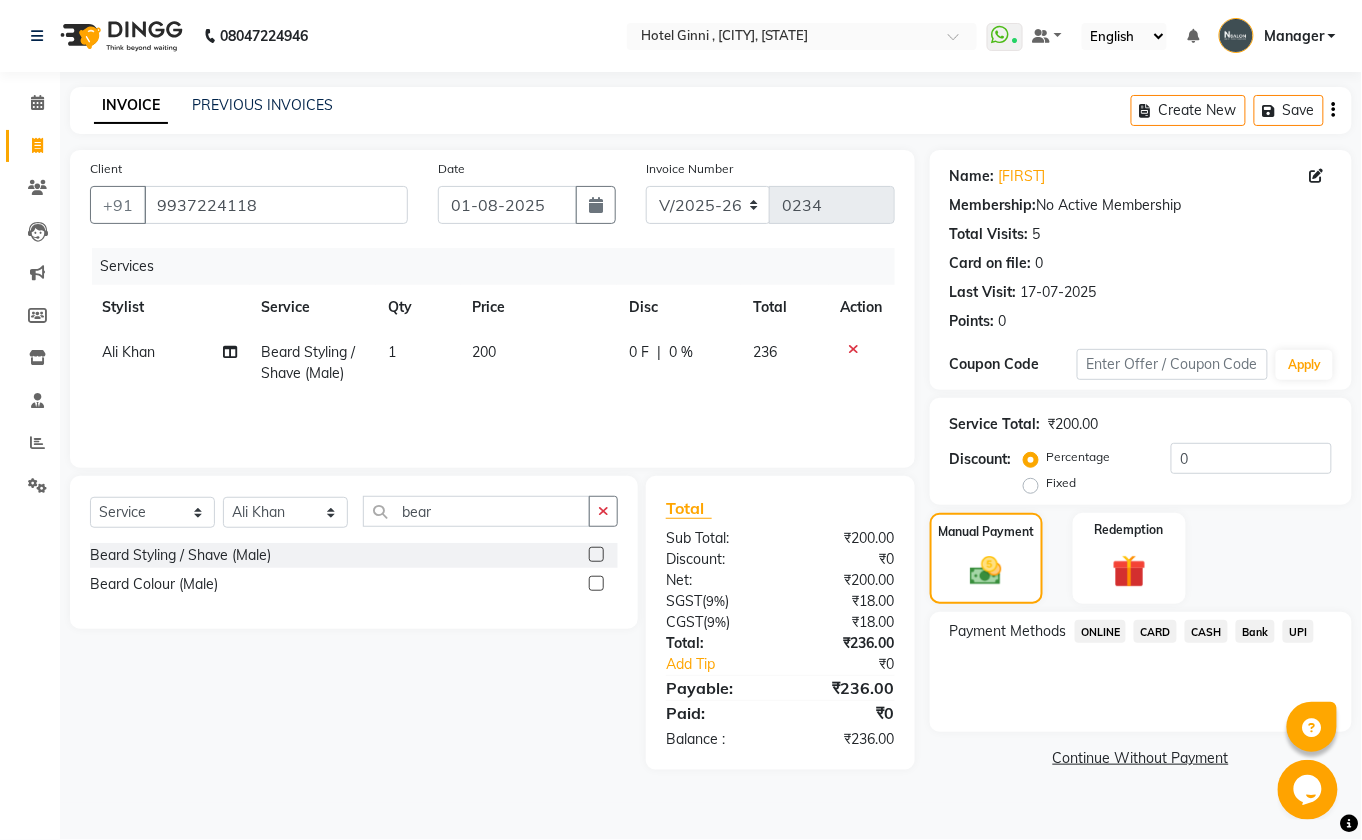 click on "ONLINE" 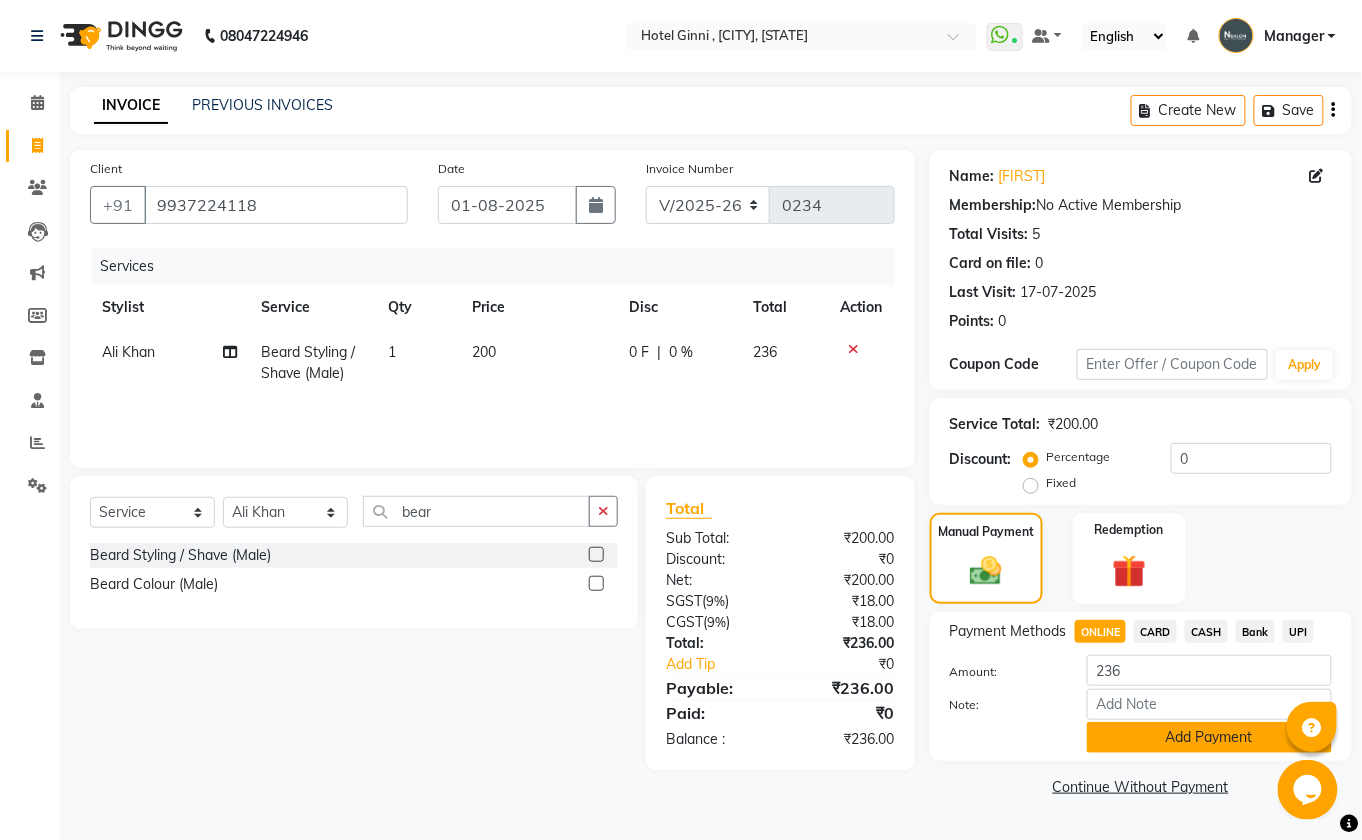 click on "Add Payment" 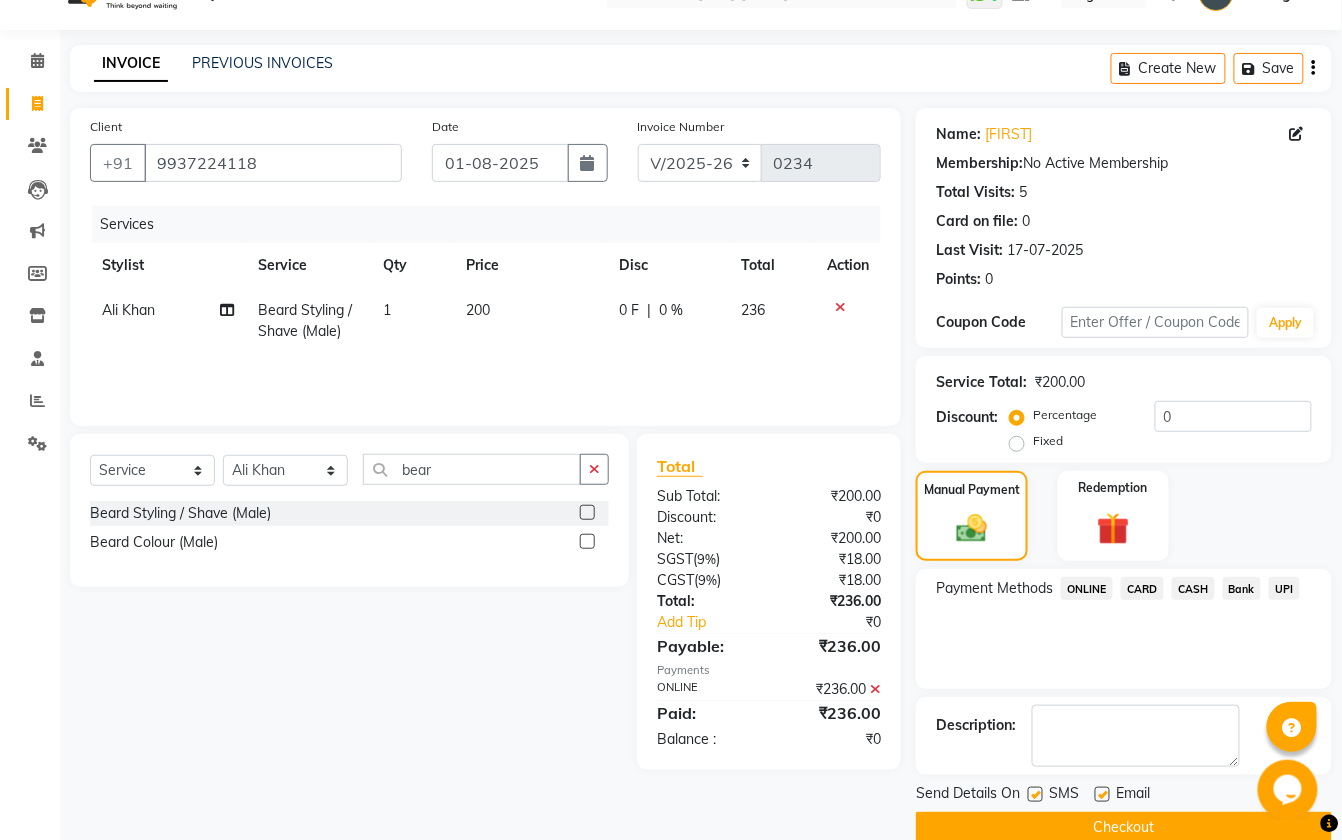 scroll, scrollTop: 77, scrollLeft: 0, axis: vertical 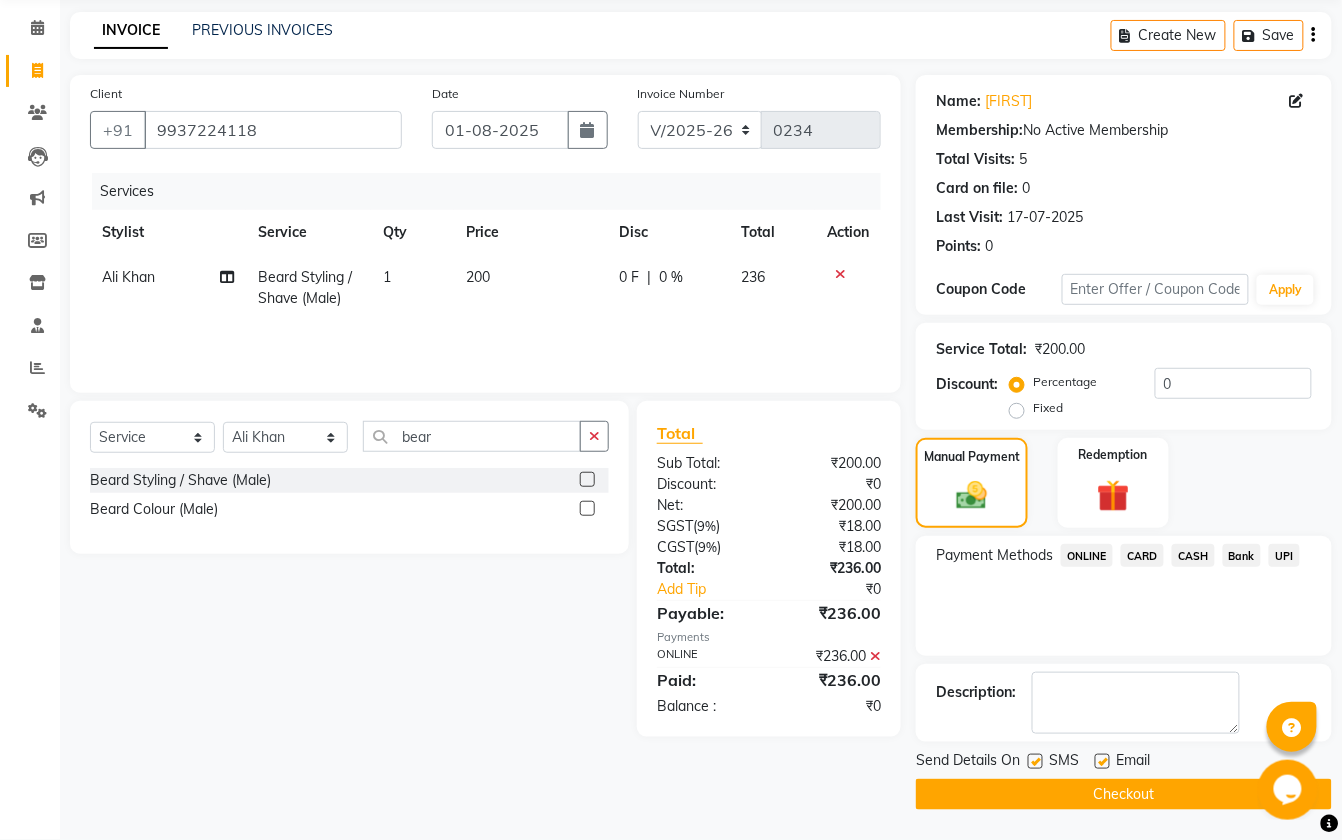 click on "Checkout" 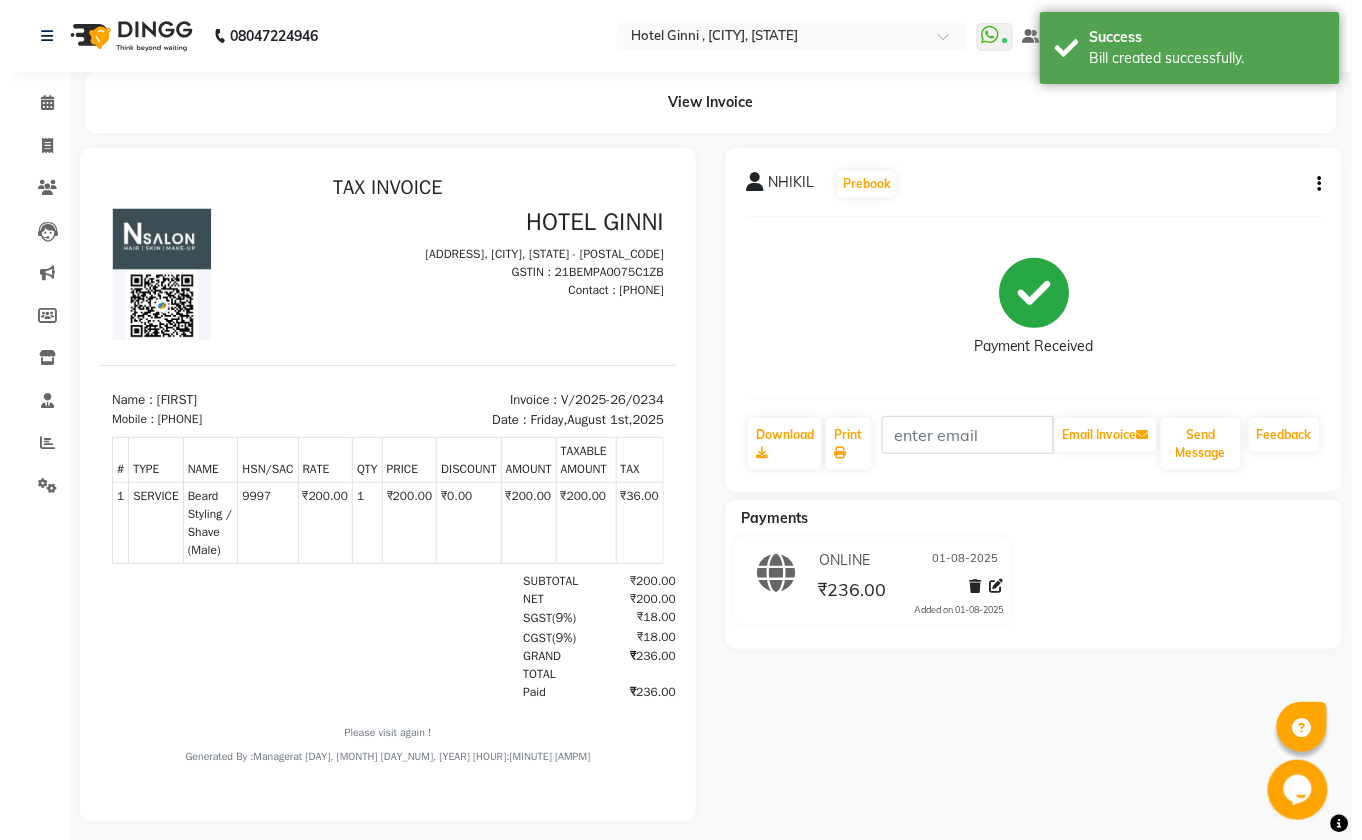 scroll, scrollTop: 0, scrollLeft: 0, axis: both 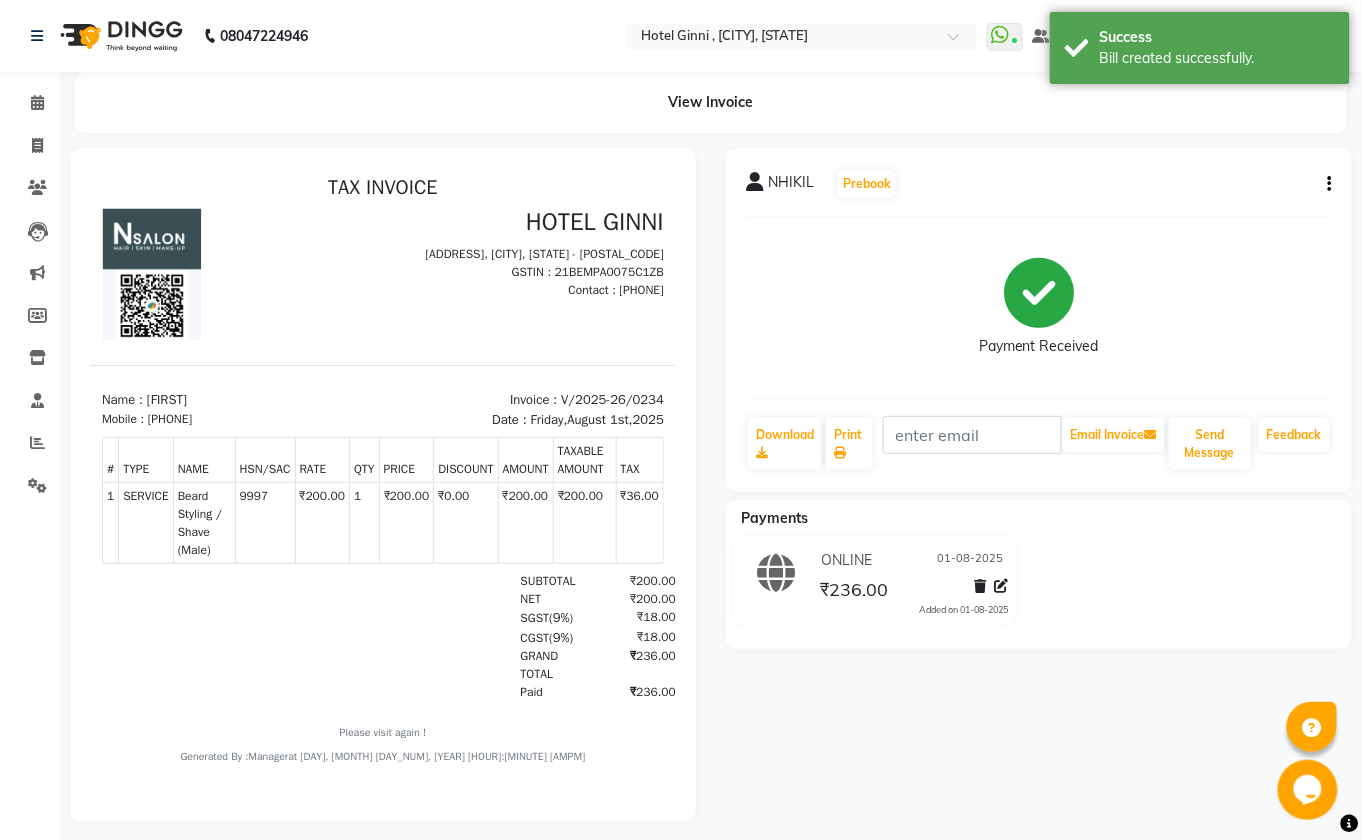 select on "service" 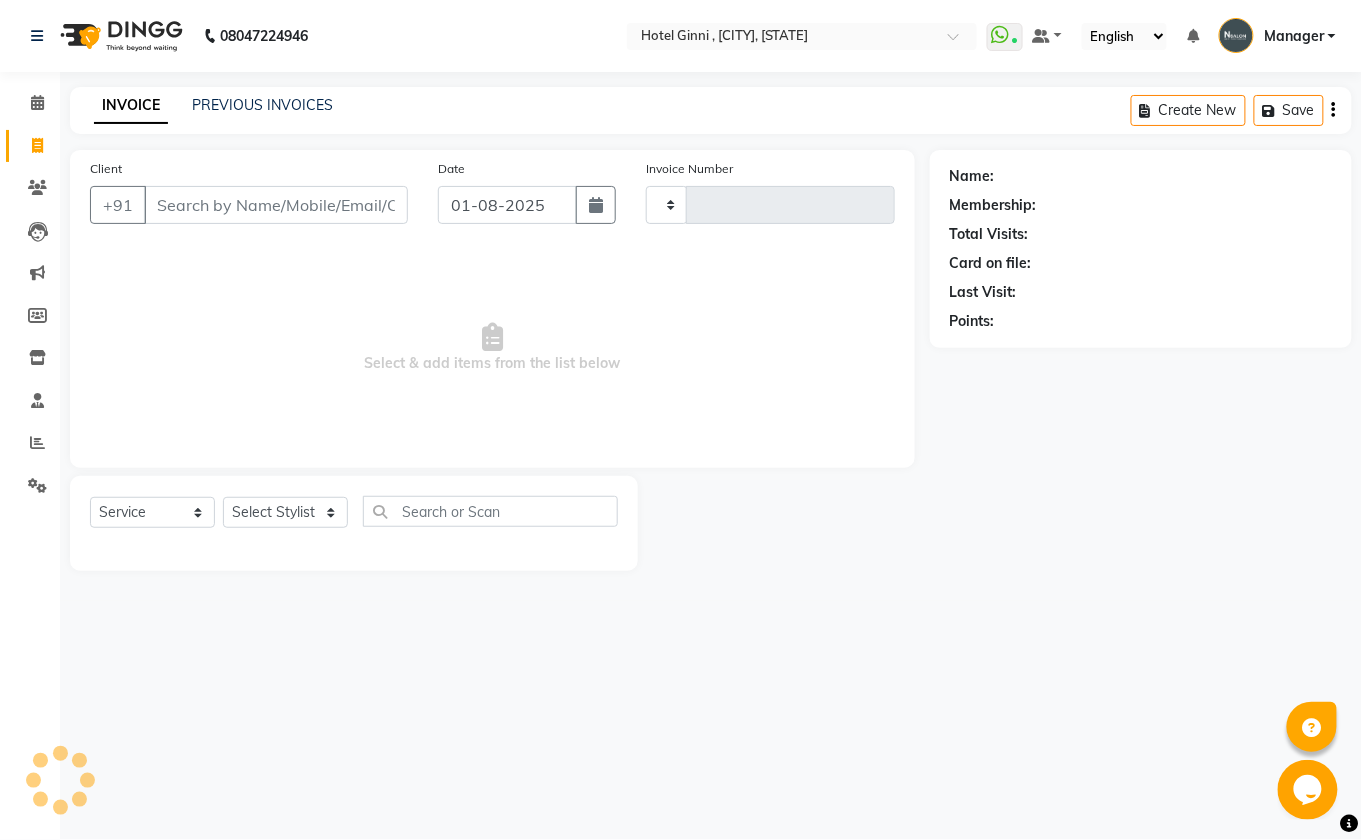 type on "0235" 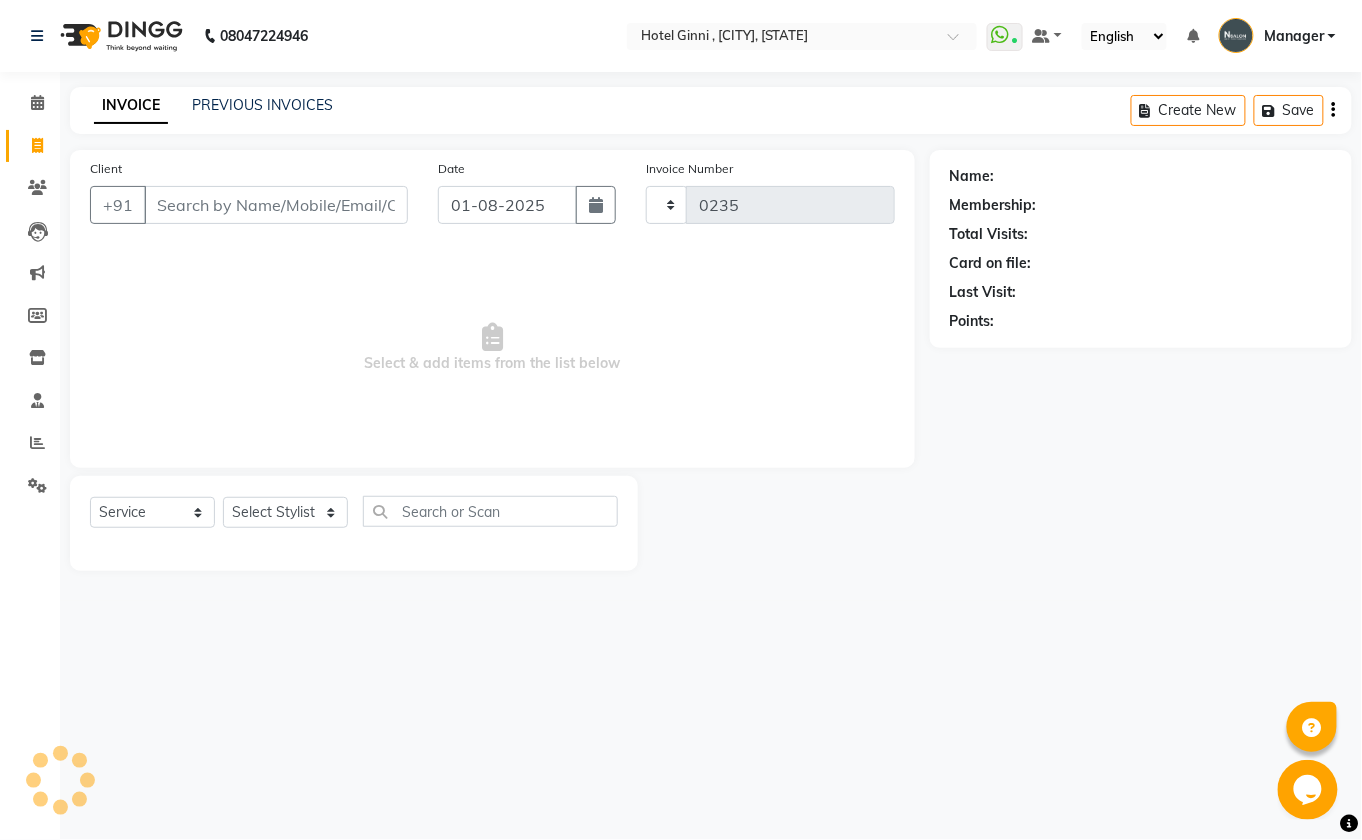 select on "7840" 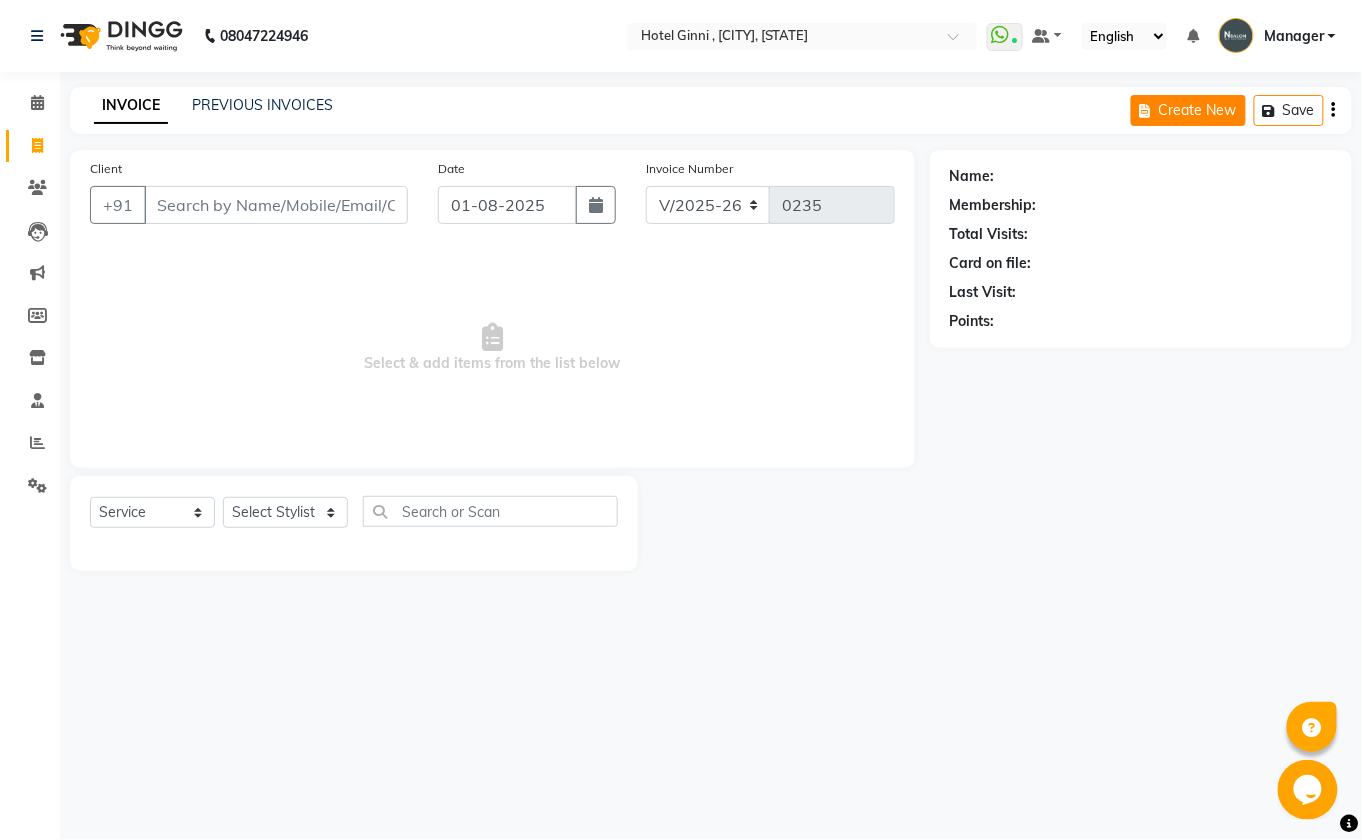 click on "Create New" 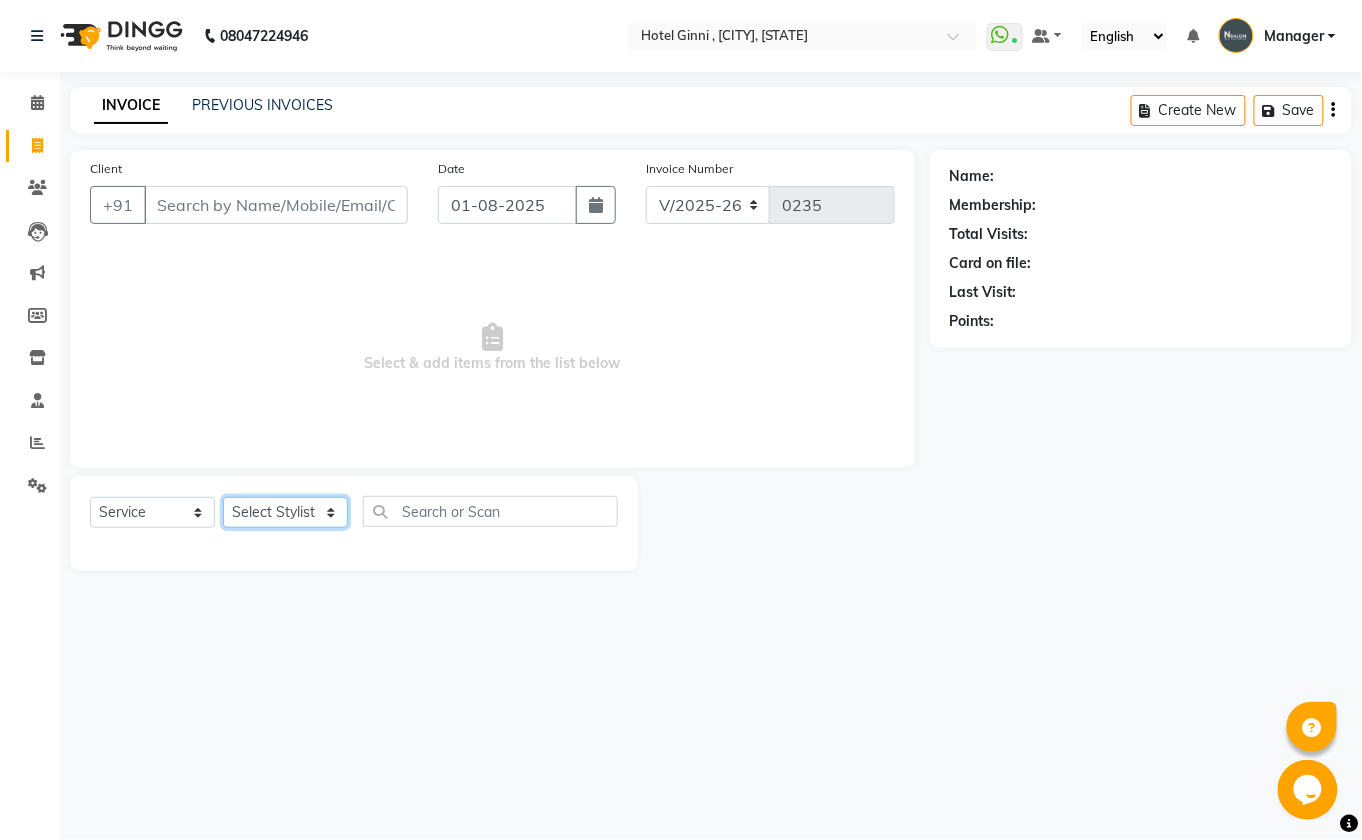 click on "Select Stylist [FIRST] [LAST] [FIRST] [LAST] [FIRST] [LAST] [FIRST] [LAST] [FIRST] [LAST] [FIRST] [LAST] [FIRST] [LAST]" 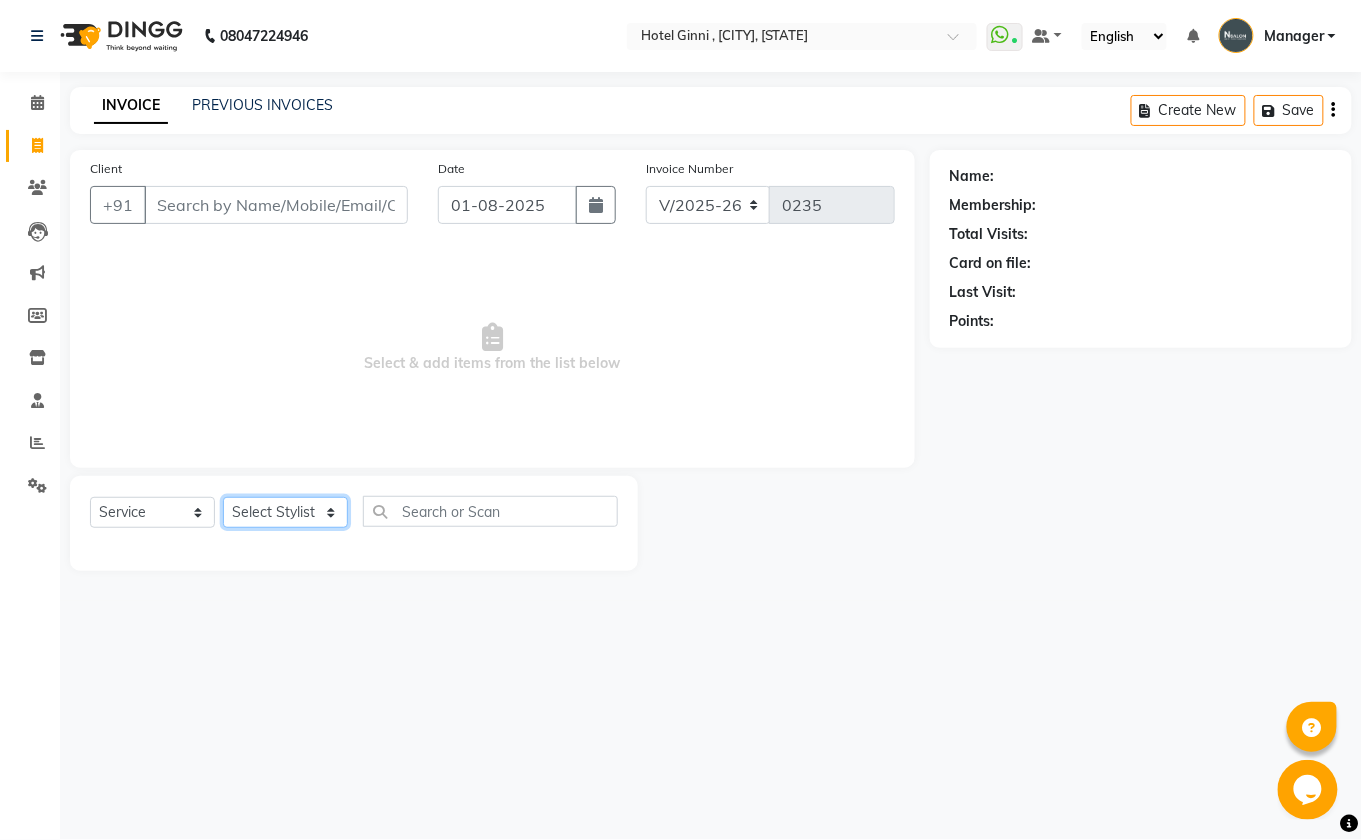 select on "80474" 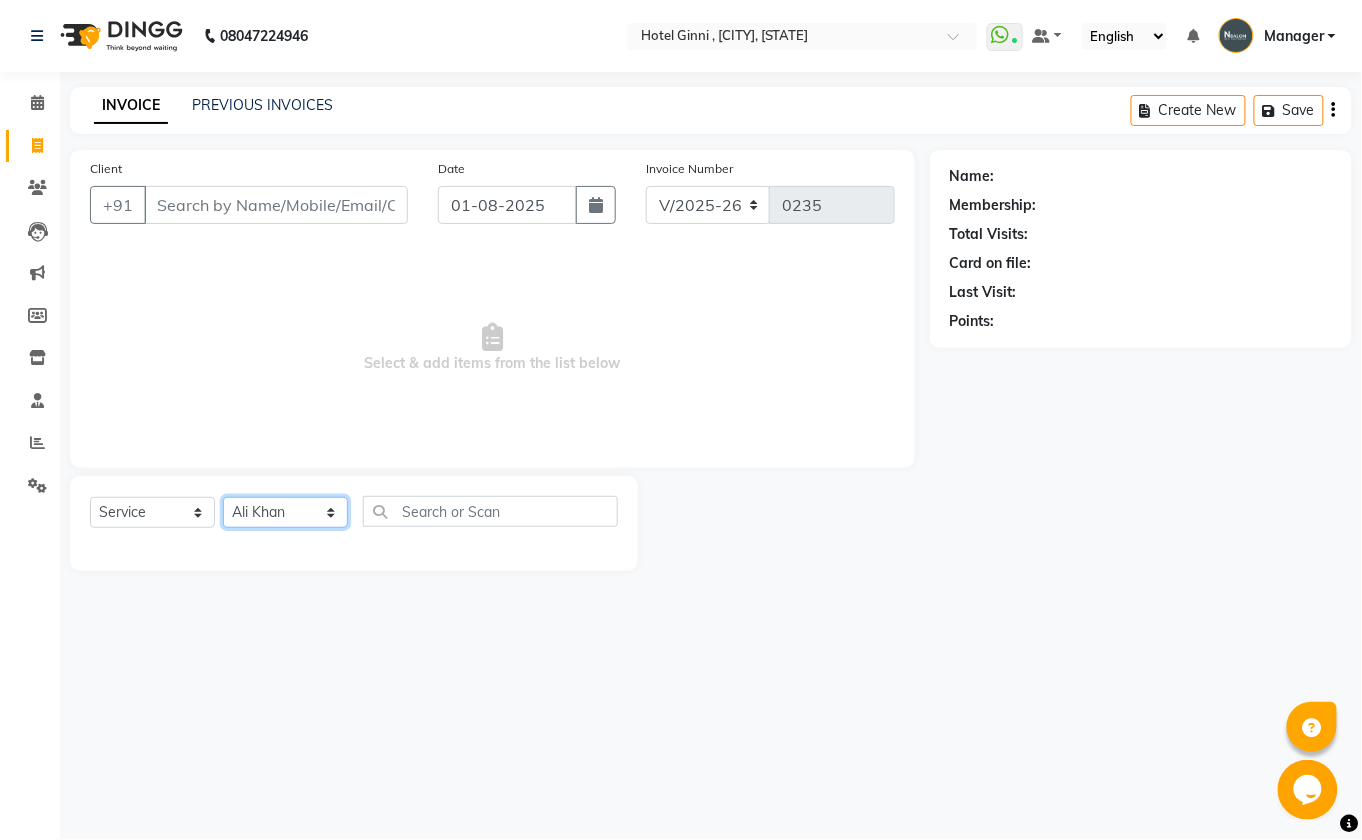 click on "Select Stylist [FIRST] [LAST] [FIRST] [LAST] [FIRST] [LAST] [FIRST] [LAST] [FIRST] [LAST] [FIRST] [LAST] [FIRST] [LAST]" 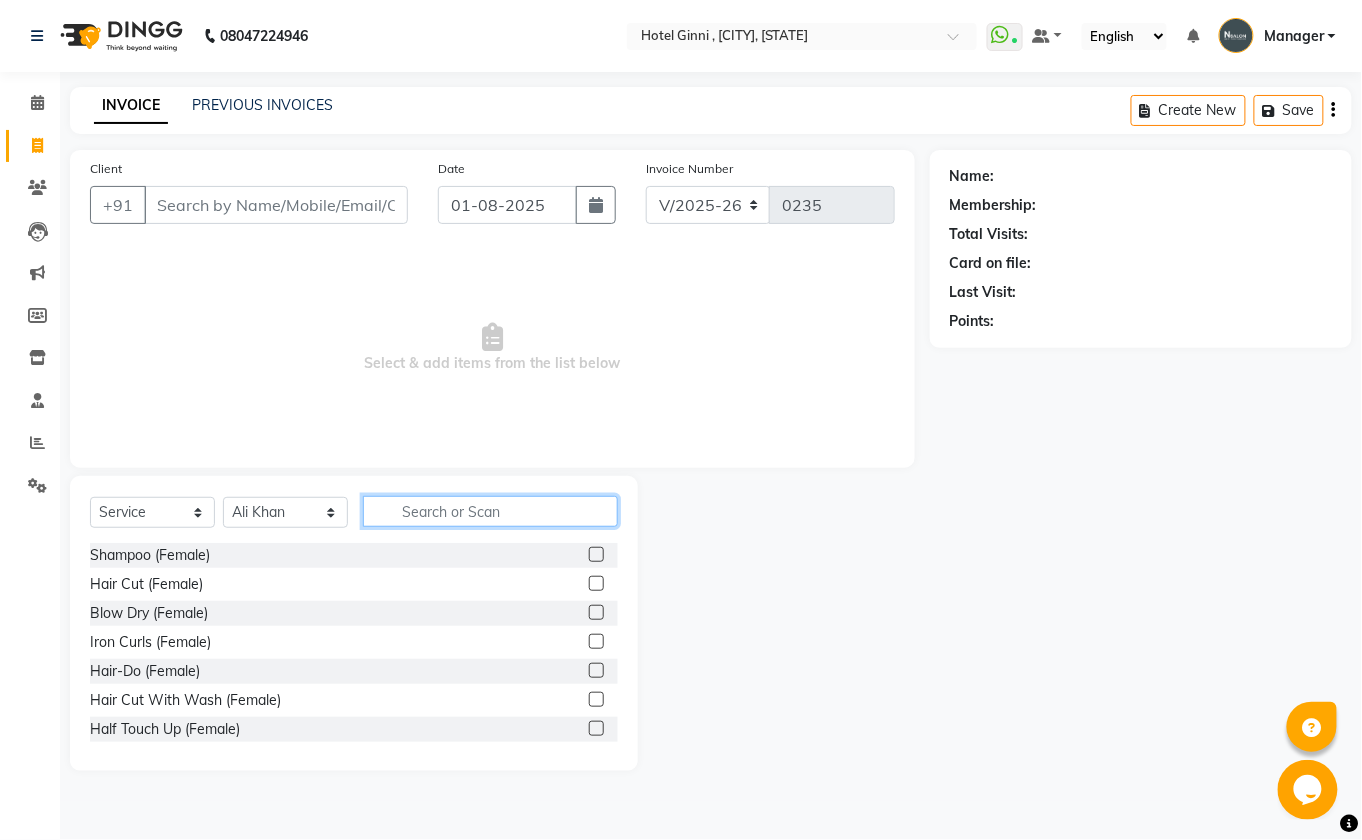 click 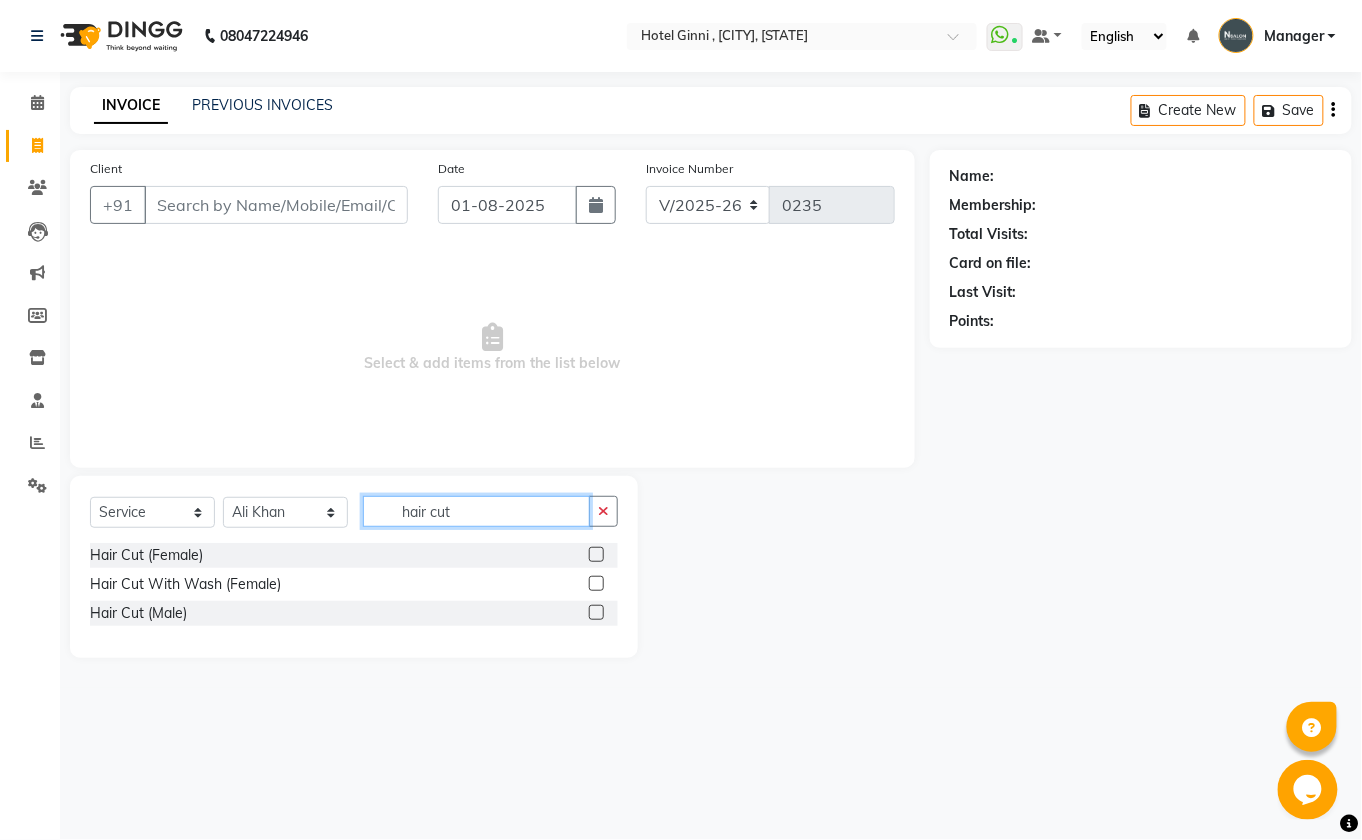 type on "hair cut" 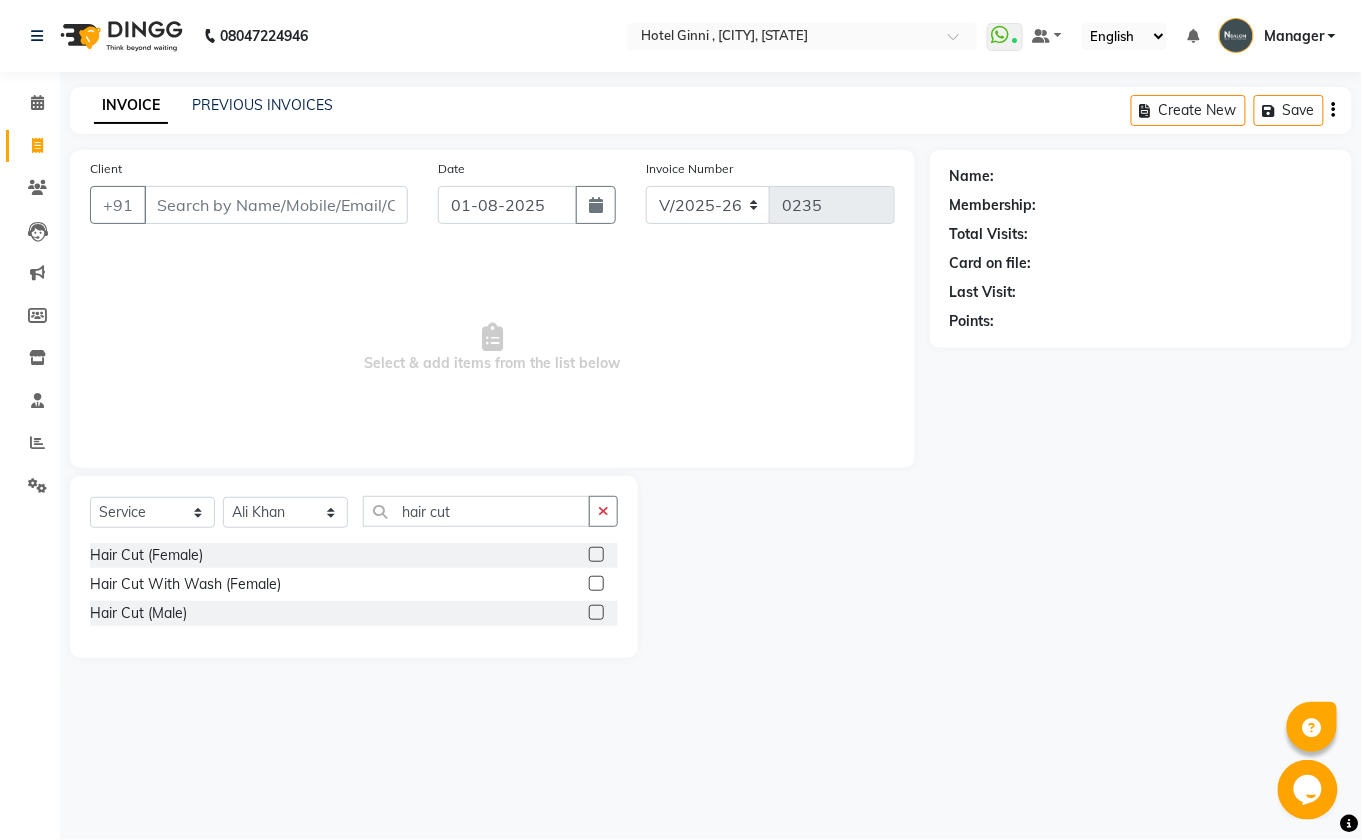 click 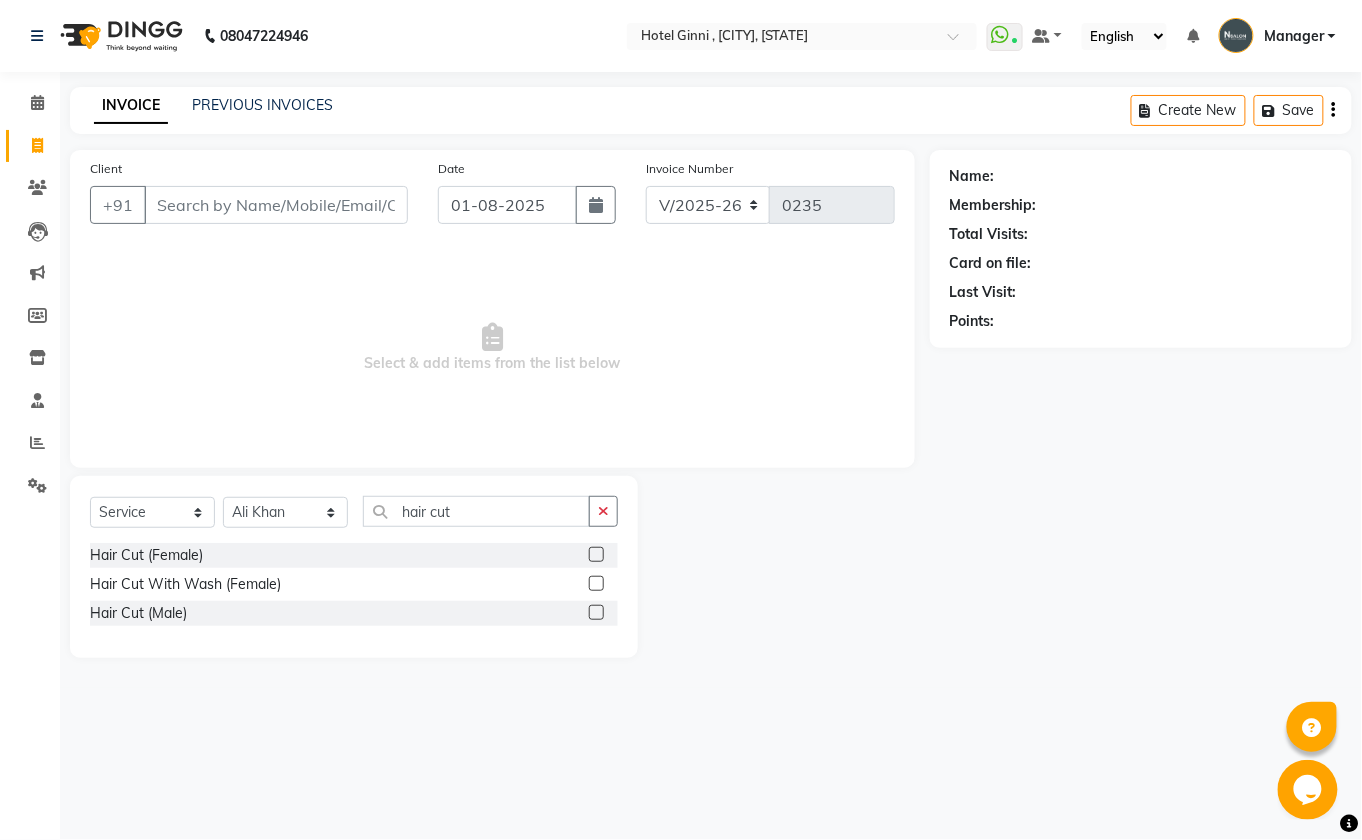 click 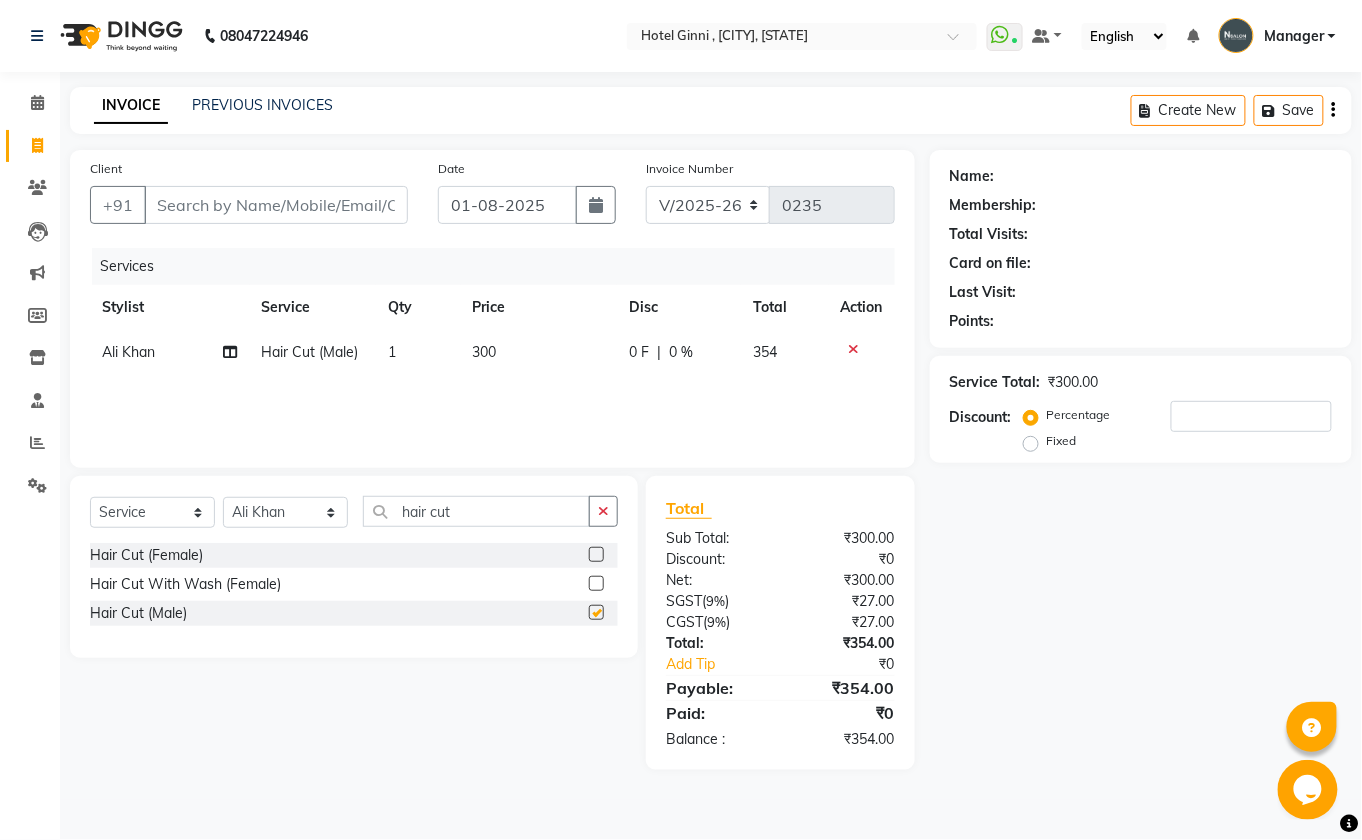 checkbox on "false" 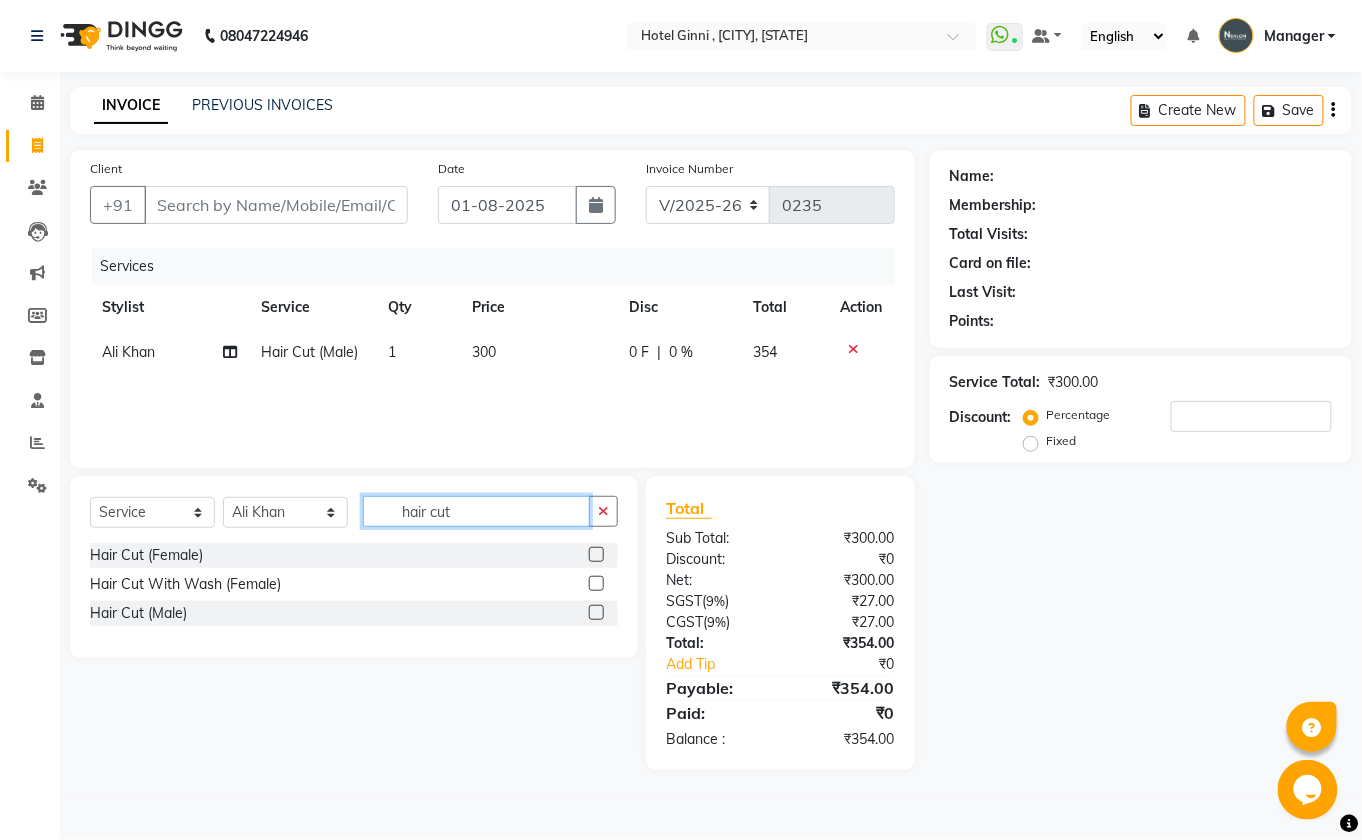 click on "hair cut" 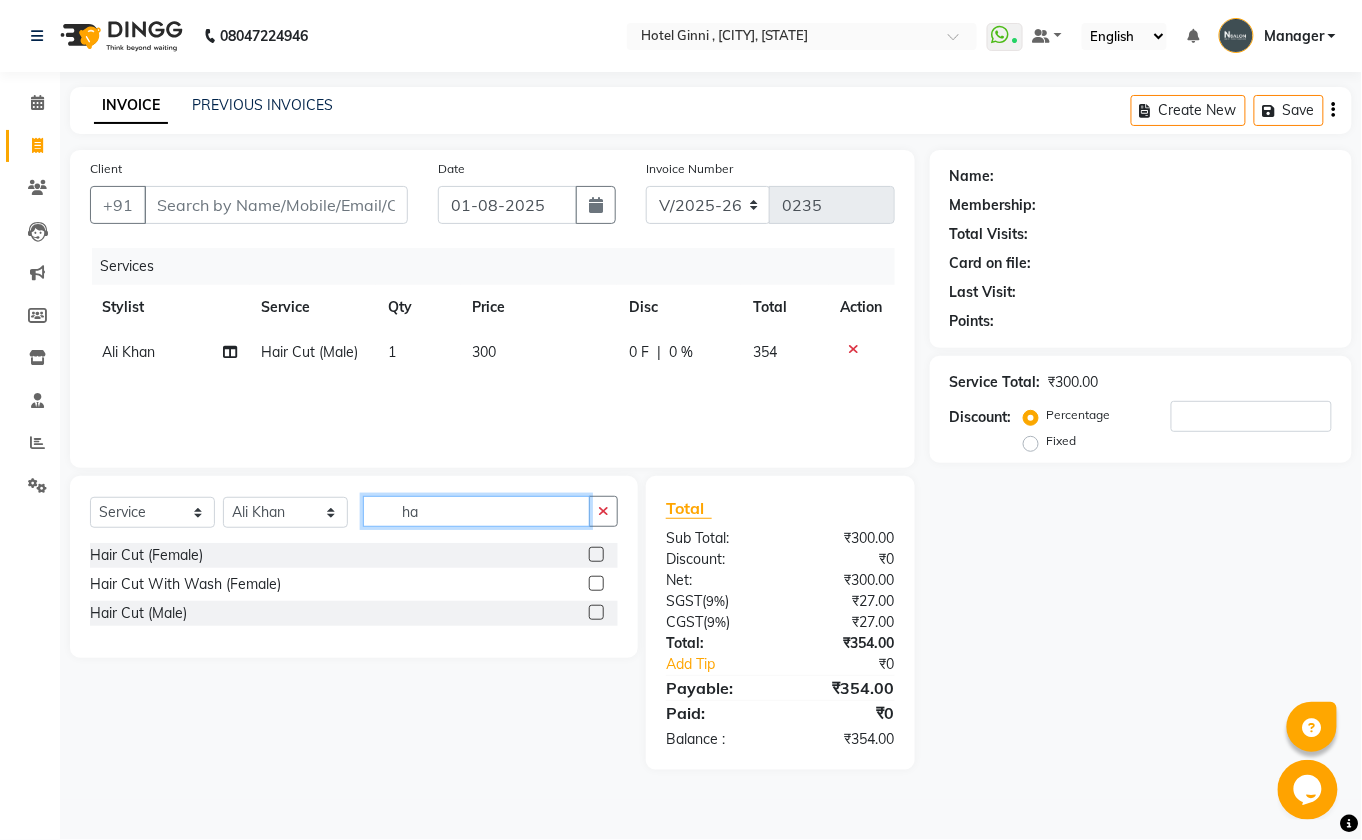 type on "h" 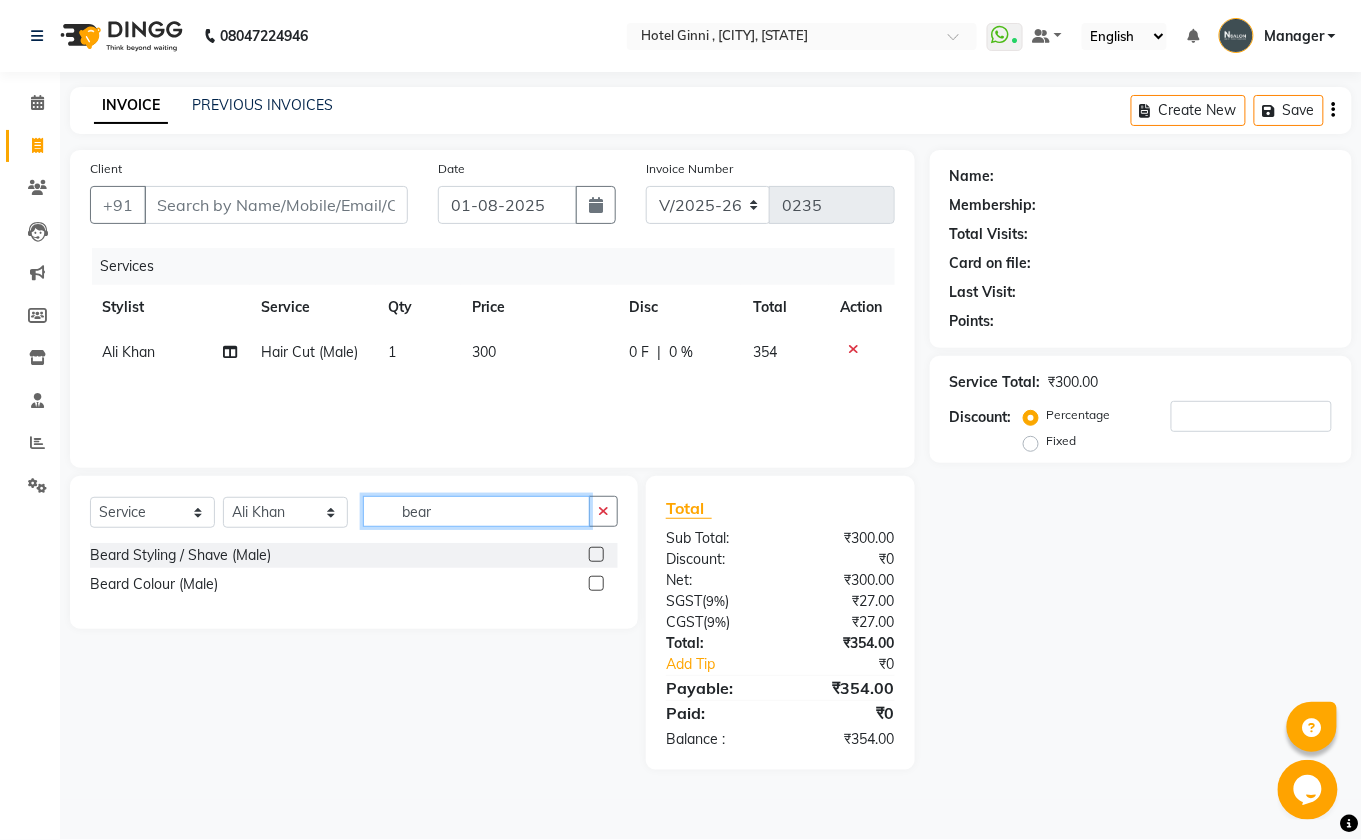 type on "bear" 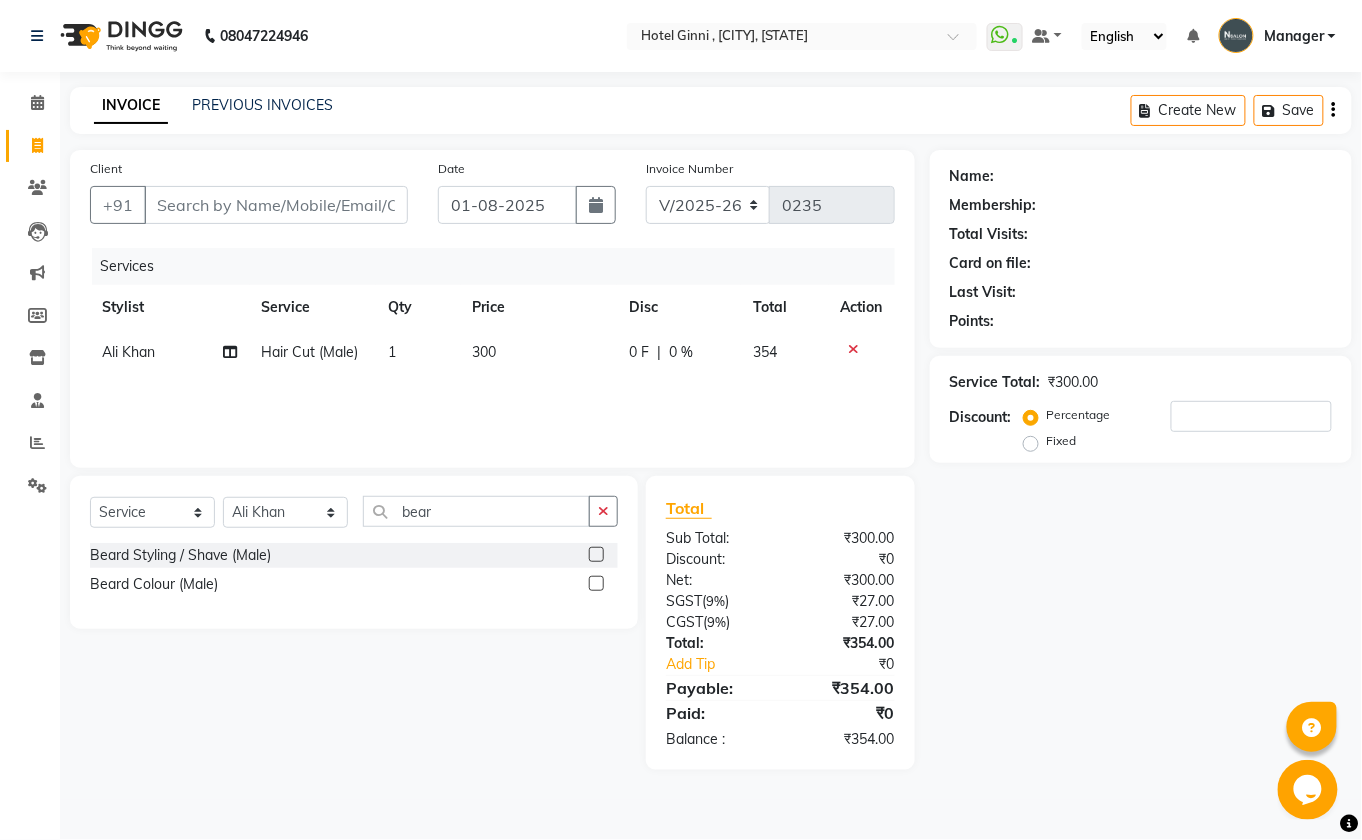 click 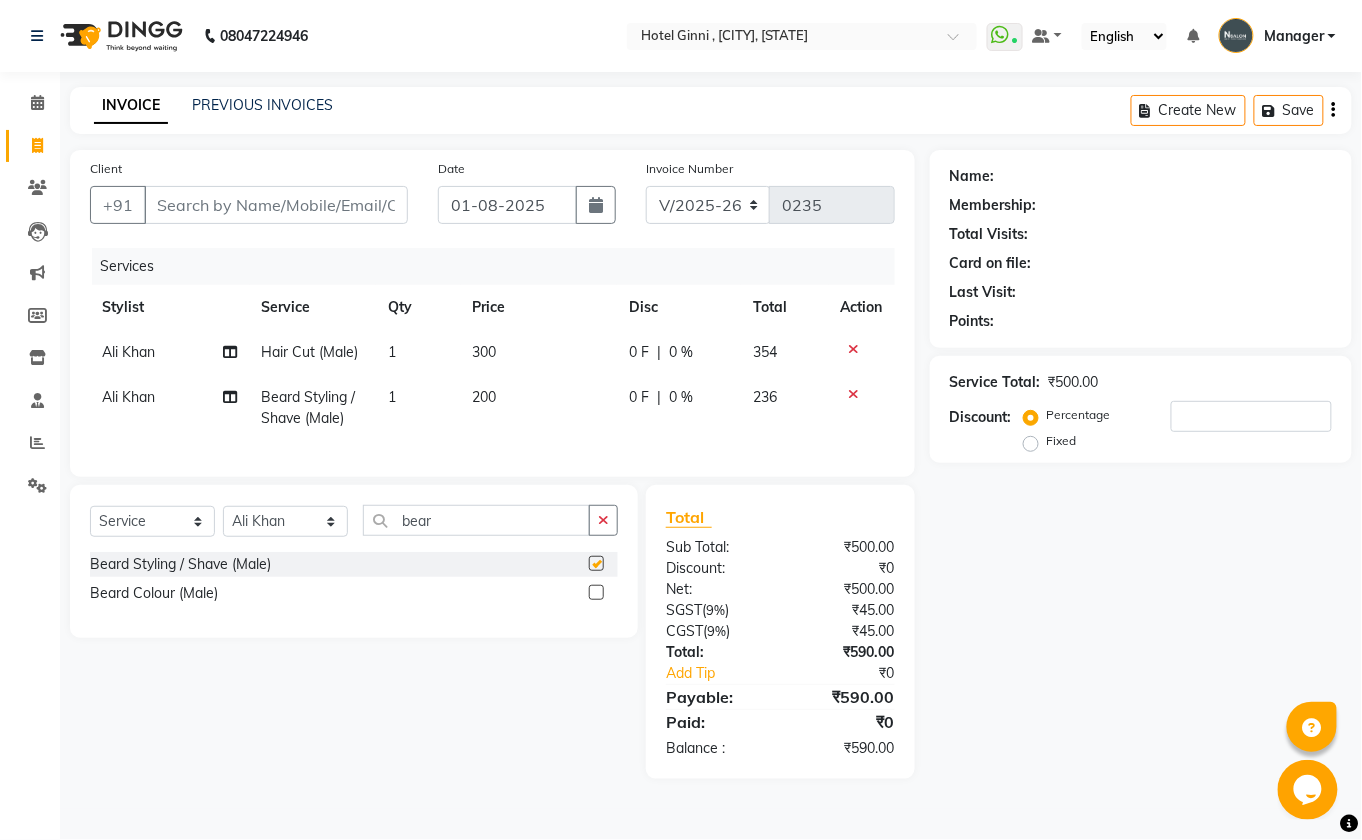 checkbox on "false" 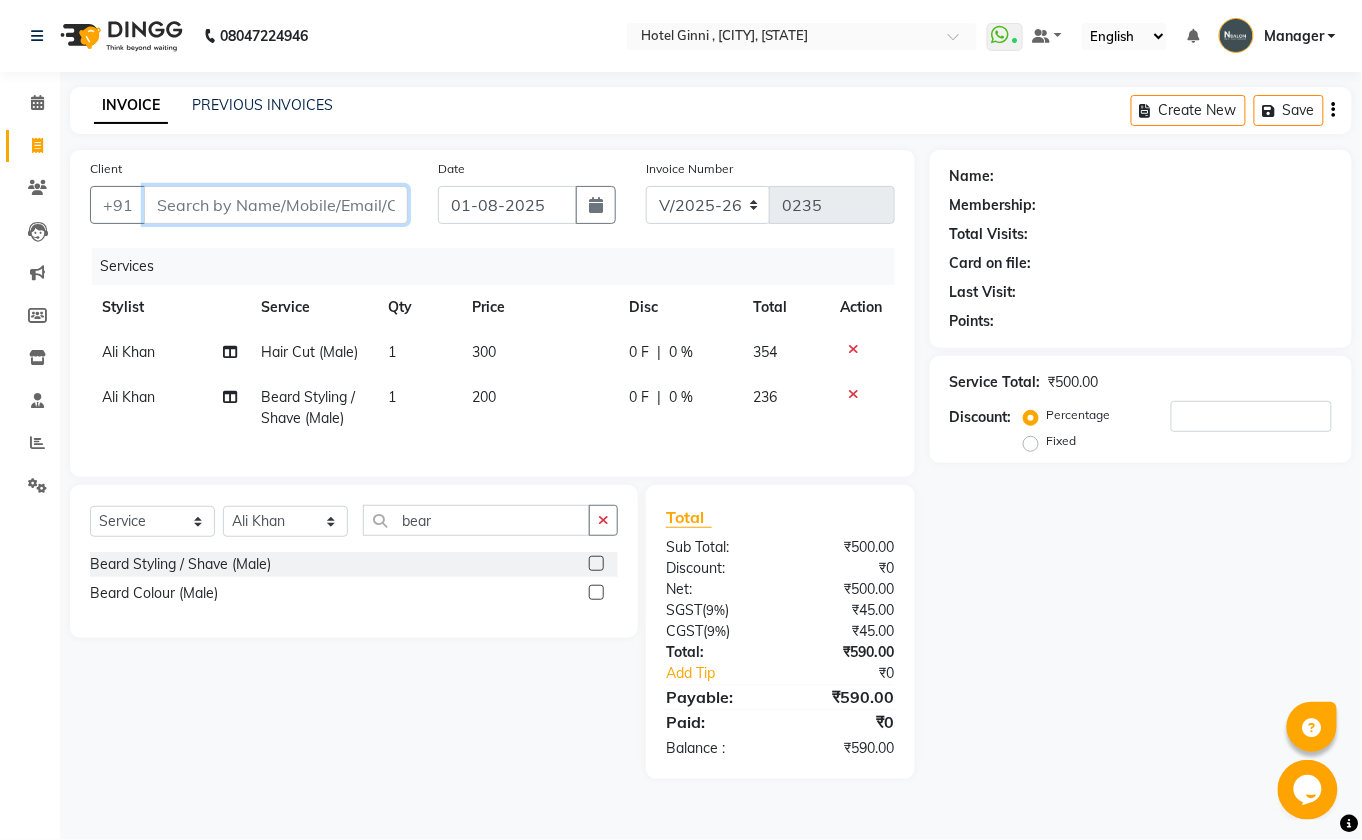 click on "Client" at bounding box center (276, 205) 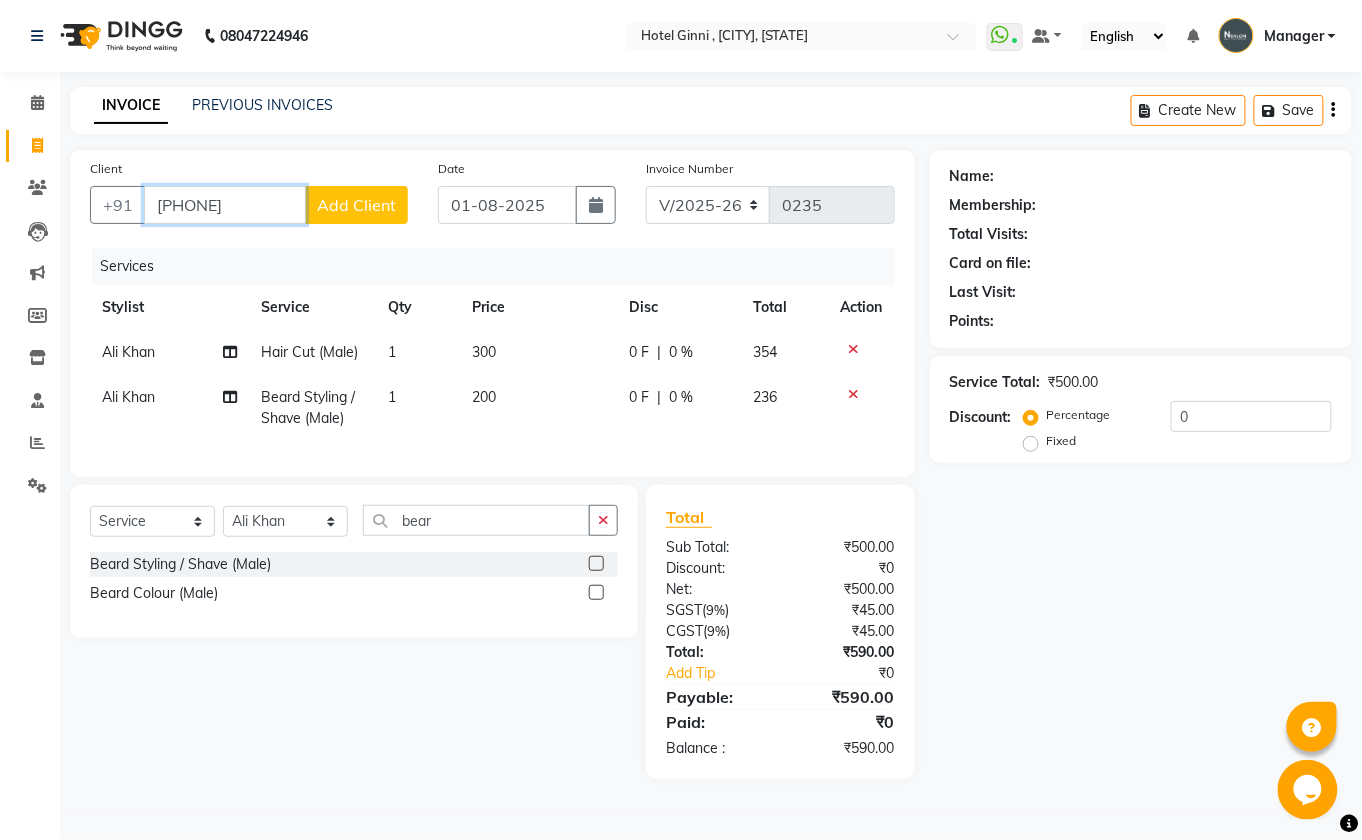 type on "[PHONE]" 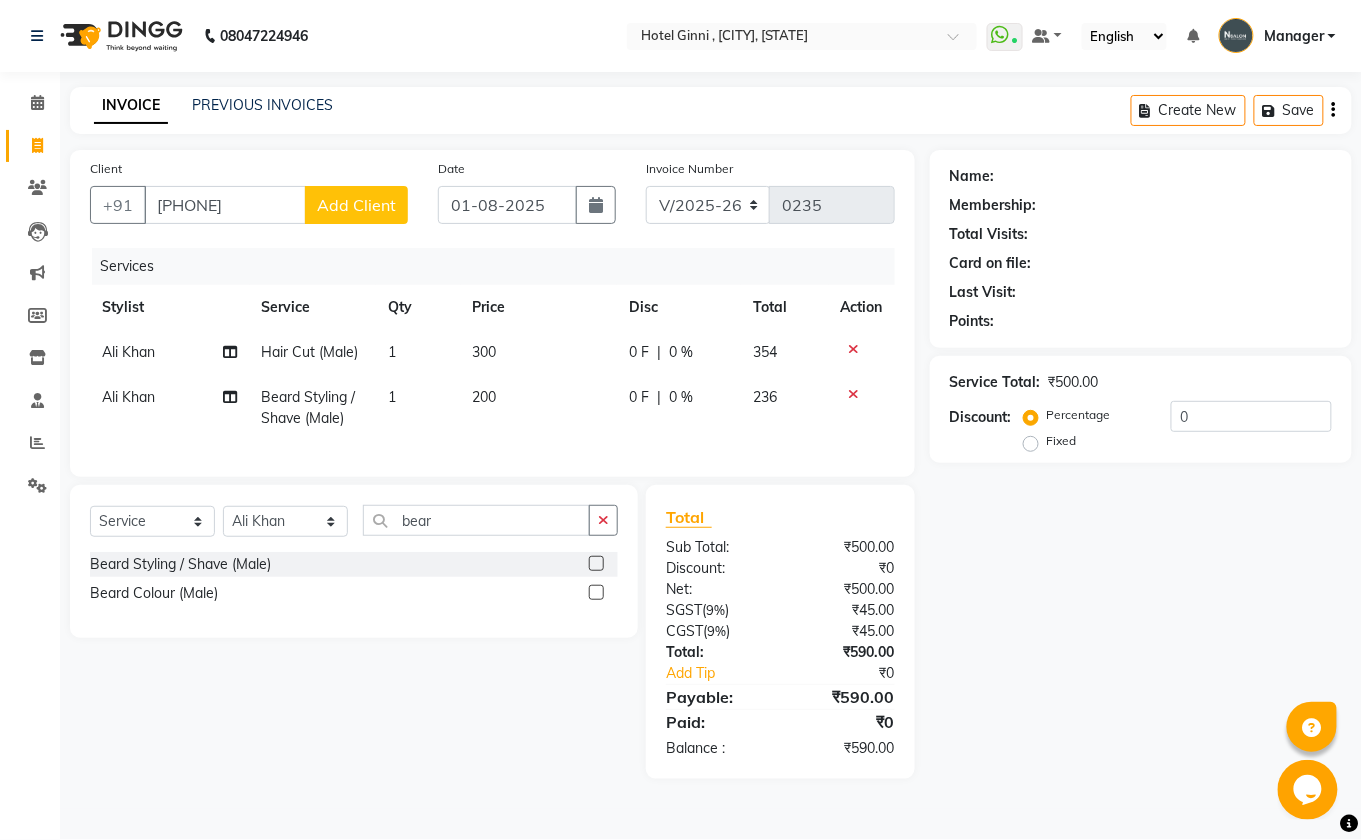 click on "Add Client" 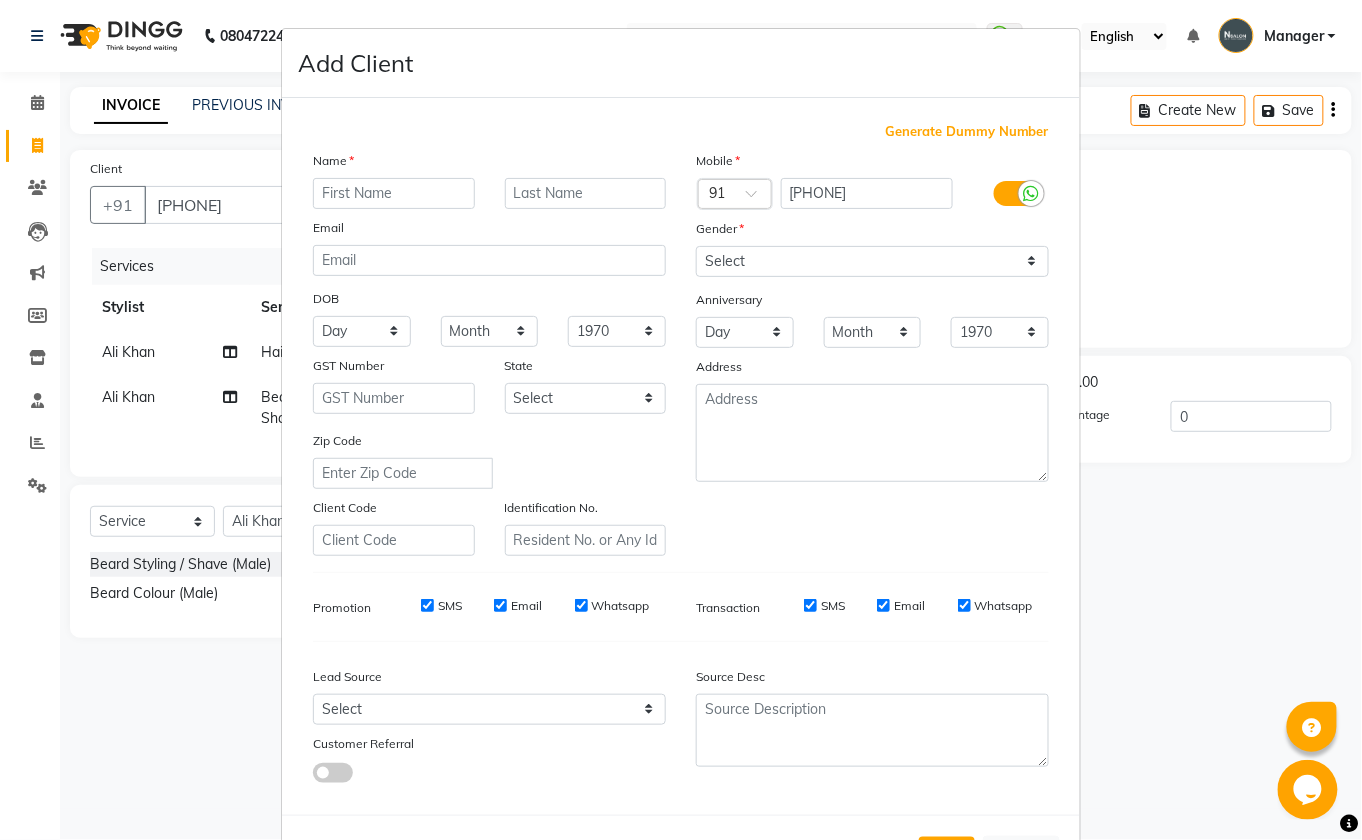 click at bounding box center (394, 193) 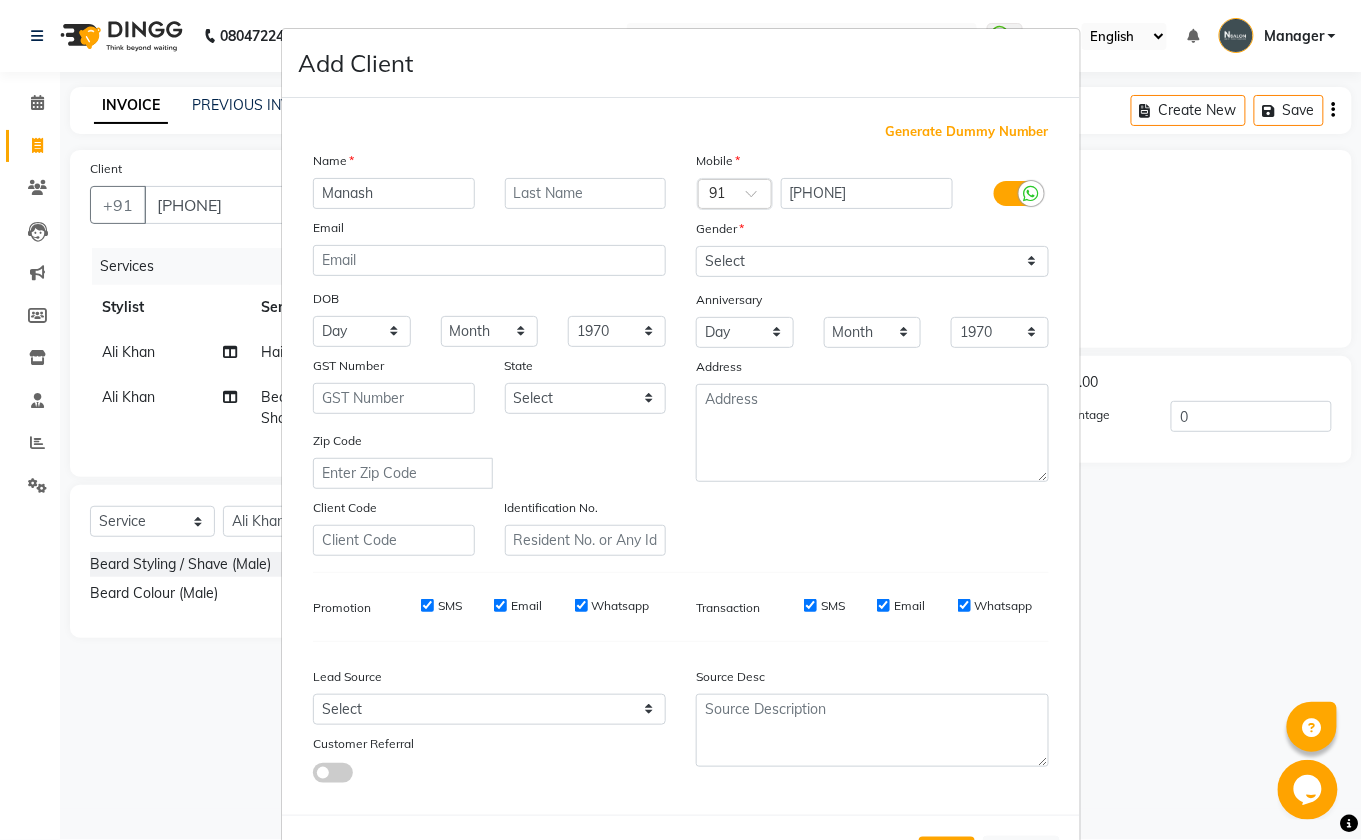type on "Manash" 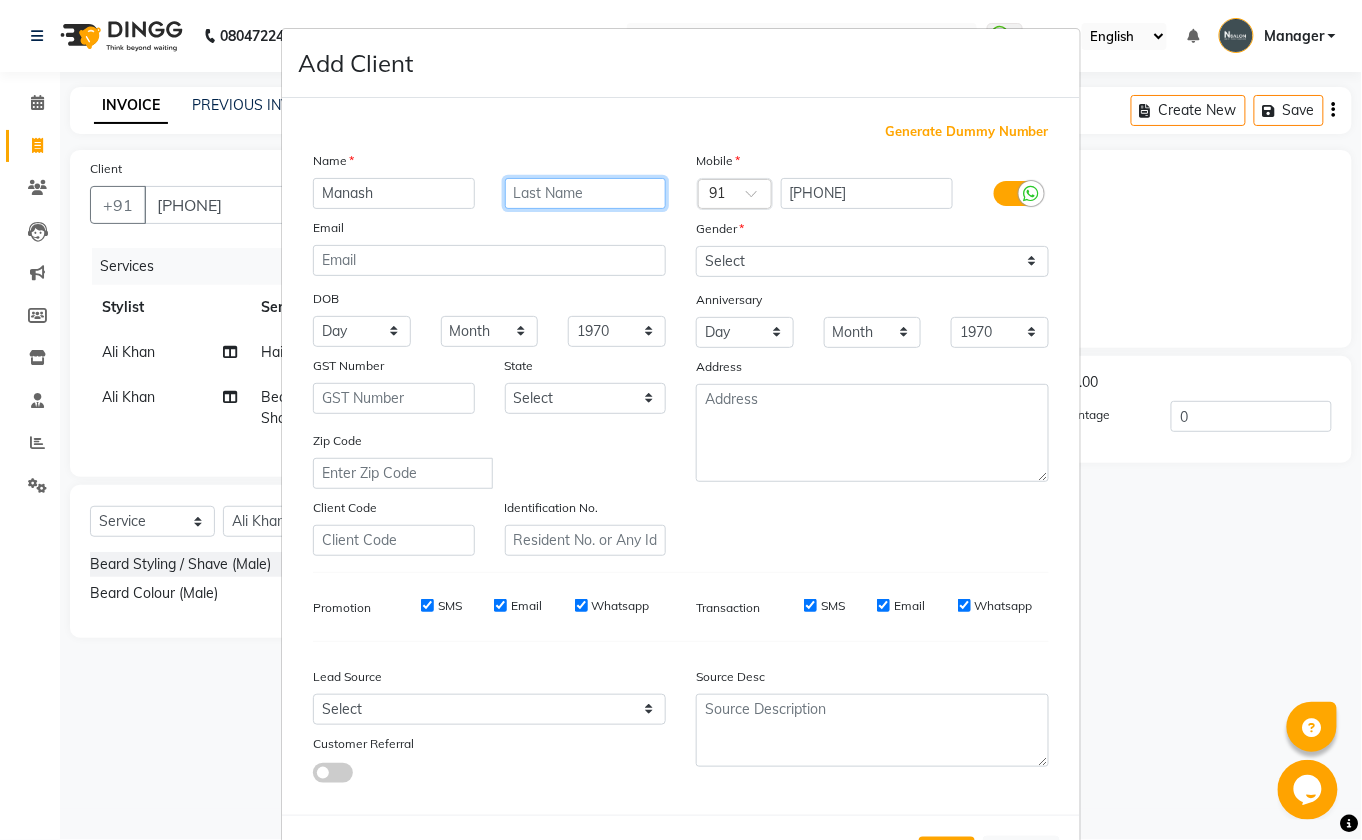 click at bounding box center (586, 193) 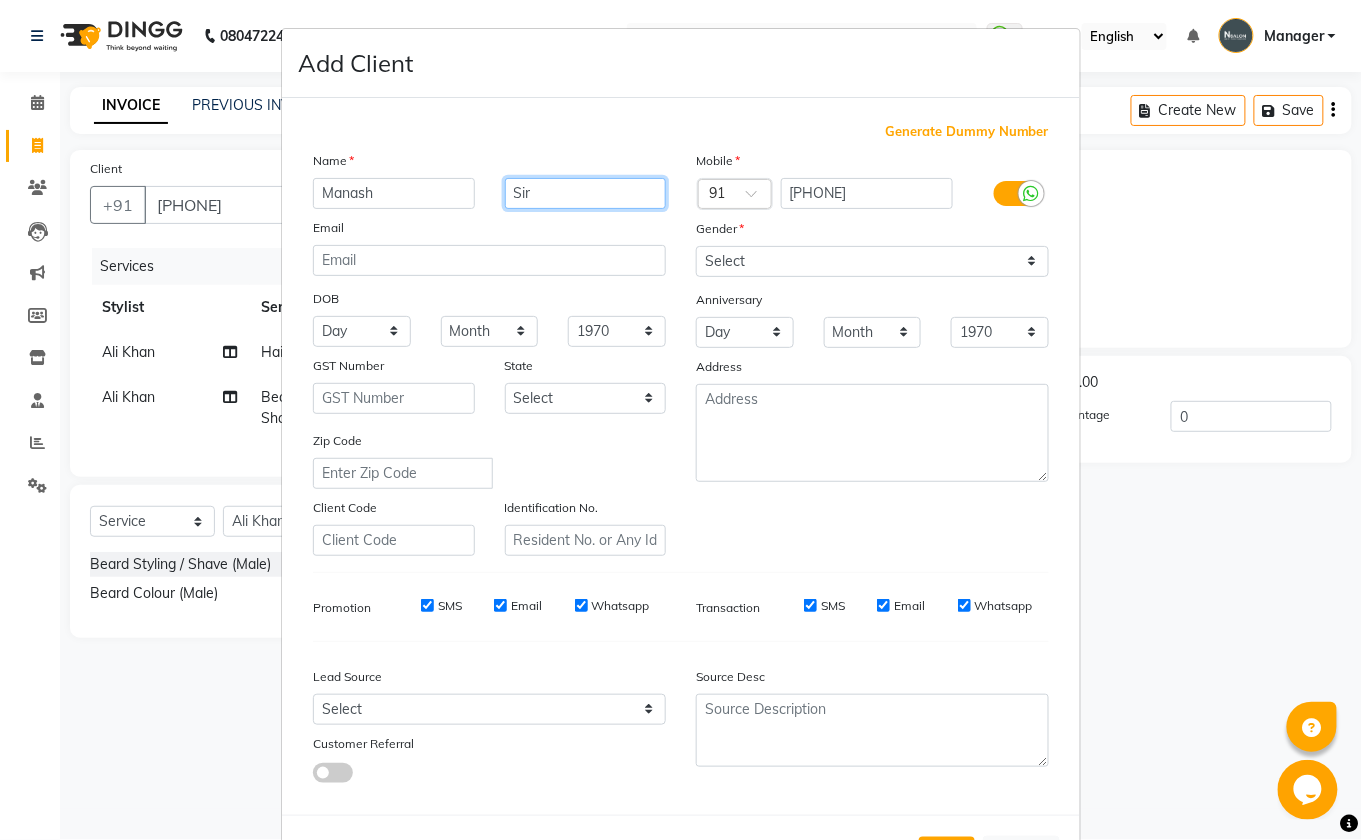 type on "Sir" 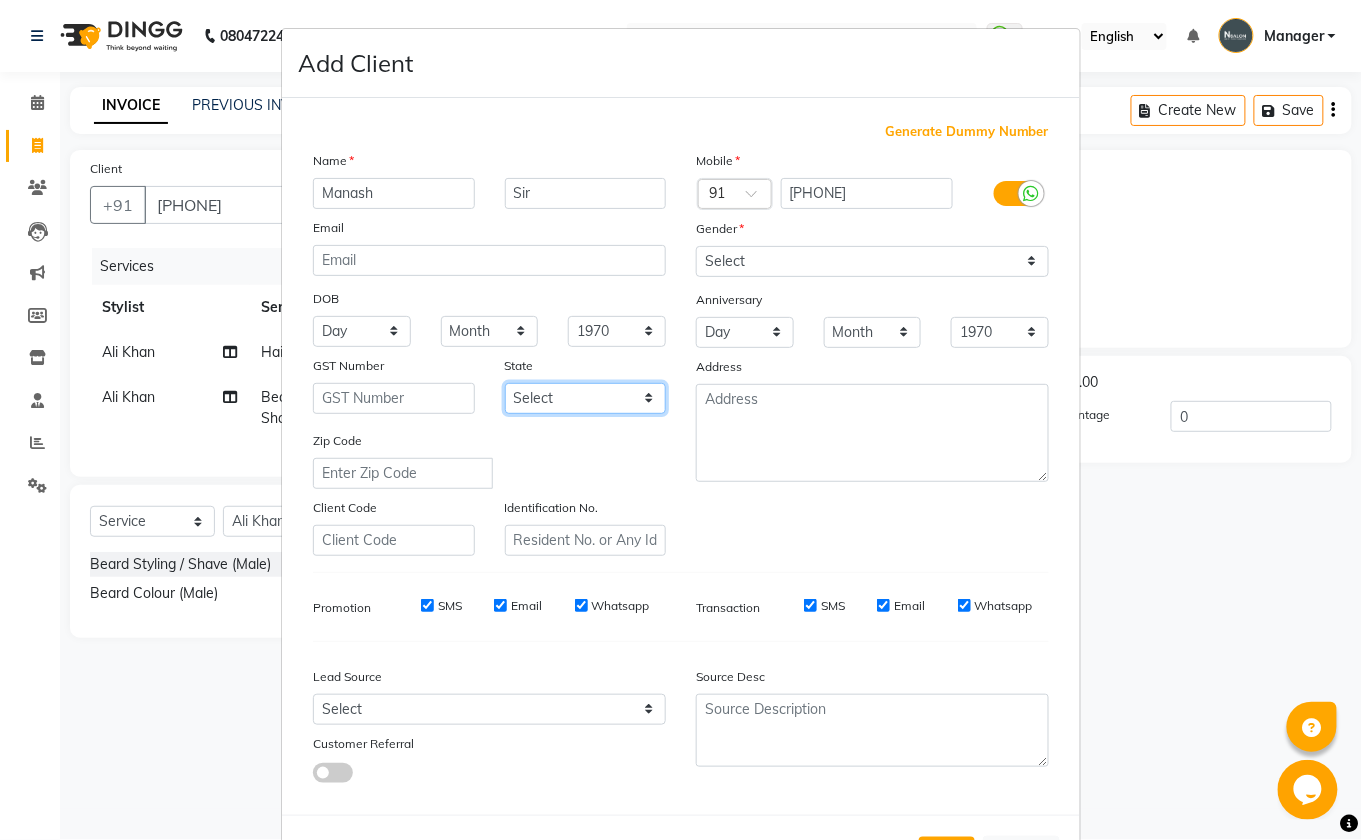 click on "Select Andaman and Nicobar Islands Andhra Pradesh Arunachal Pradesh Assam Bihar Chandigarh Chhattisgarh Dadra and Nagar Haveli Daman and Diu Delhi Goa Gujarat Haryana Himachal Pradesh Jammu and Kashmir Jharkhand Karnataka Kerala Lakshadweep Madhya Pradesh Maharashtra Manipur Meghalaya Mizoram Nagaland Odisha Pondicherry Punjab Rajasthan Sikkim Tamil Nadu Telangana Tripura Uttar Pradesh Uttarakhand West Bengal Ladakh Other Territory Centre Jurisdiction" at bounding box center (586, 398) 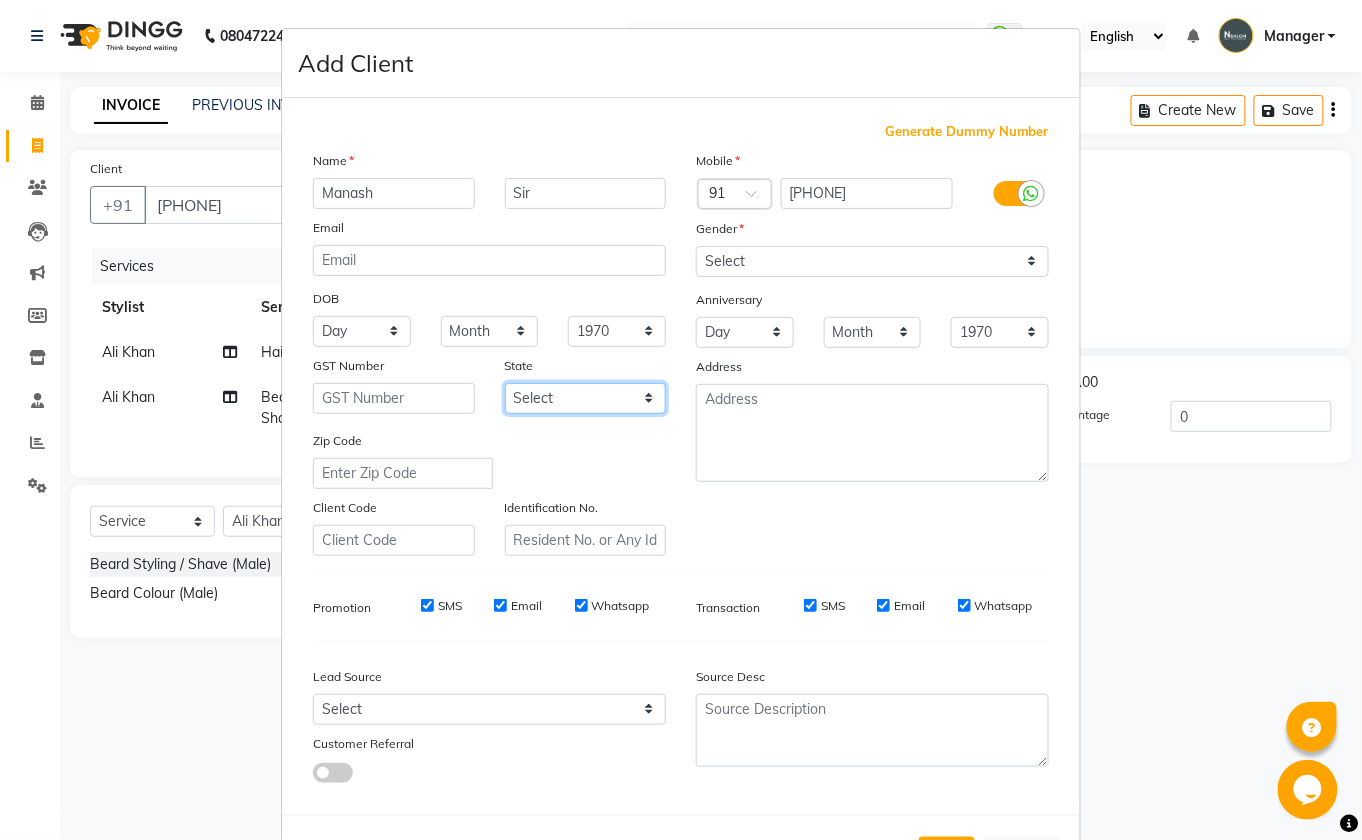 select on "29" 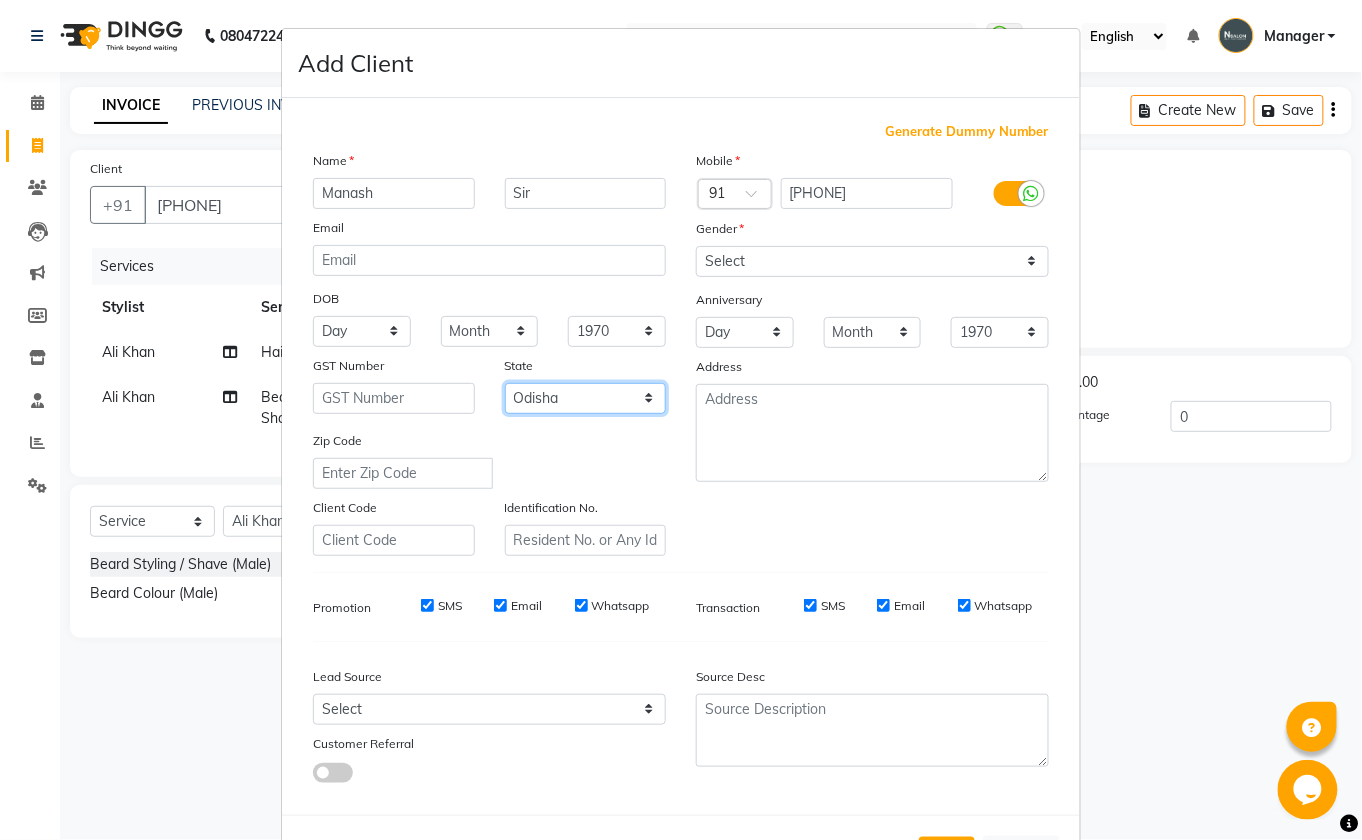 click on "Select Andaman and Nicobar Islands Andhra Pradesh Arunachal Pradesh Assam Bihar Chandigarh Chhattisgarh Dadra and Nagar Haveli Daman and Diu Delhi Goa Gujarat Haryana Himachal Pradesh Jammu and Kashmir Jharkhand Karnataka Kerala Lakshadweep Madhya Pradesh Maharashtra Manipur Meghalaya Mizoram Nagaland Odisha Pondicherry Punjab Rajasthan Sikkim Tamil Nadu Telangana Tripura Uttar Pradesh Uttarakhand West Bengal Ladakh Other Territory Centre Jurisdiction" at bounding box center (586, 398) 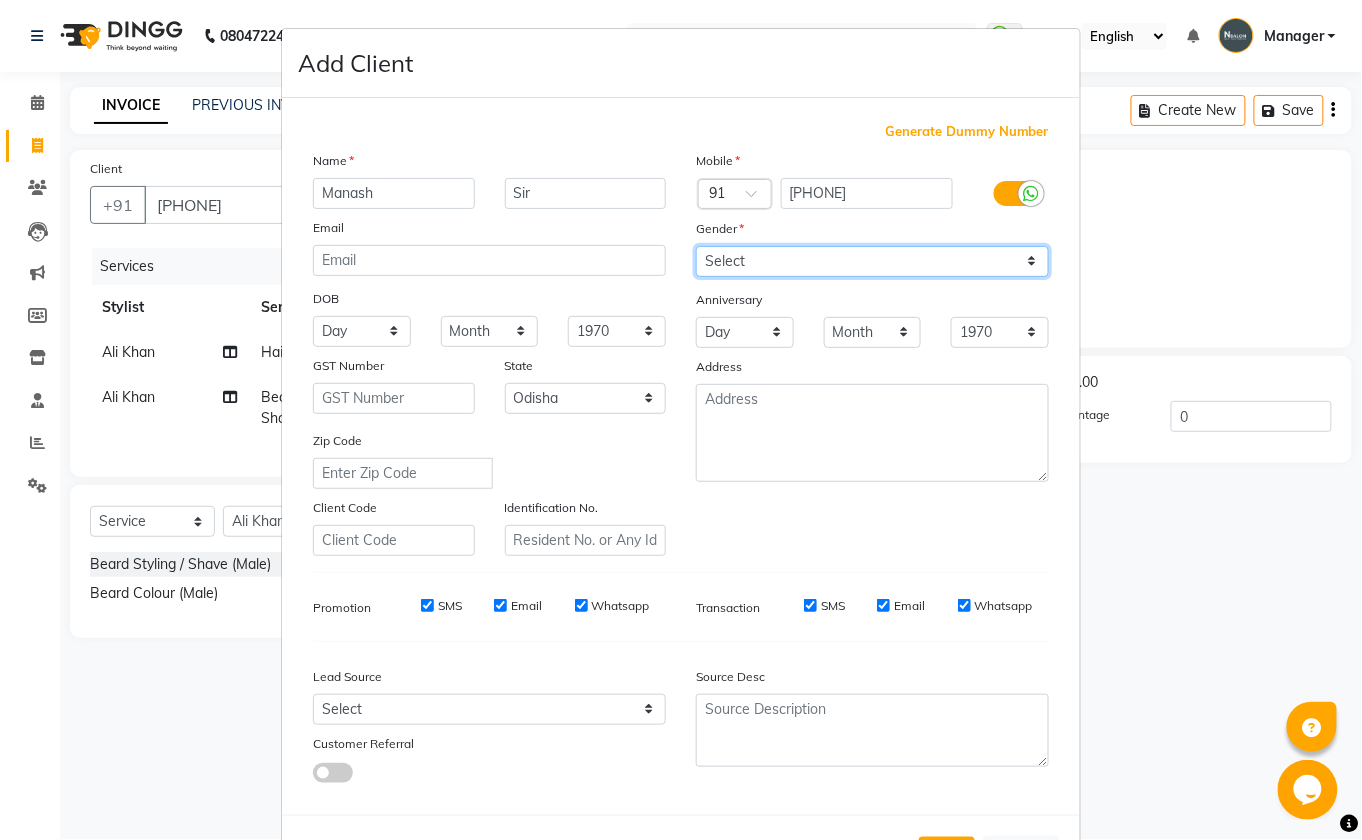 click on "Select Male Female Other Prefer Not To Say" at bounding box center [872, 261] 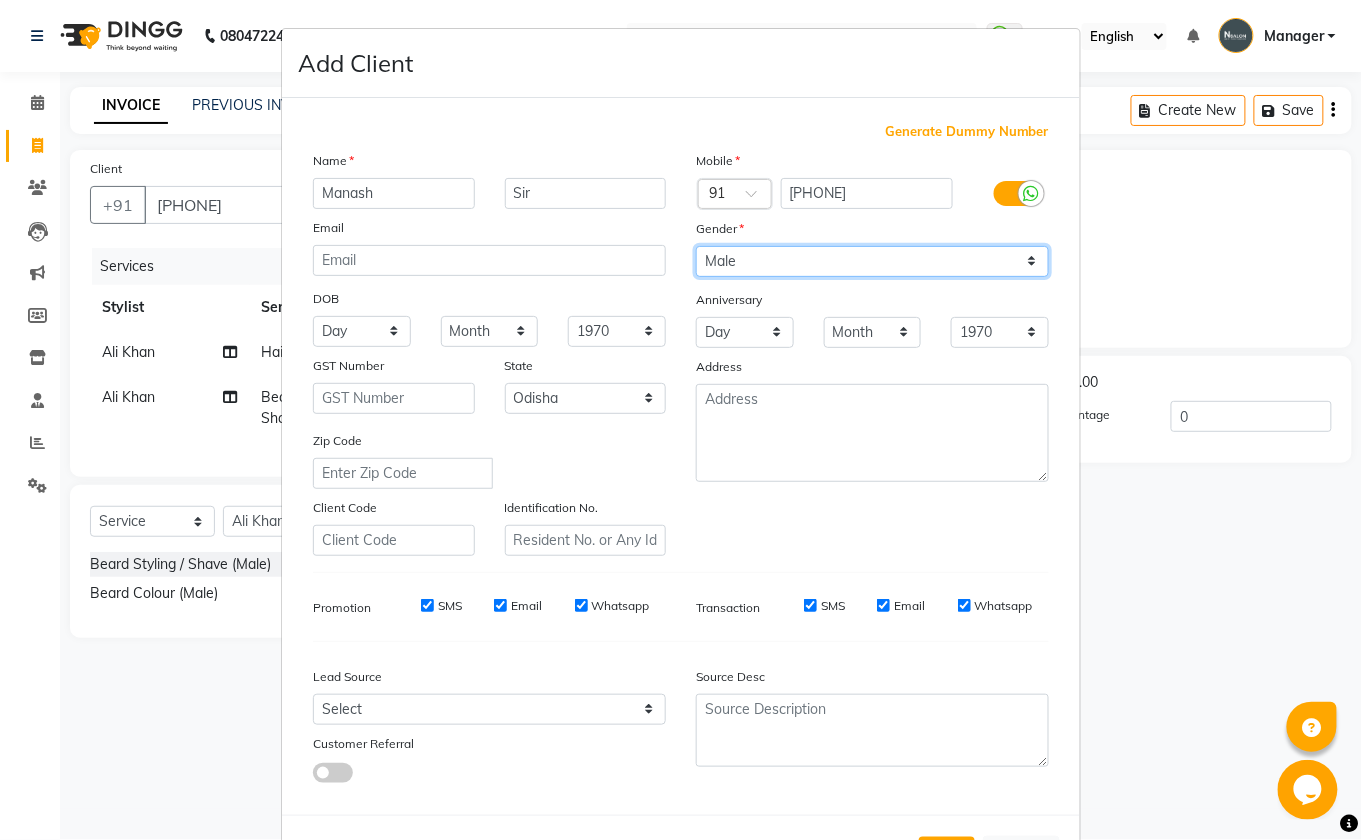 click on "Select Male Female Other Prefer Not To Say" at bounding box center [872, 261] 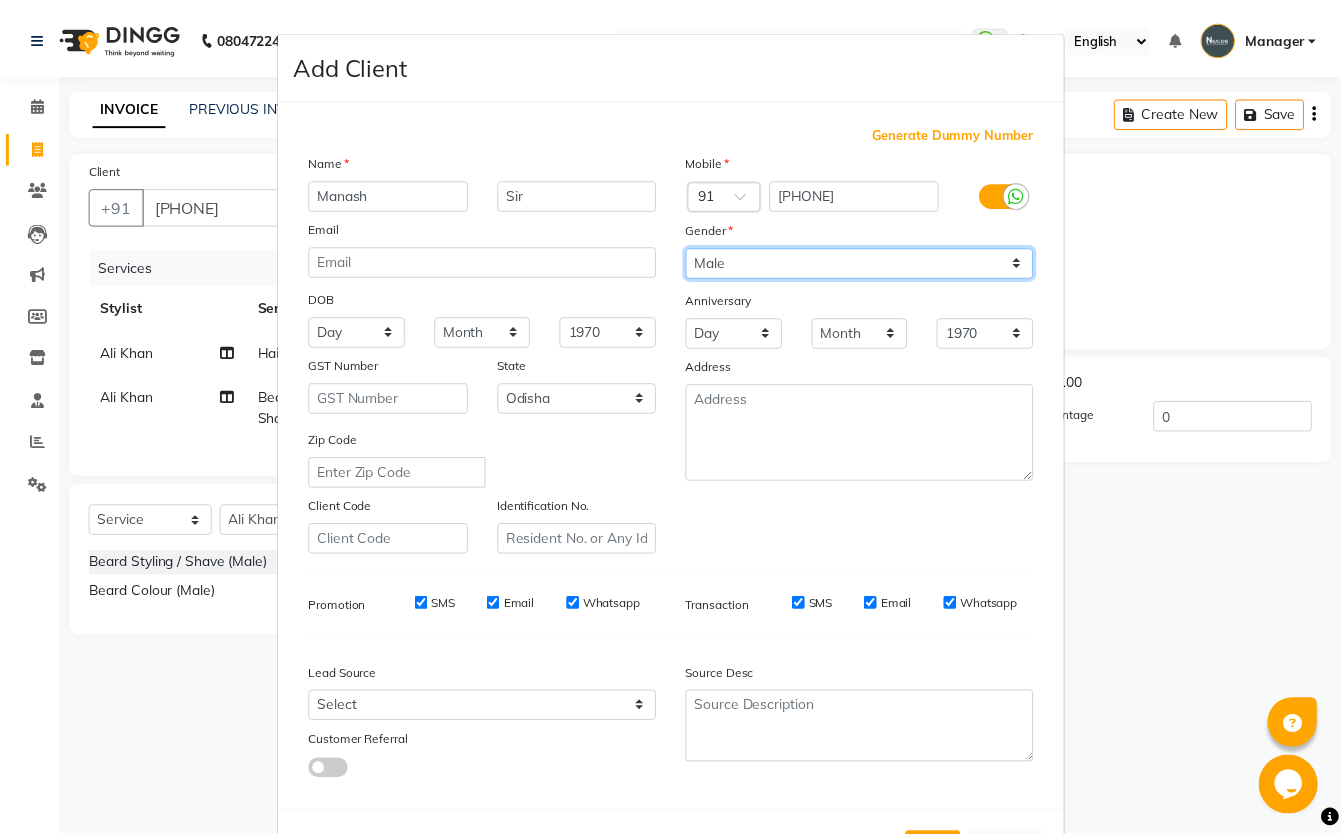 scroll, scrollTop: 78, scrollLeft: 0, axis: vertical 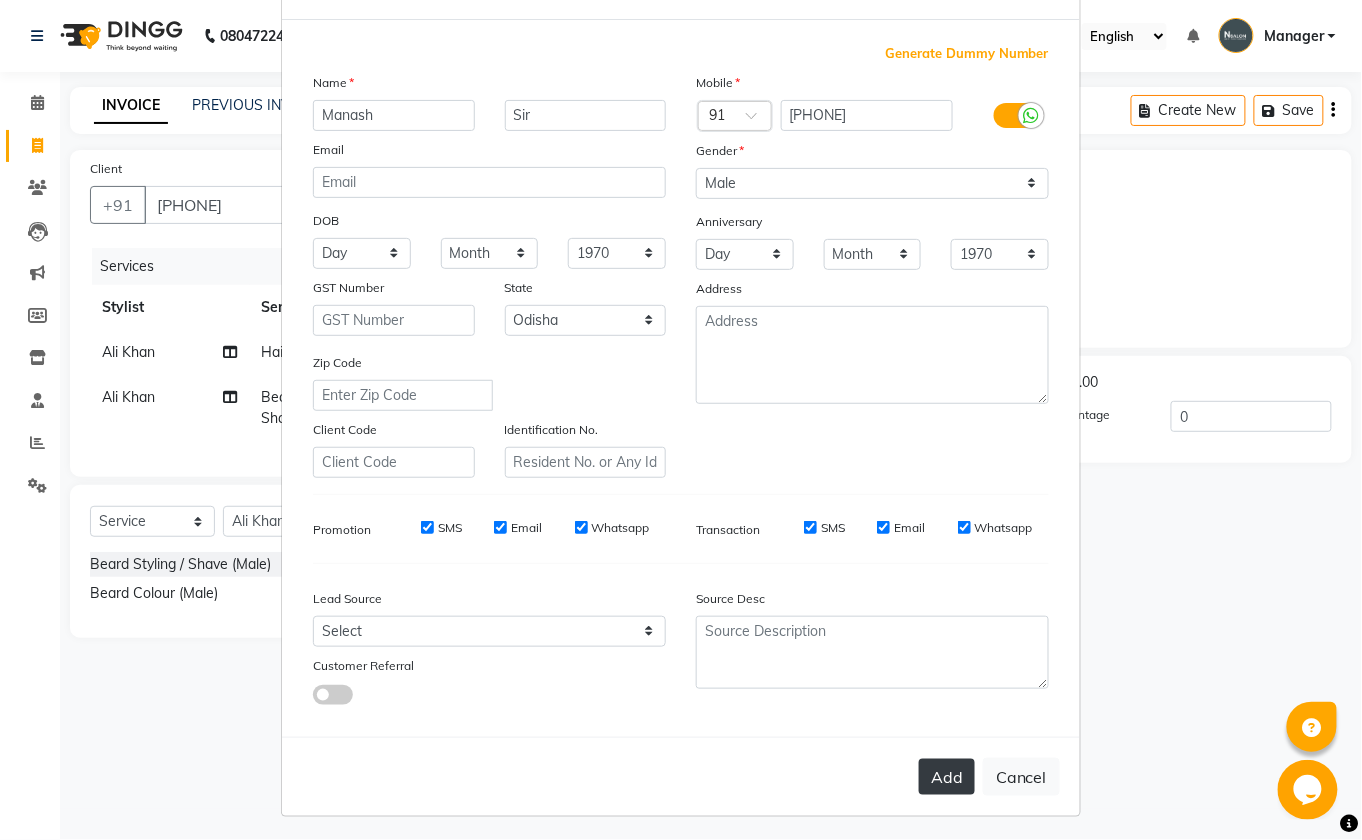 click on "Add" at bounding box center [947, 777] 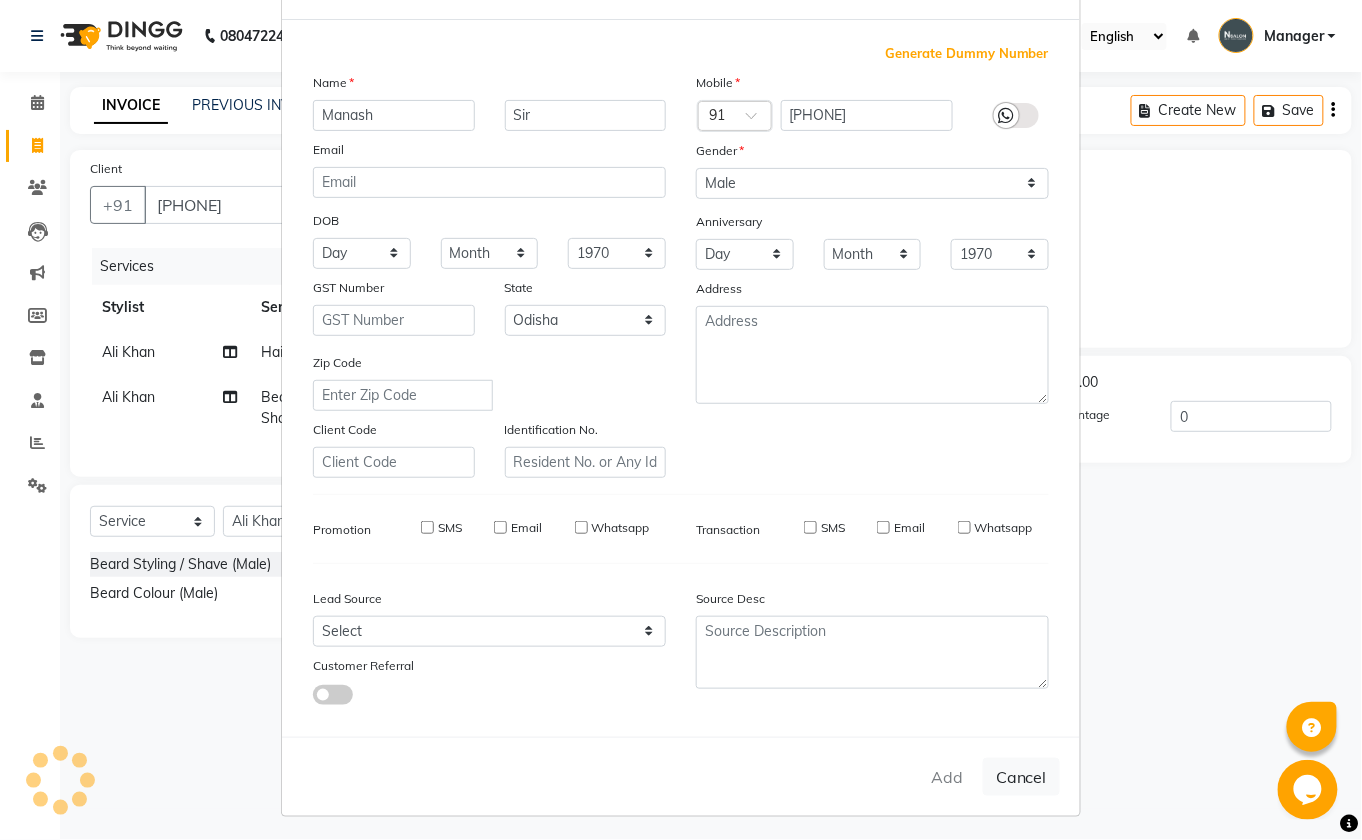 type 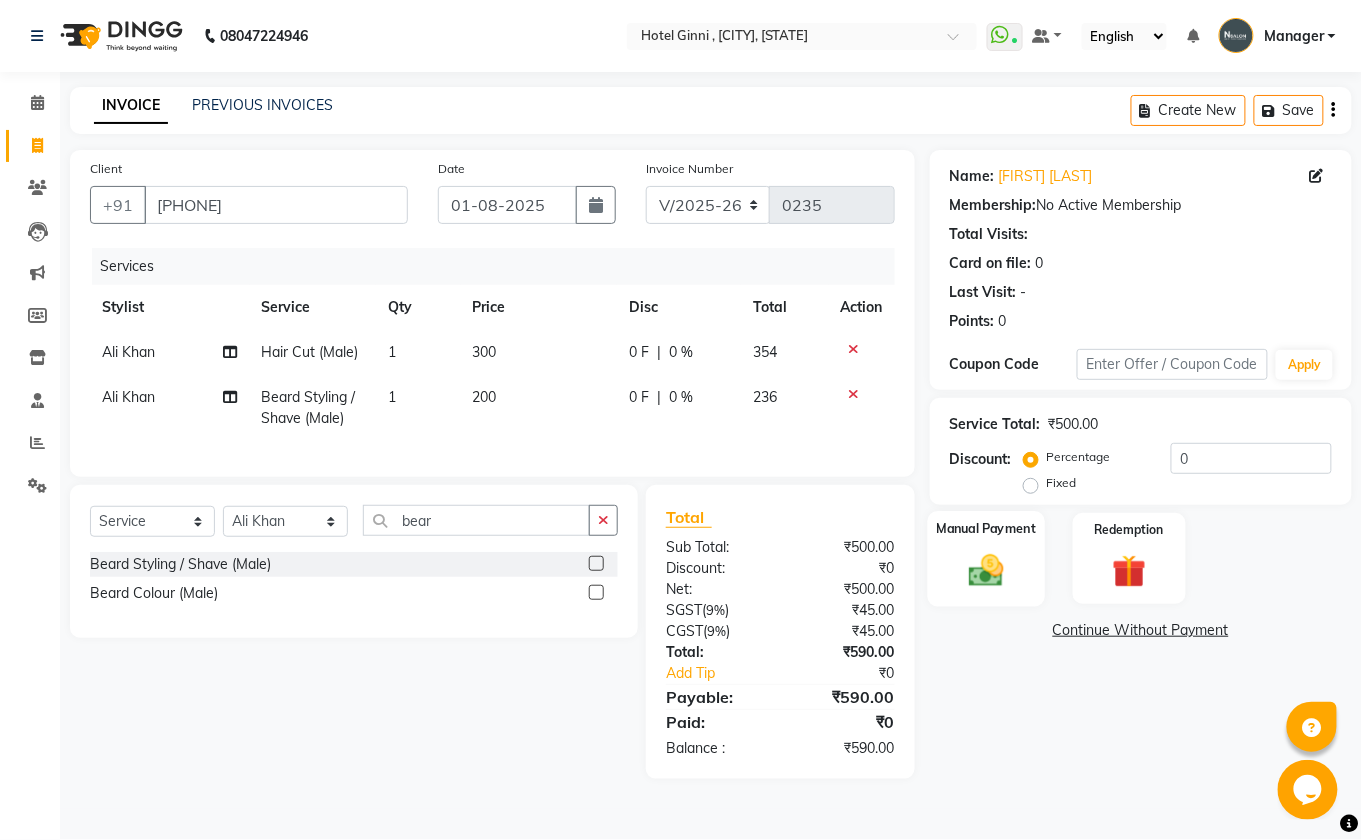 click on "Manual Payment" 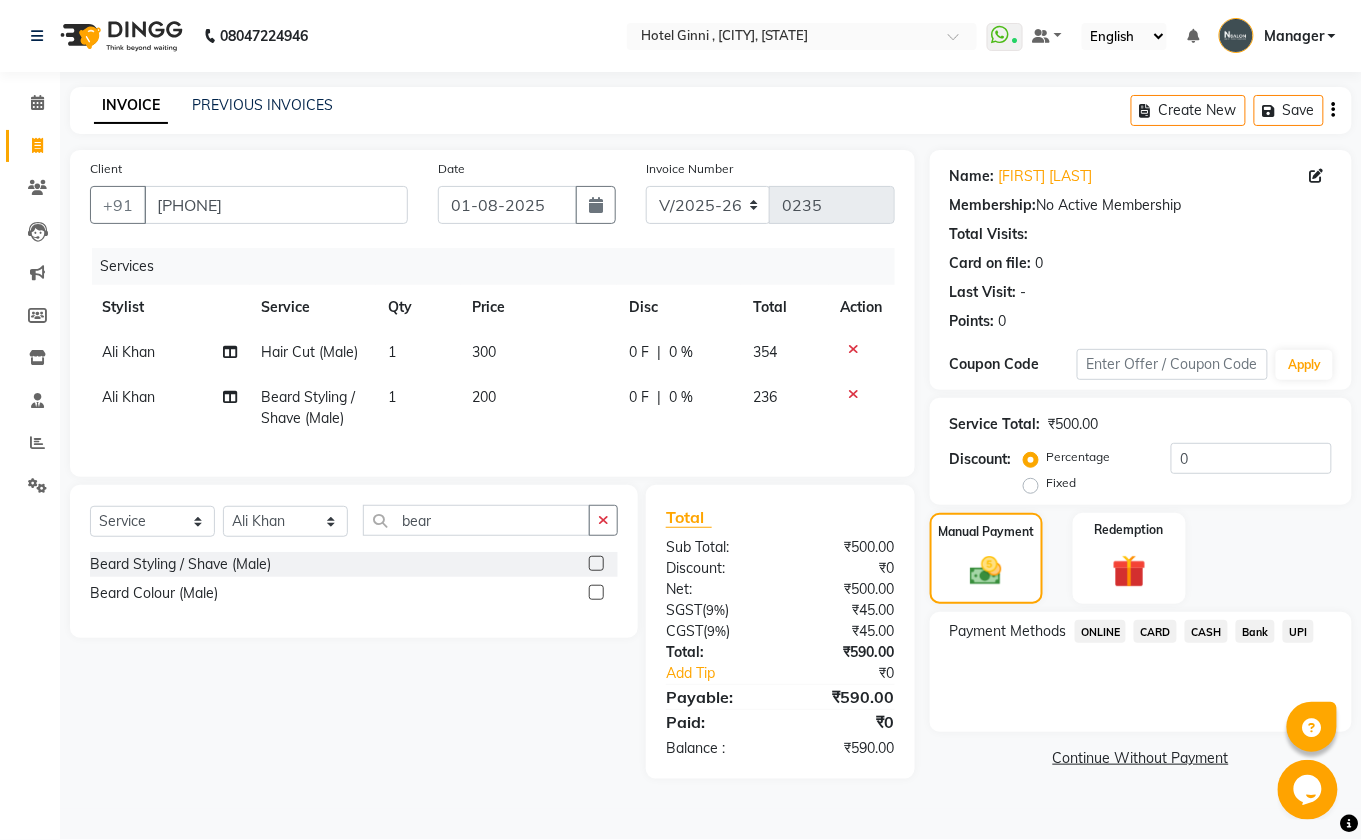 click on "CASH" 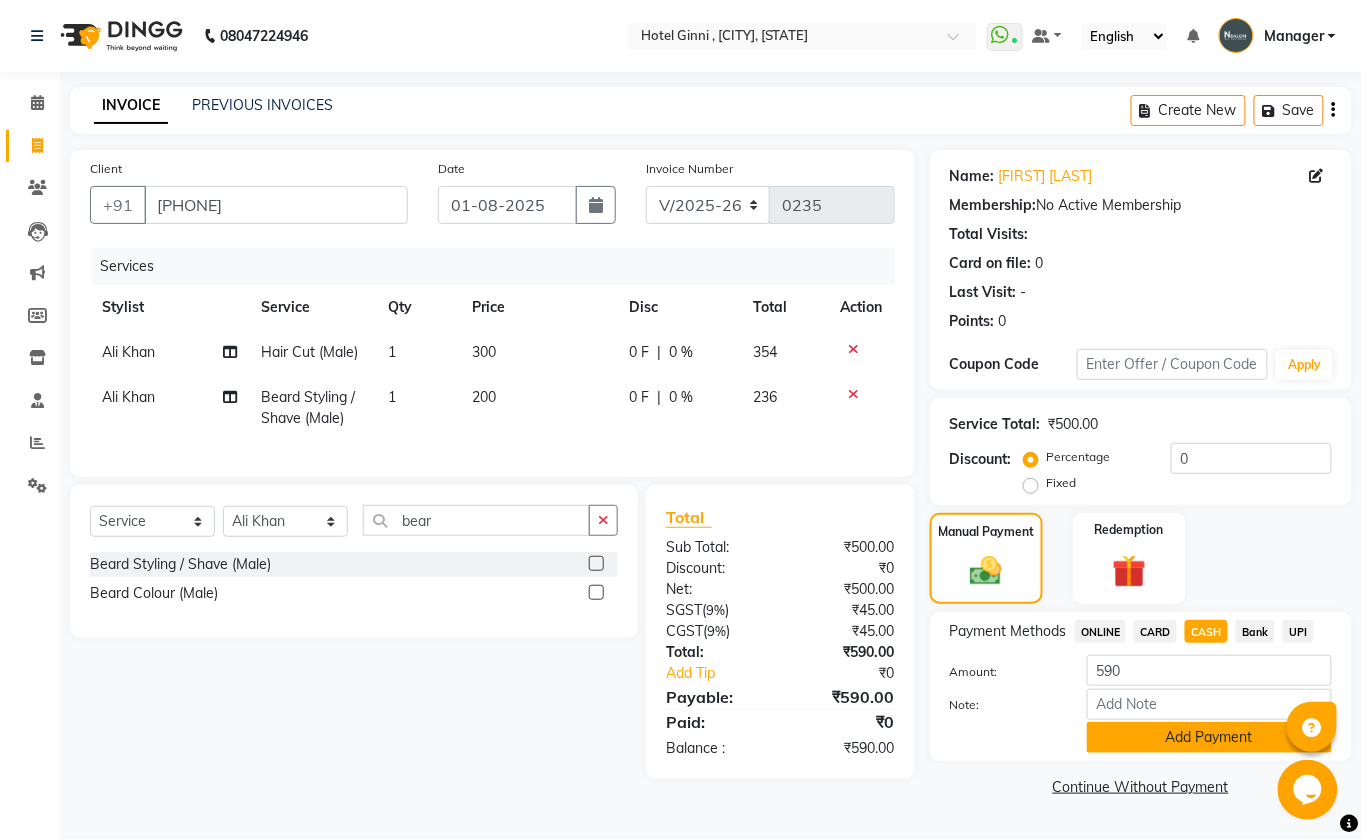 click on "Add Payment" 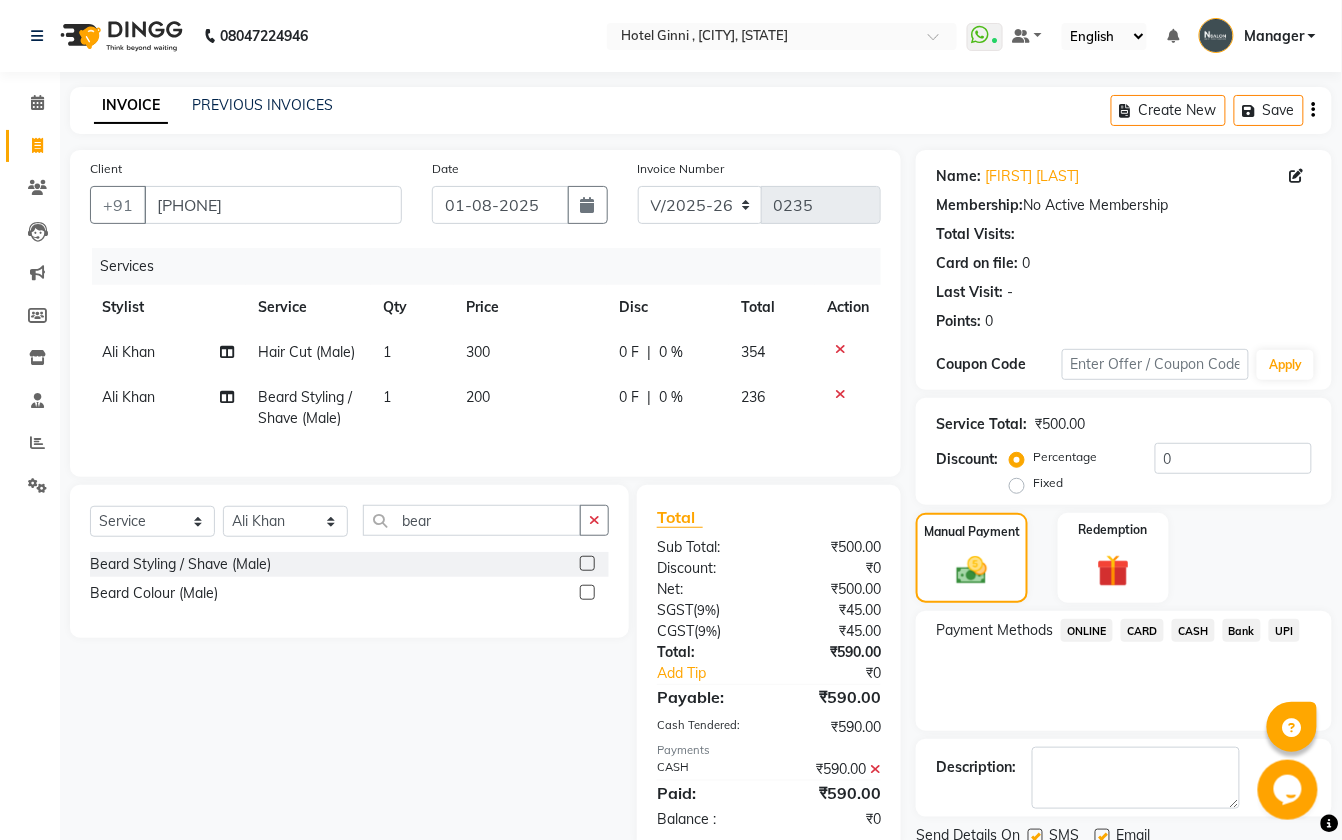 scroll, scrollTop: 77, scrollLeft: 0, axis: vertical 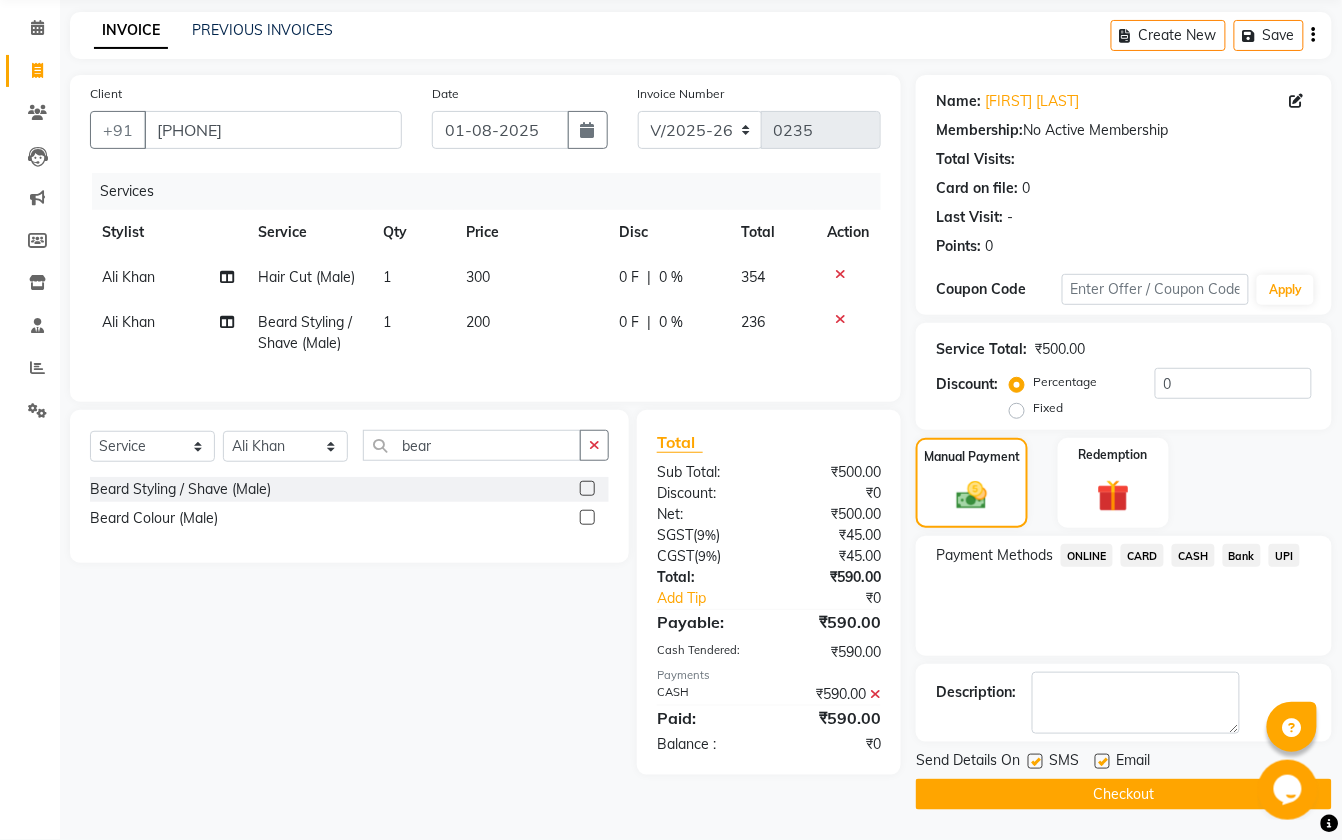 click on "Checkout" 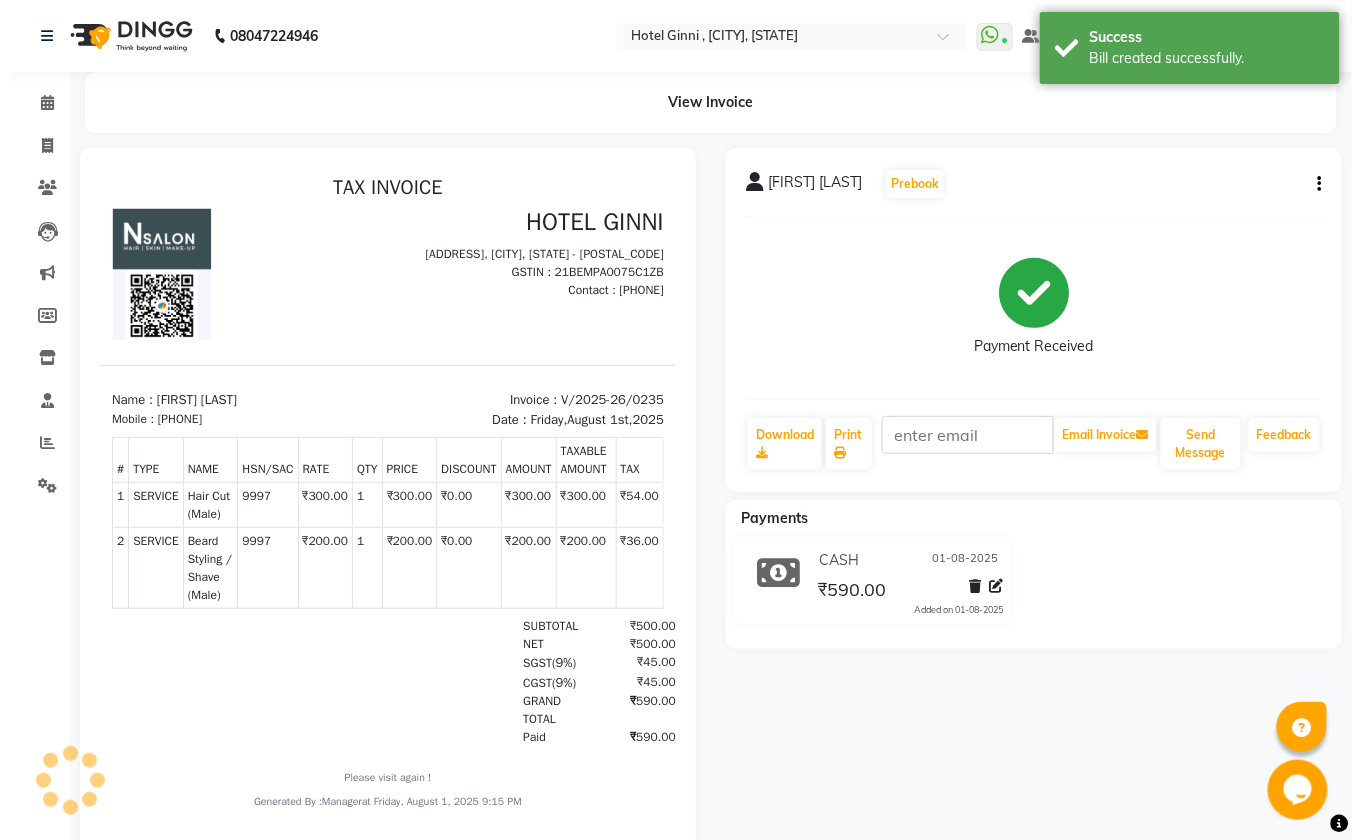 scroll, scrollTop: 0, scrollLeft: 0, axis: both 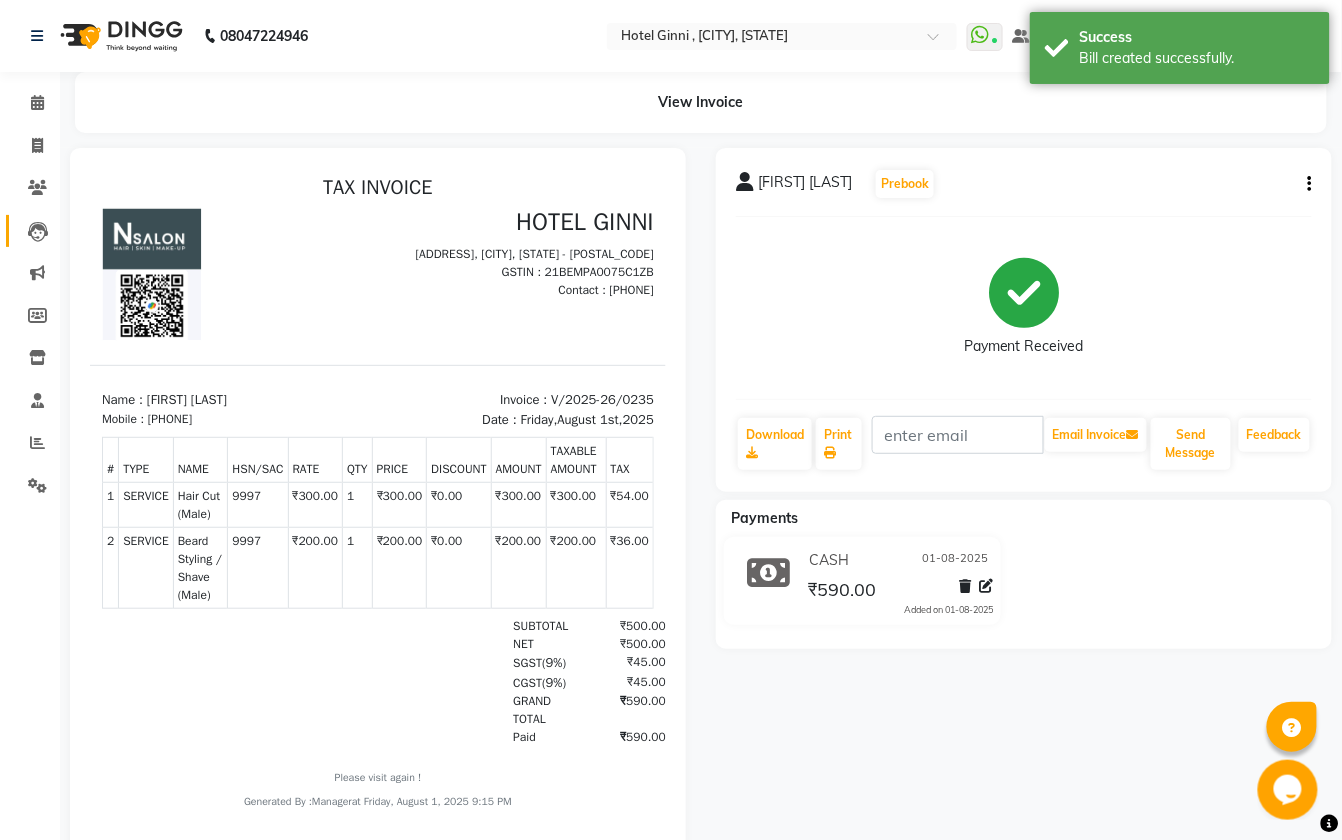 select on "service" 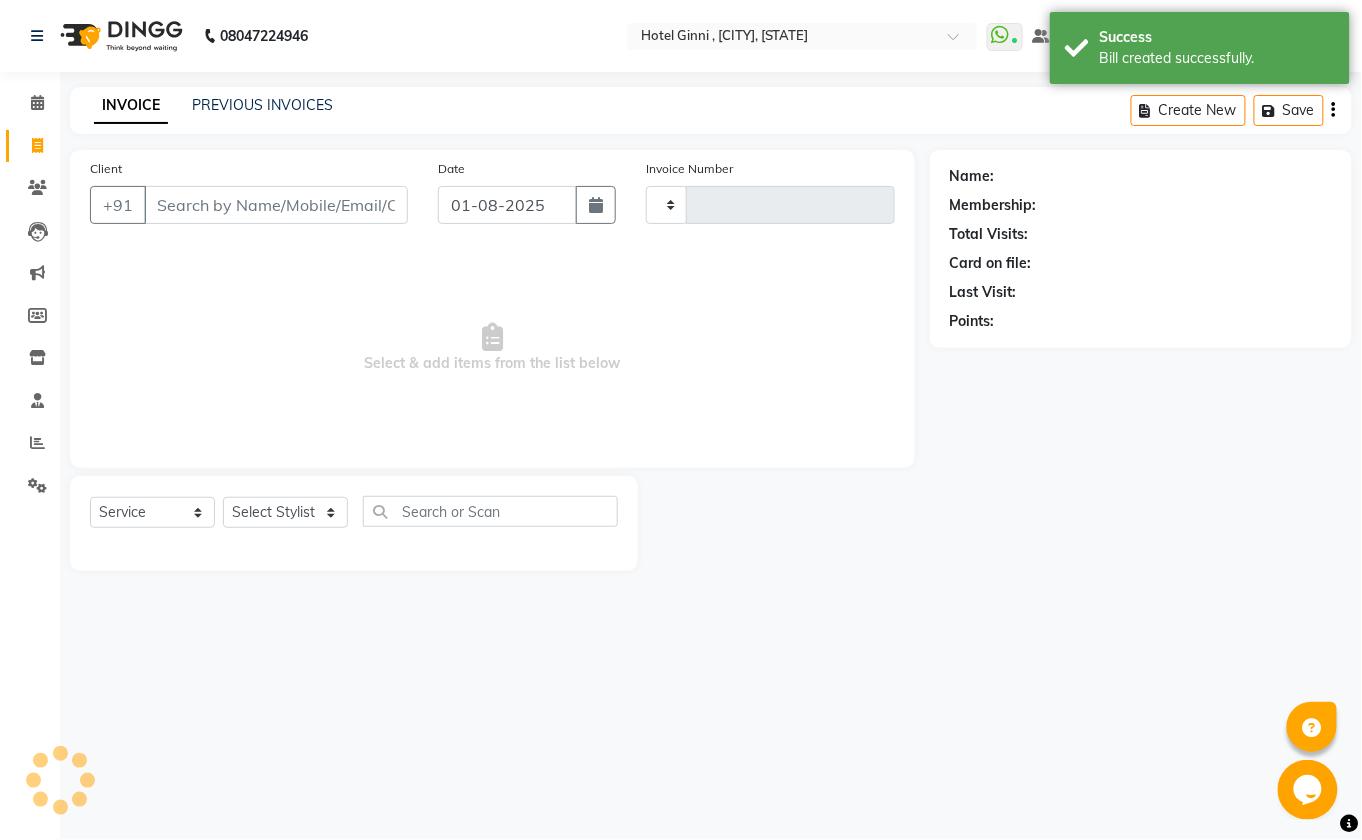 type on "0236" 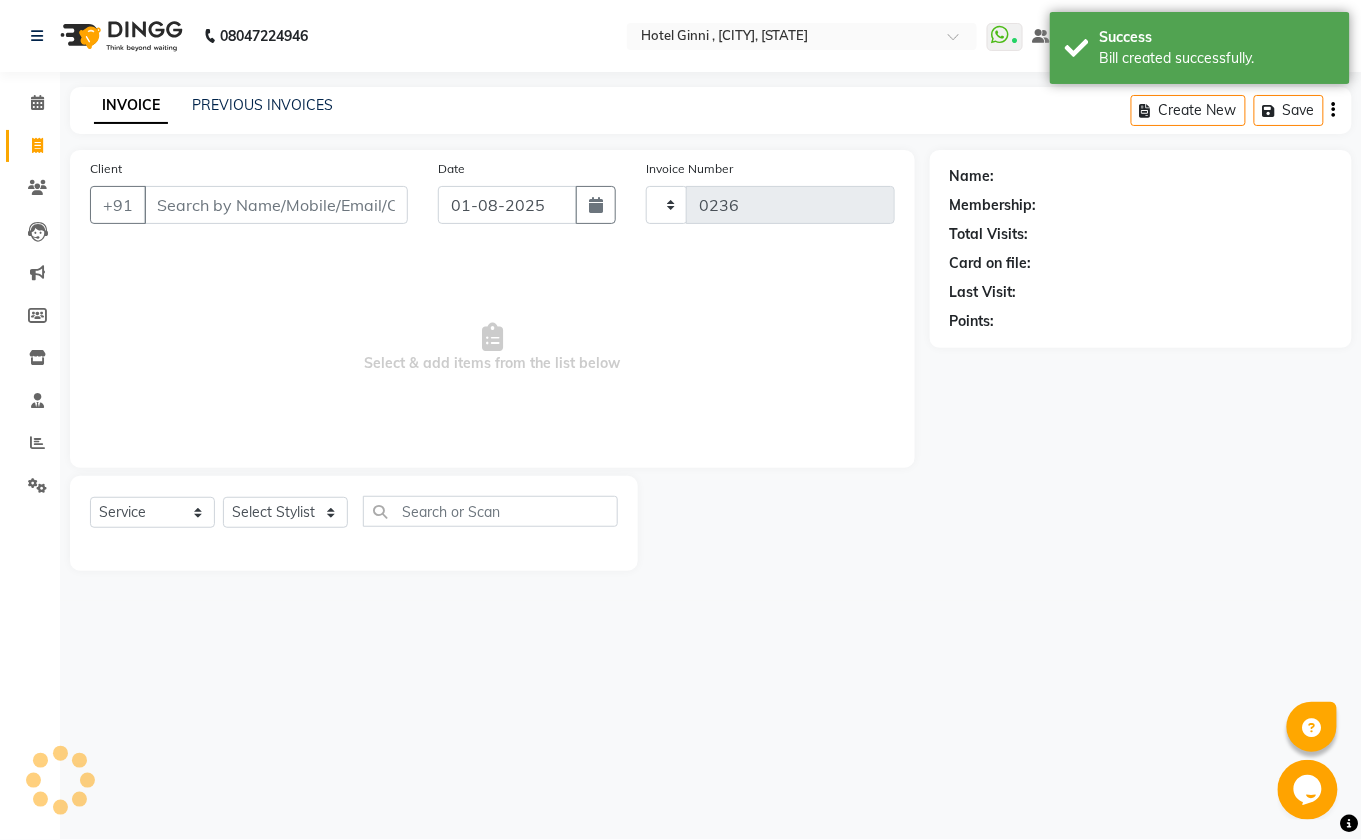 select on "7840" 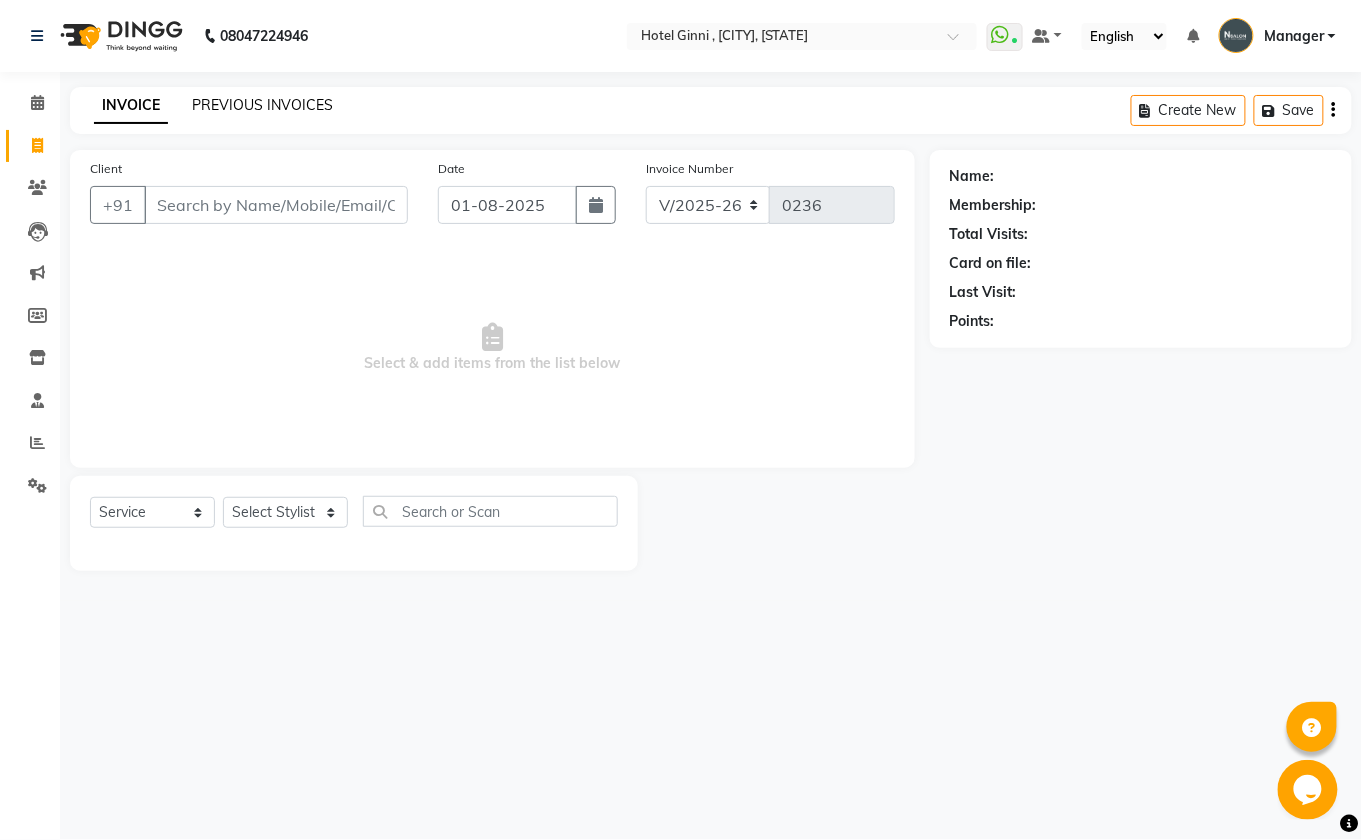 click on "PREVIOUS INVOICES" 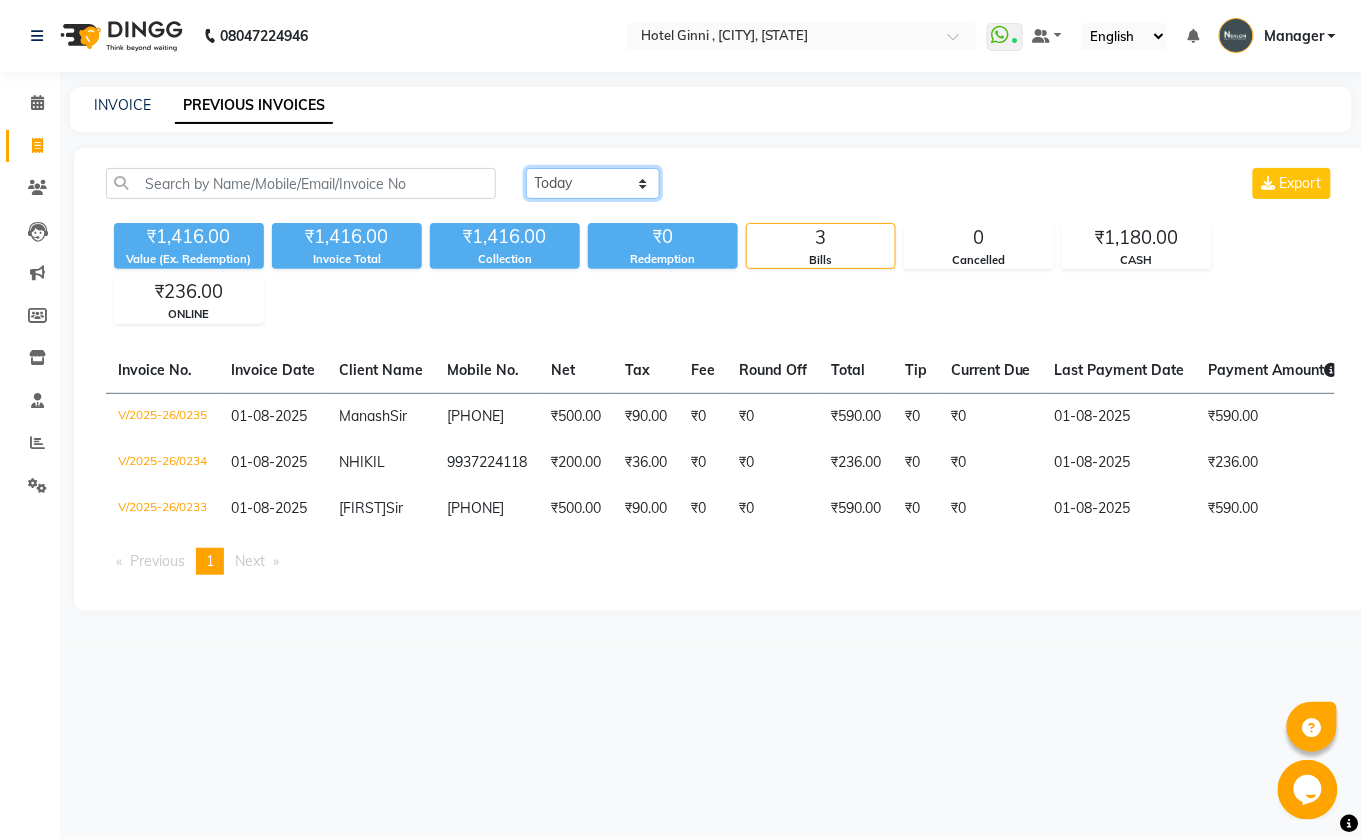 click on "Today Yesterday Custom Range" 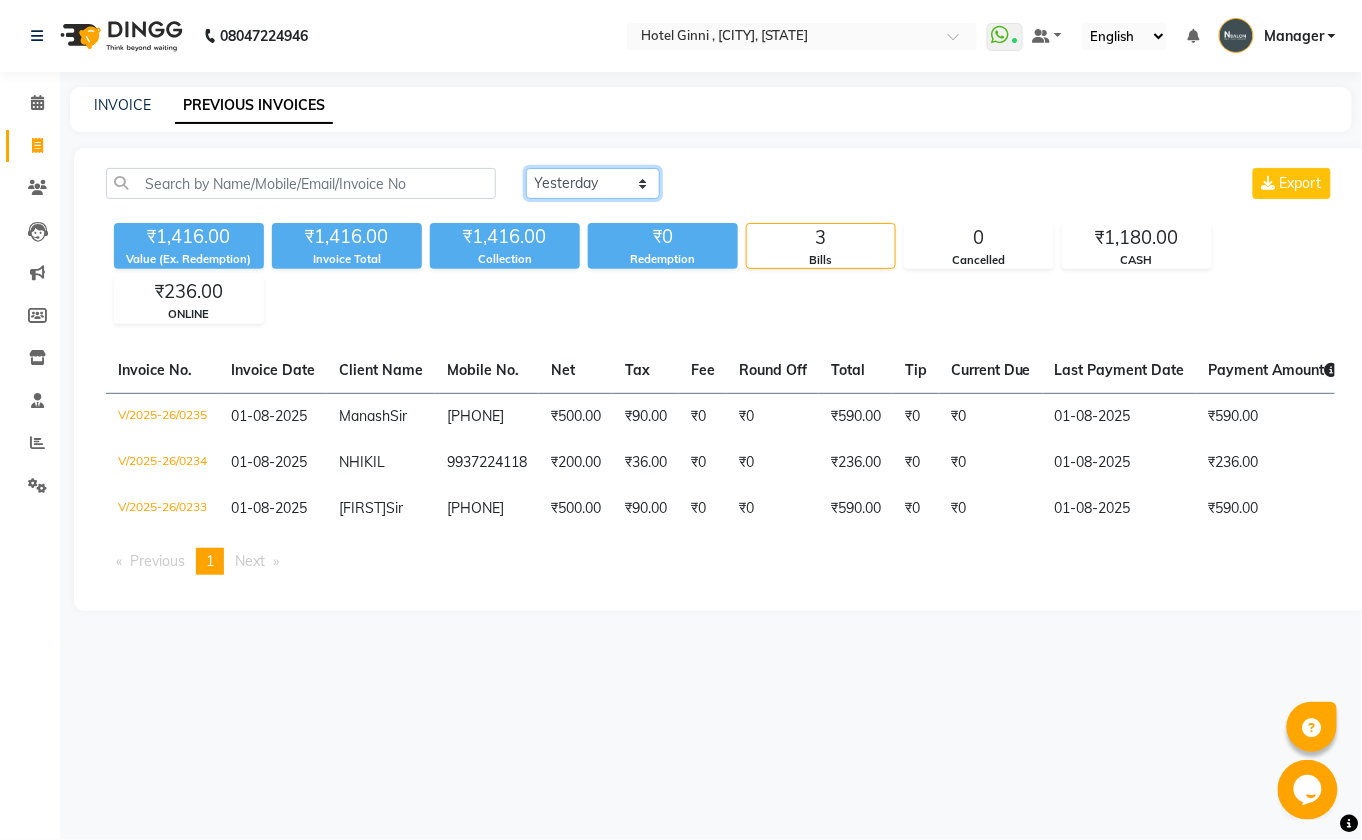 click on "Today Yesterday Custom Range" 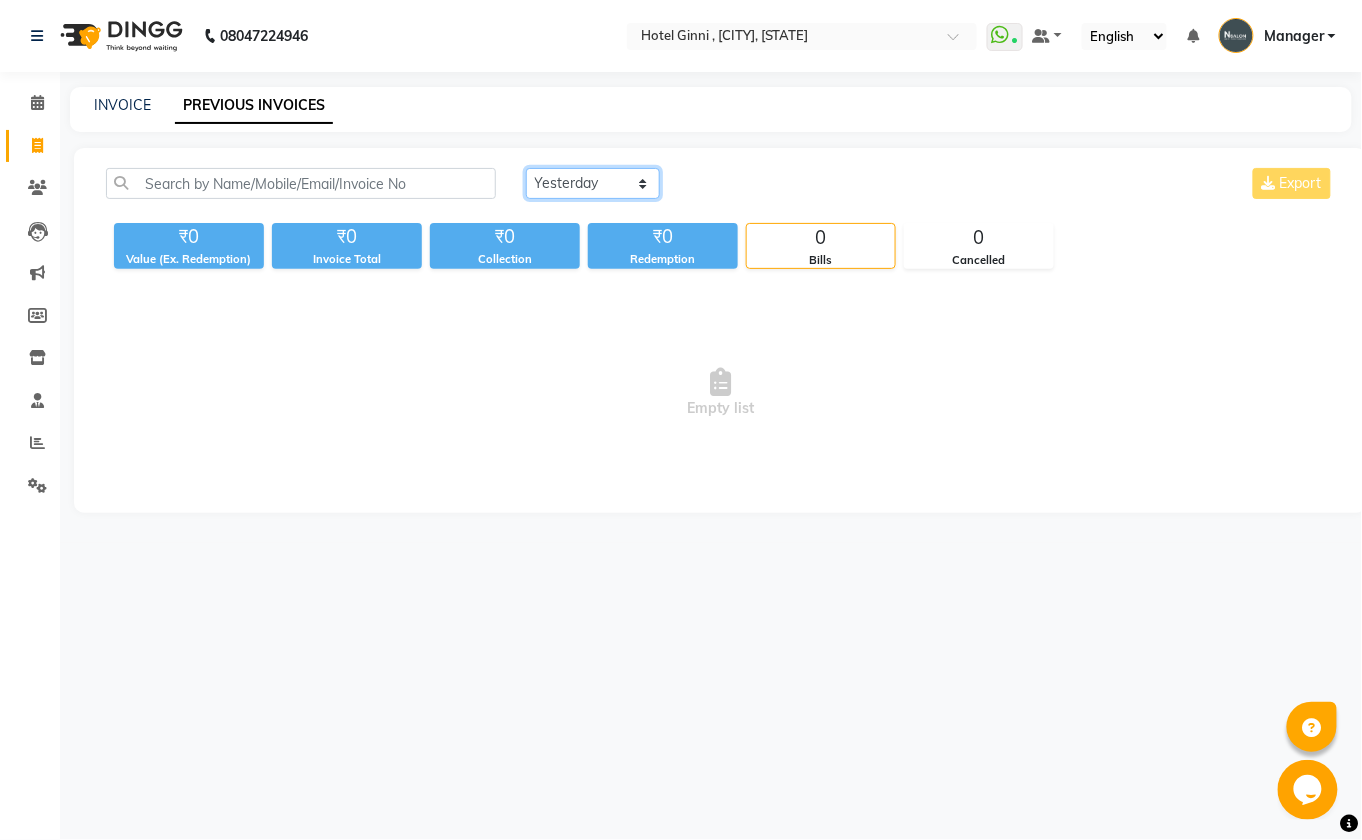 click on "Today Yesterday Custom Range" 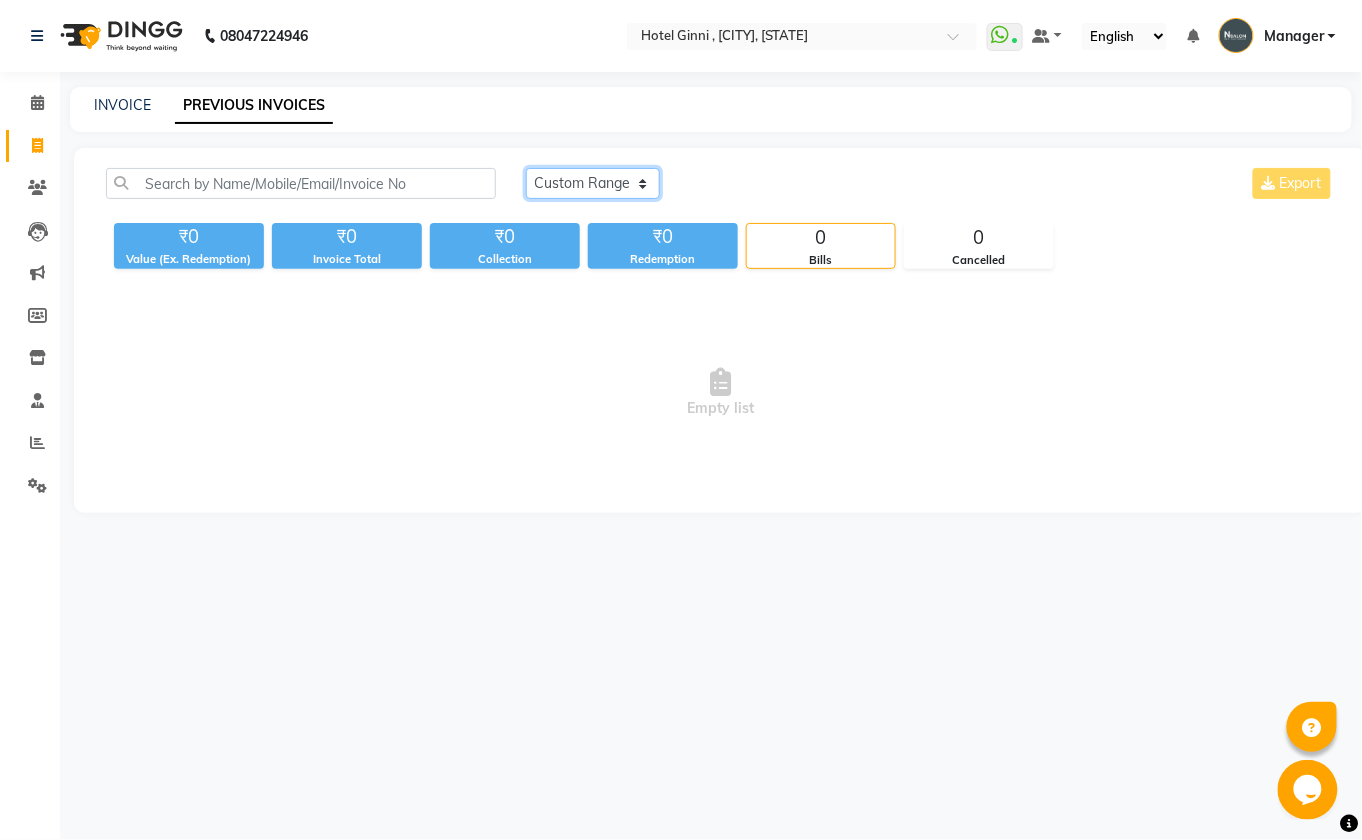 click on "Today Yesterday Custom Range" 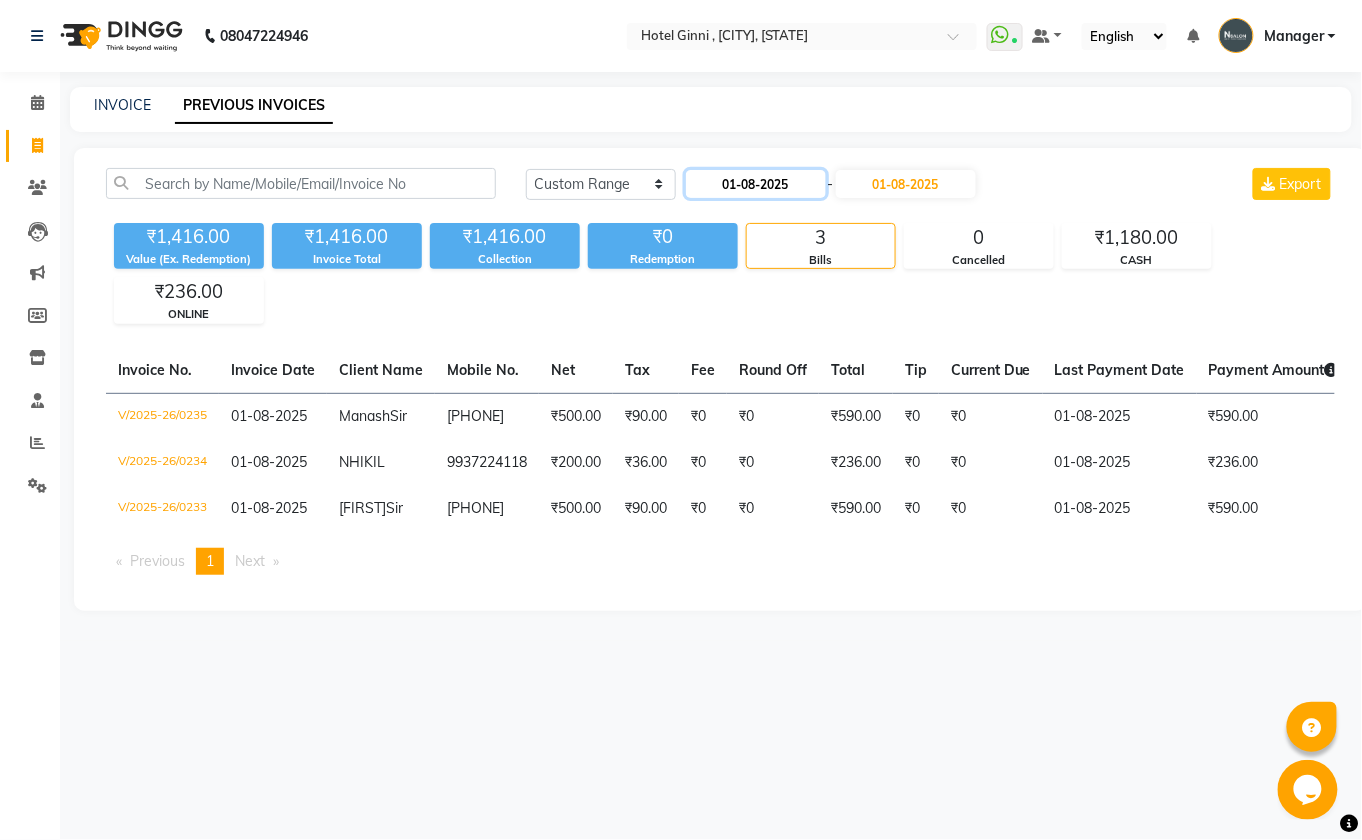 click on "01-08-2025" 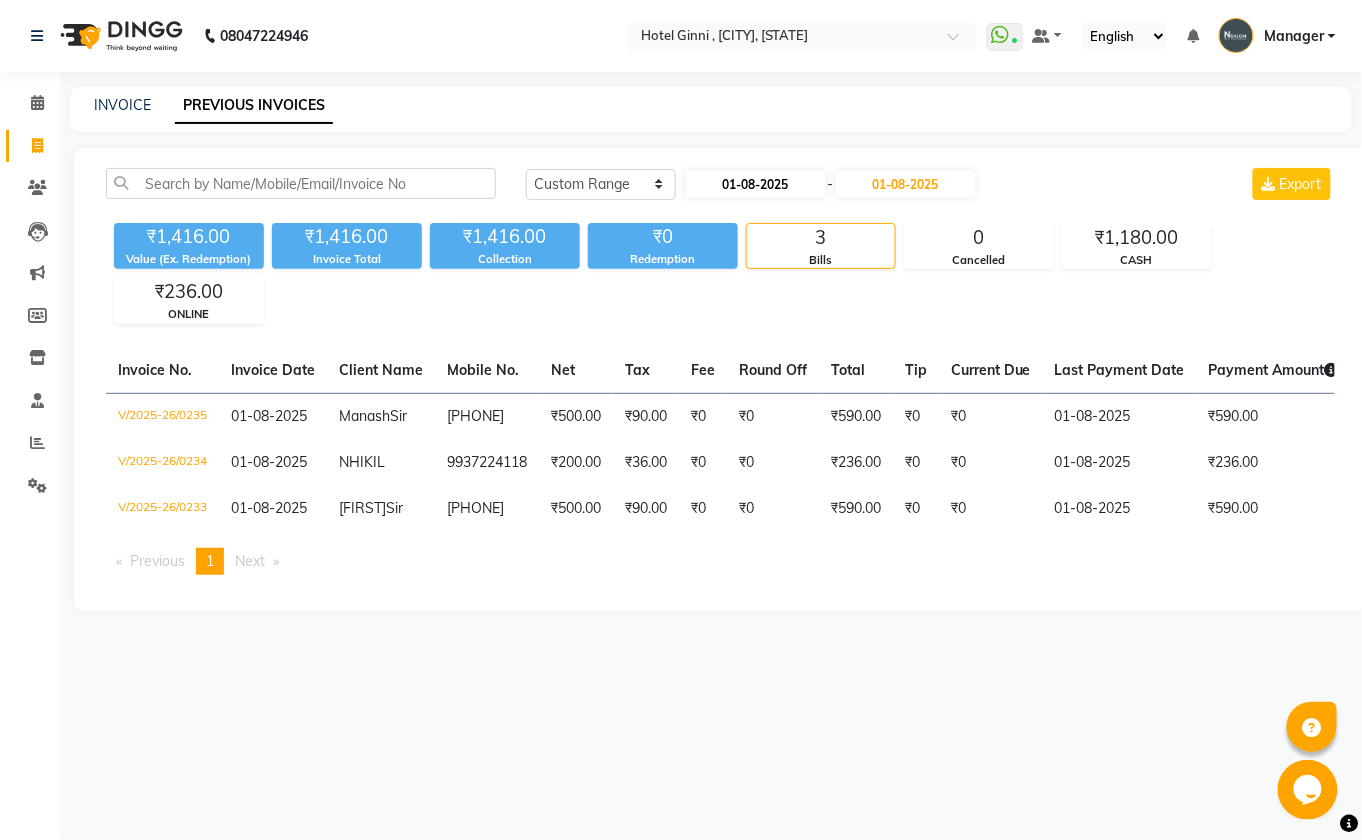 select on "8" 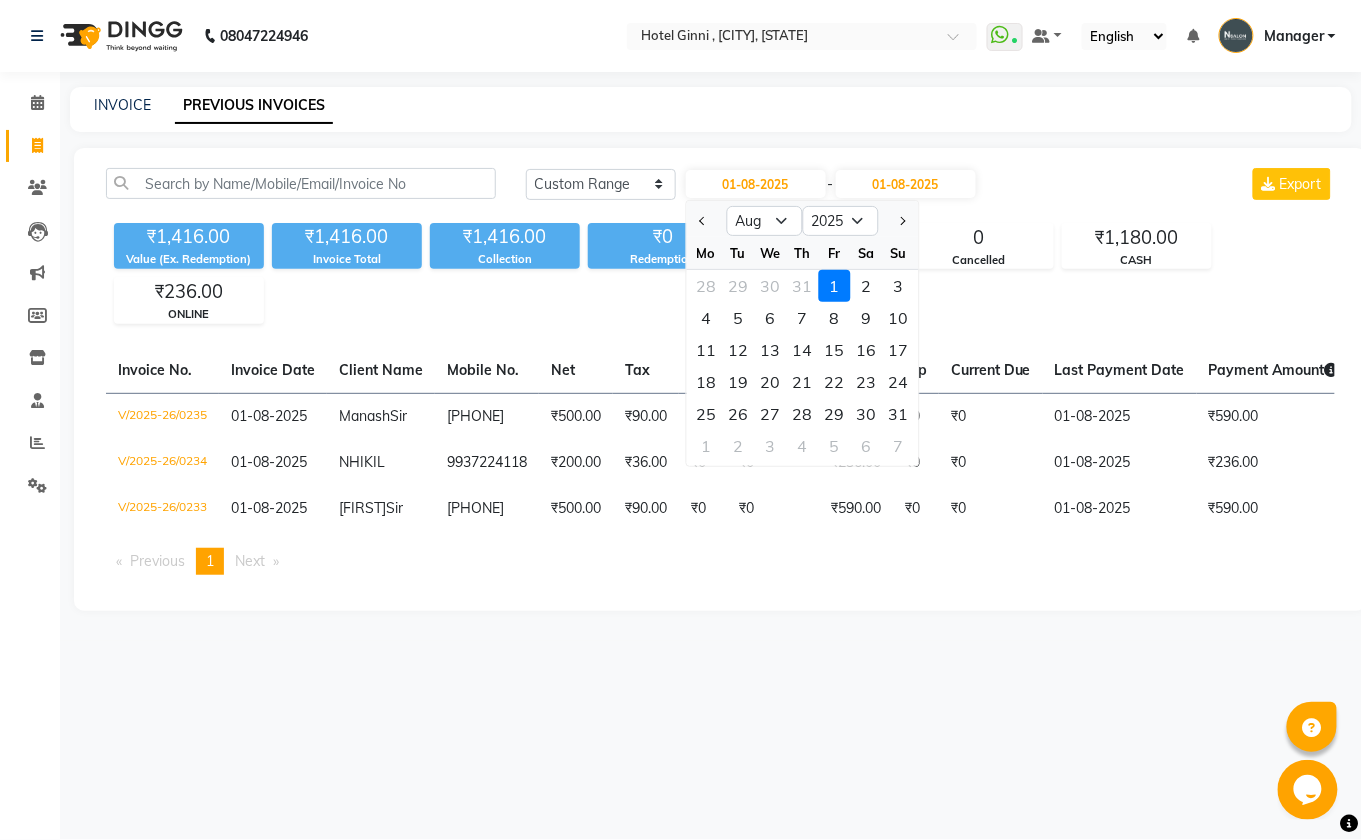 click on "1" 